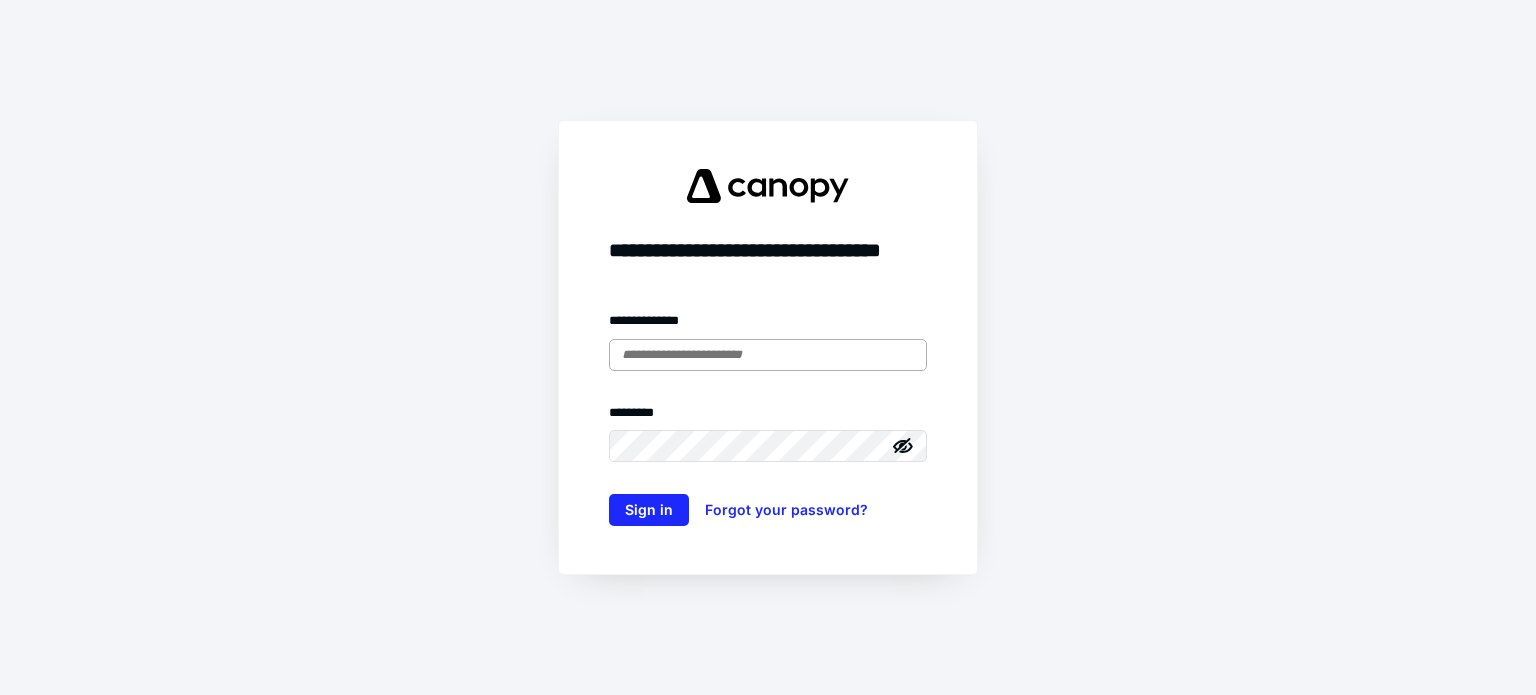 scroll, scrollTop: 0, scrollLeft: 0, axis: both 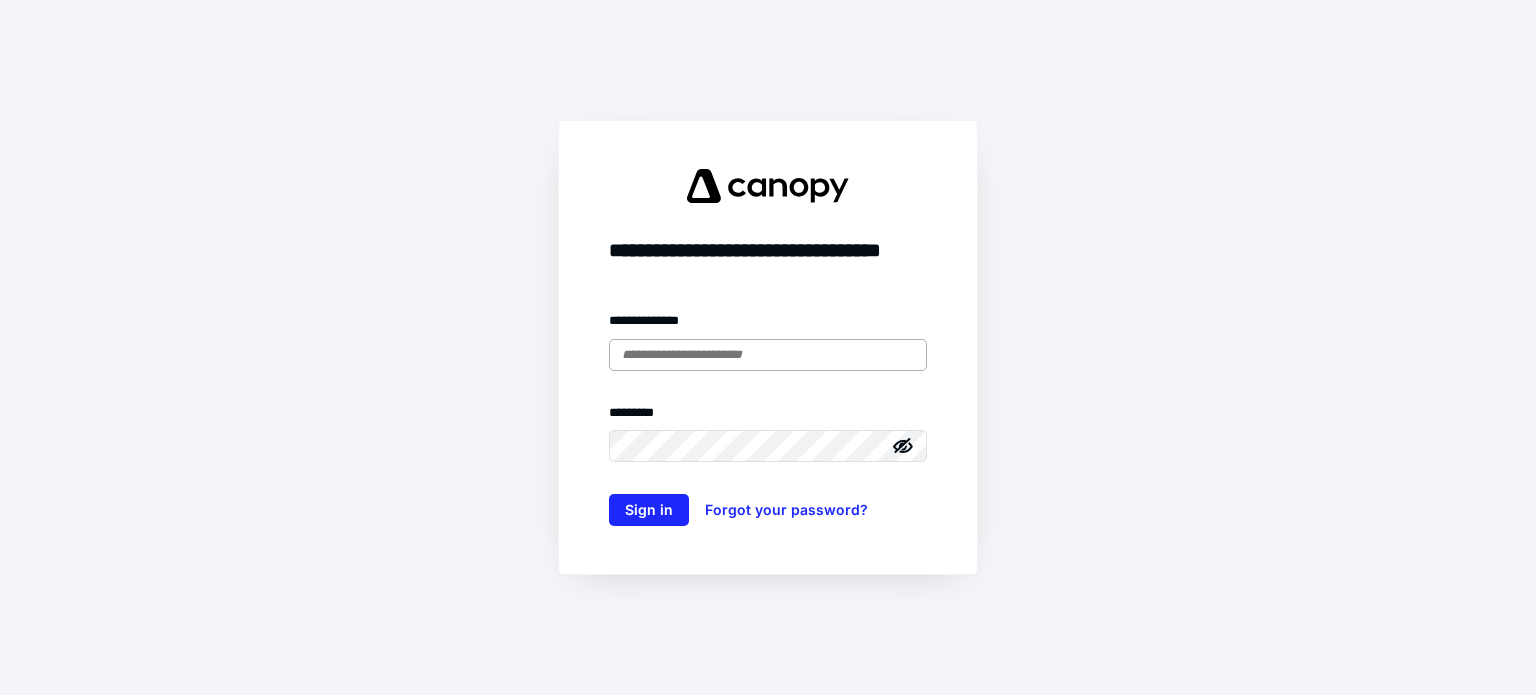 type on "**********" 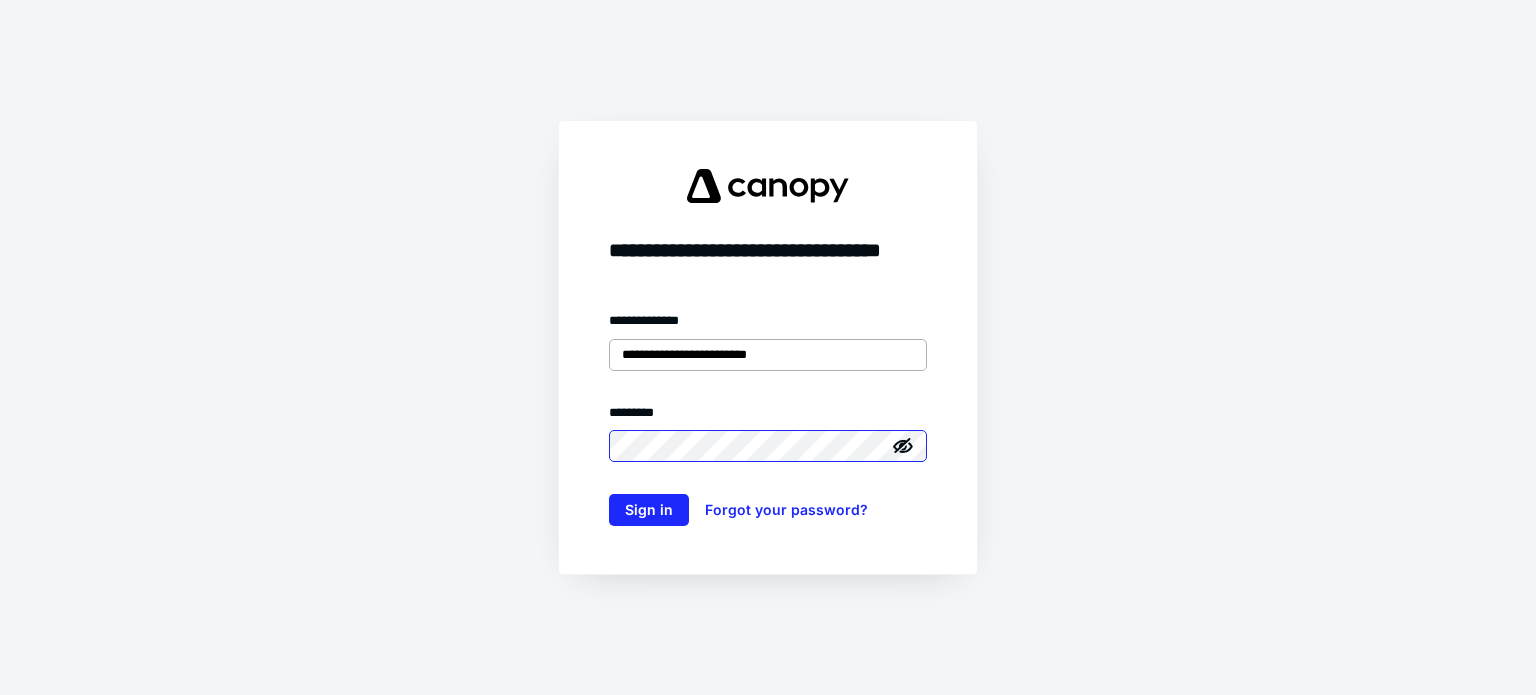 click on "Sign in" at bounding box center [649, 510] 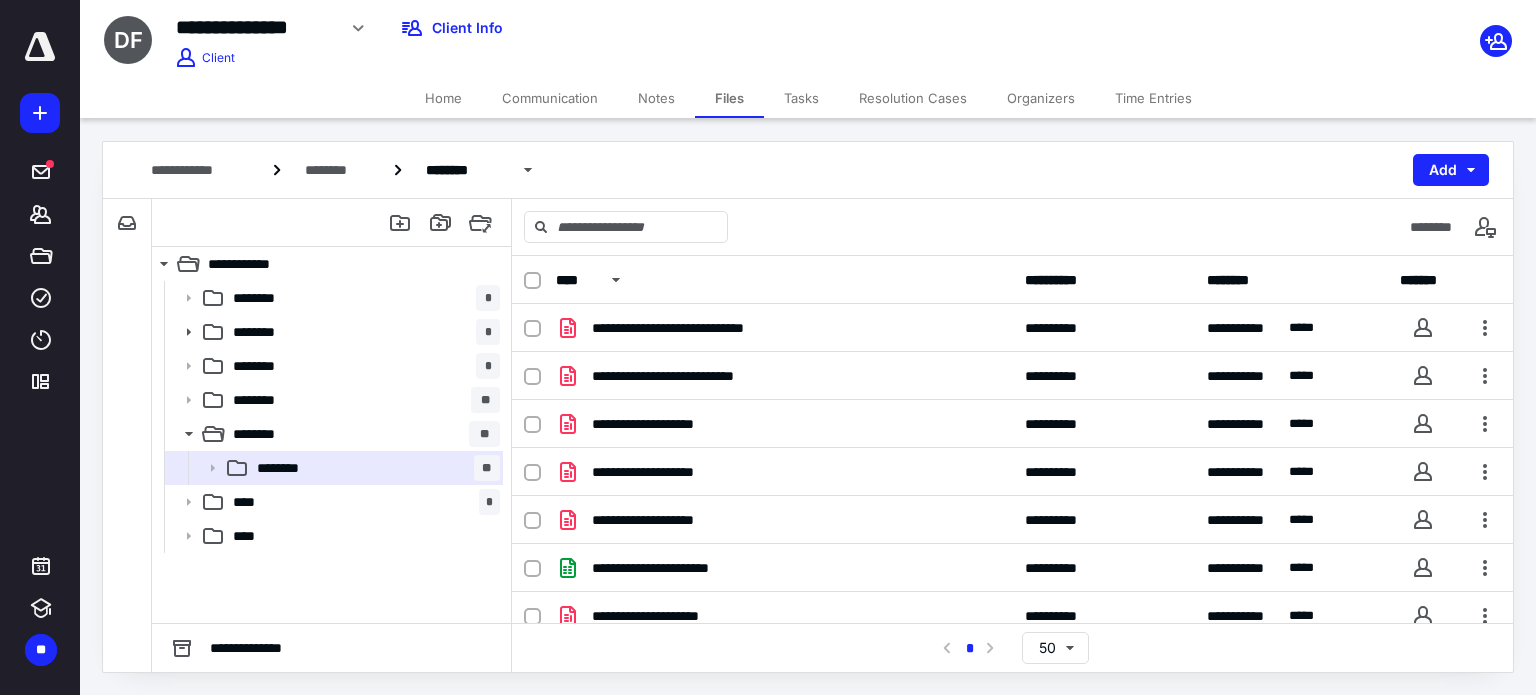 scroll, scrollTop: 0, scrollLeft: 0, axis: both 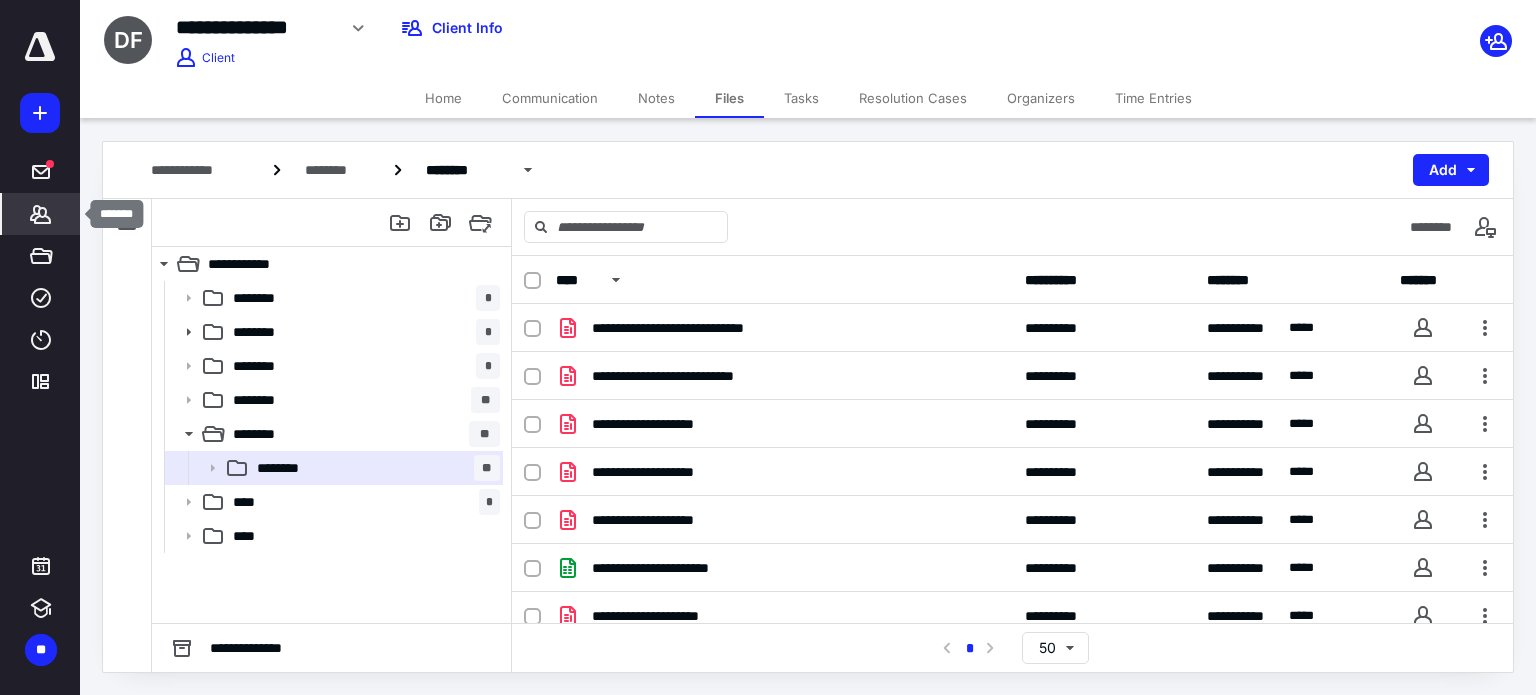 click on "*******" at bounding box center [41, 214] 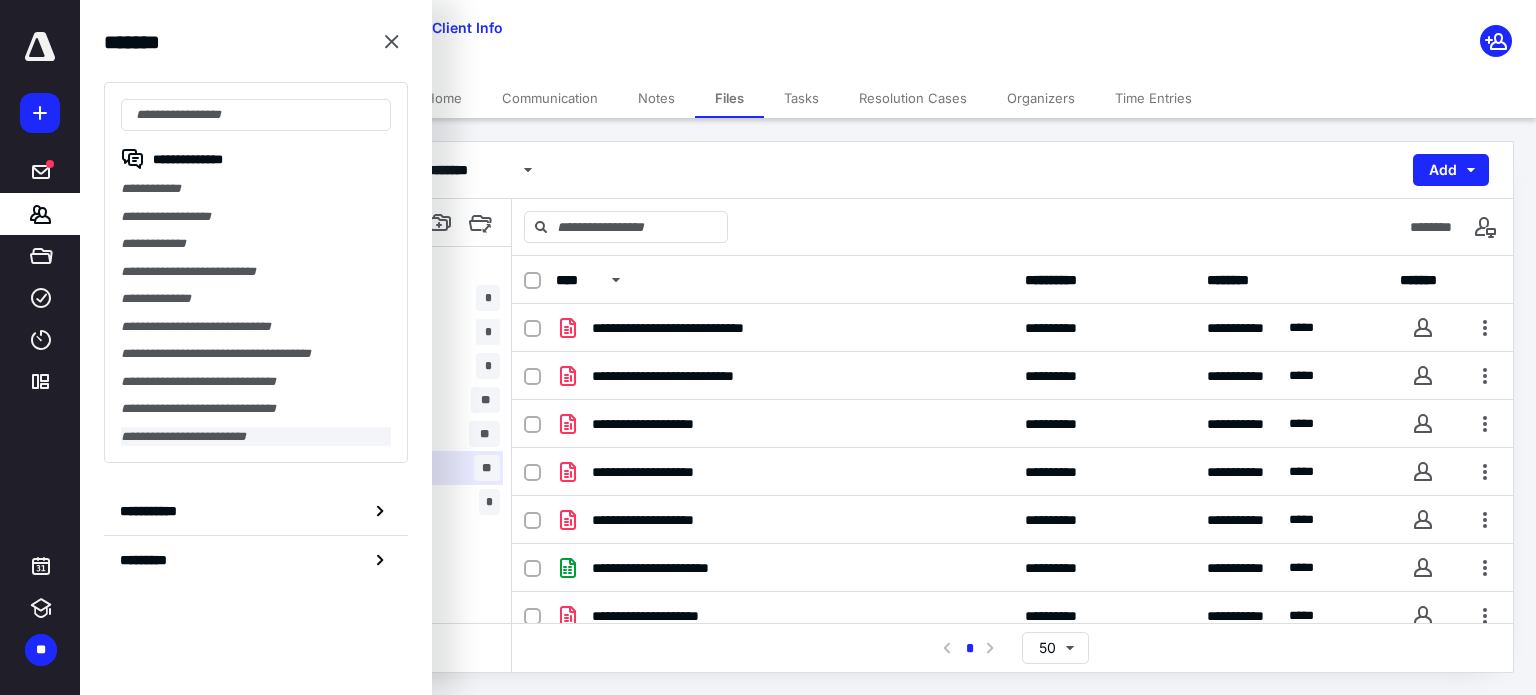 click on "**********" at bounding box center (256, 437) 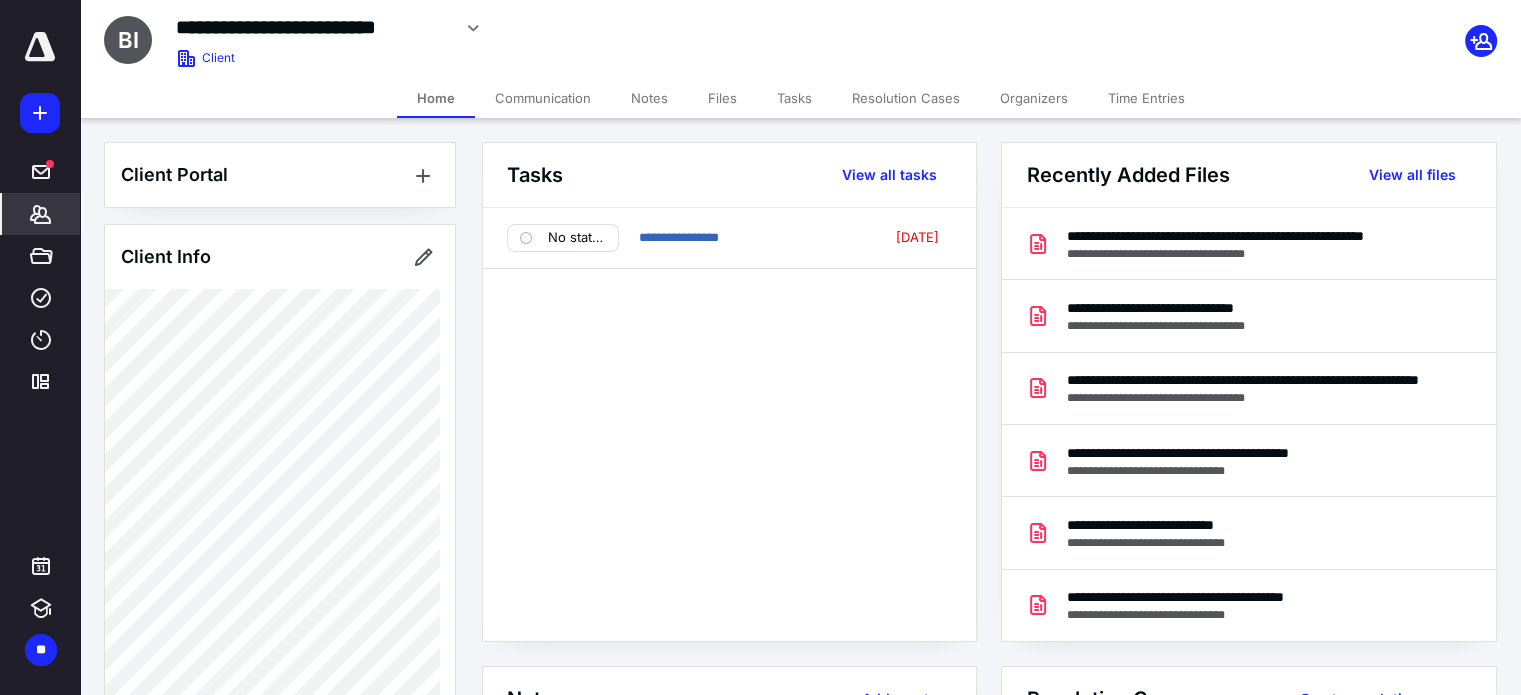 click on "Files" at bounding box center [722, 98] 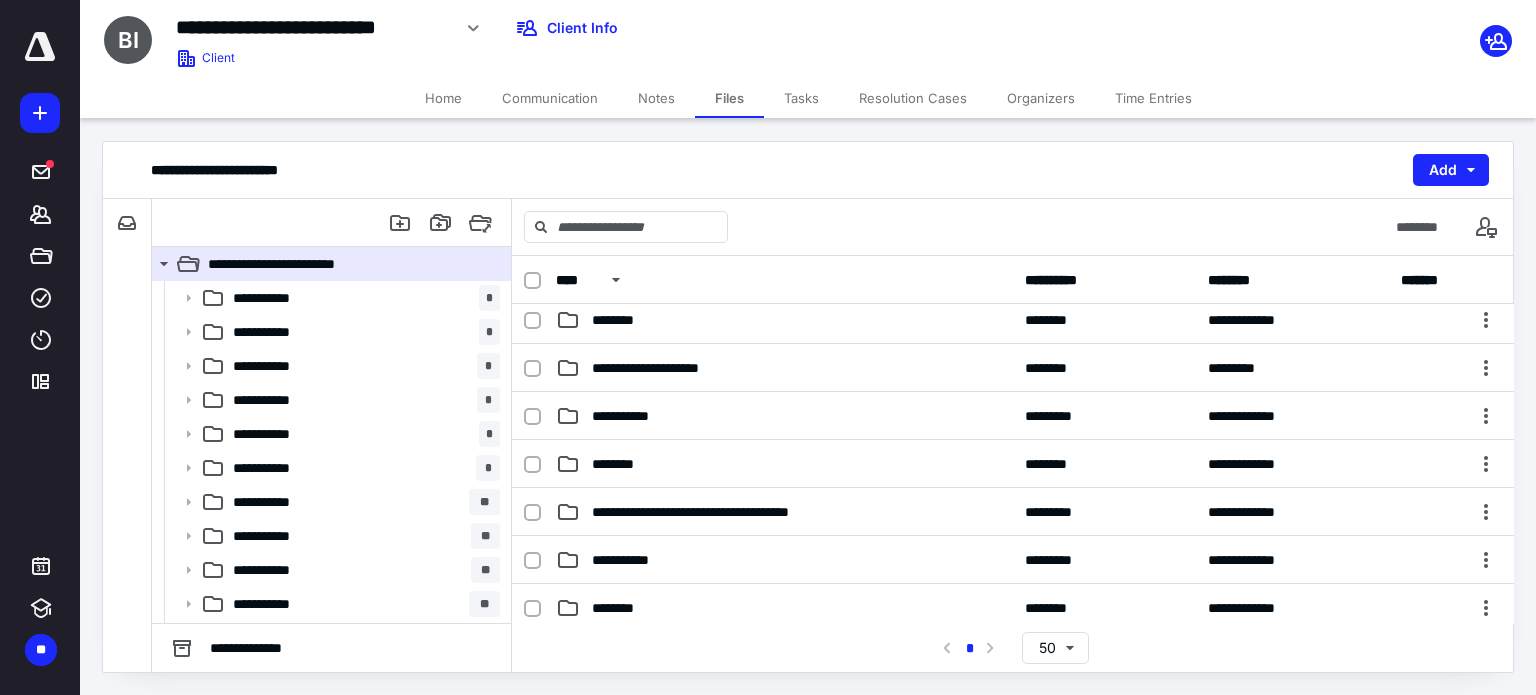 scroll, scrollTop: 1000, scrollLeft: 0, axis: vertical 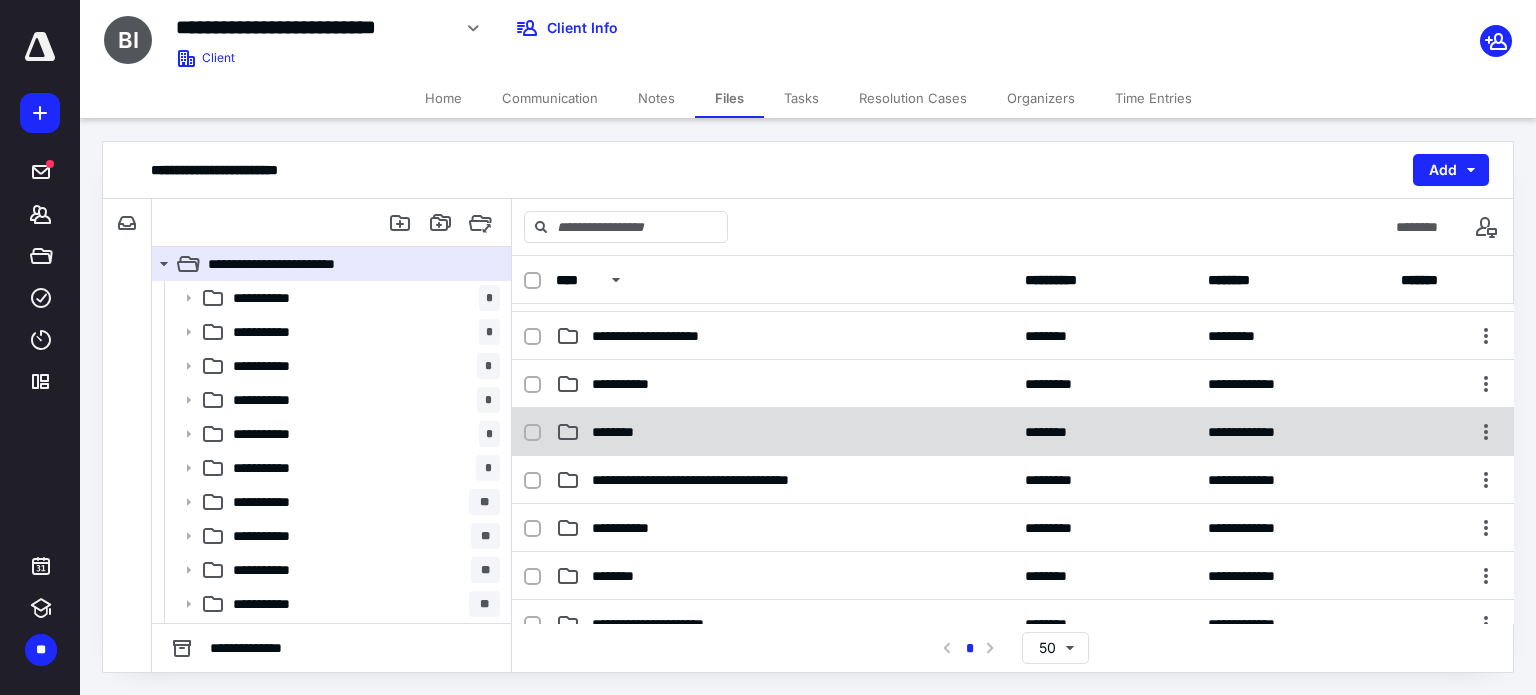 click on "********" at bounding box center (784, 432) 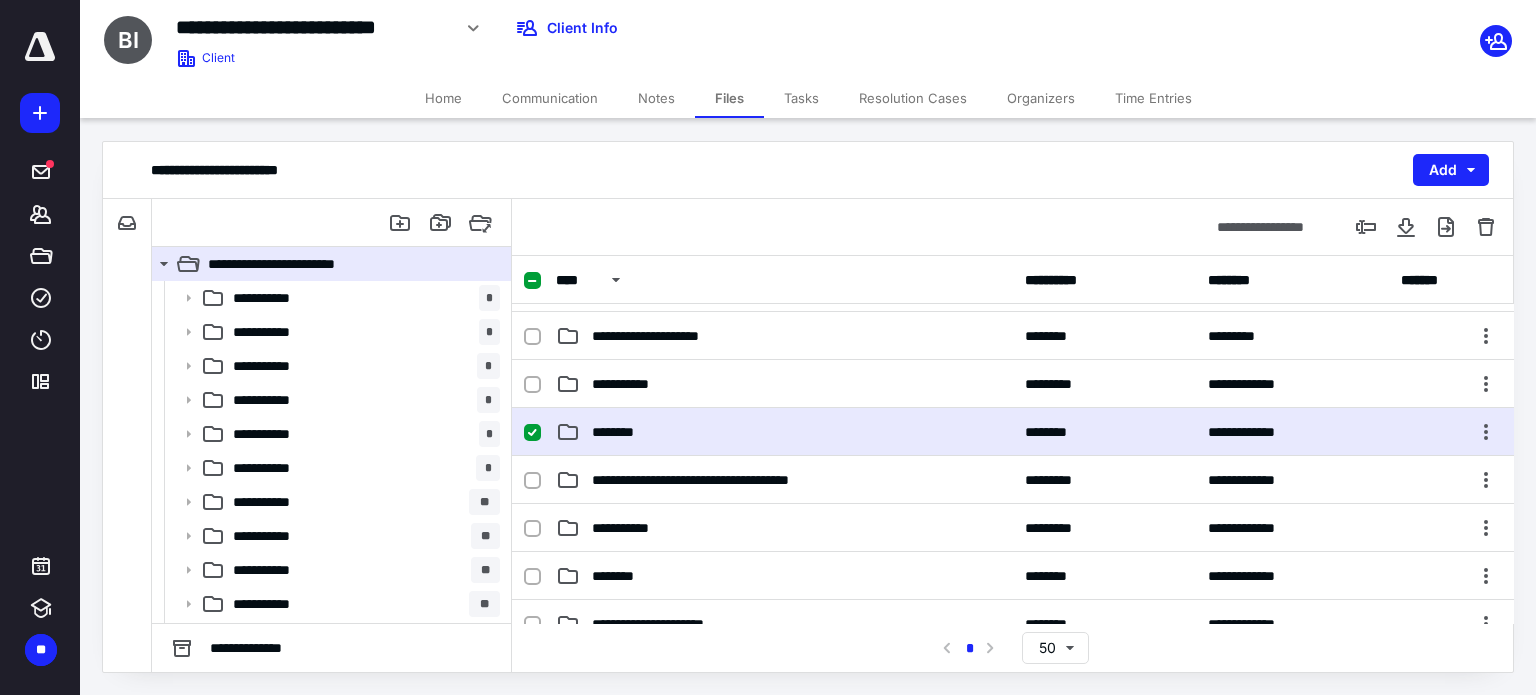 click on "********" at bounding box center [784, 432] 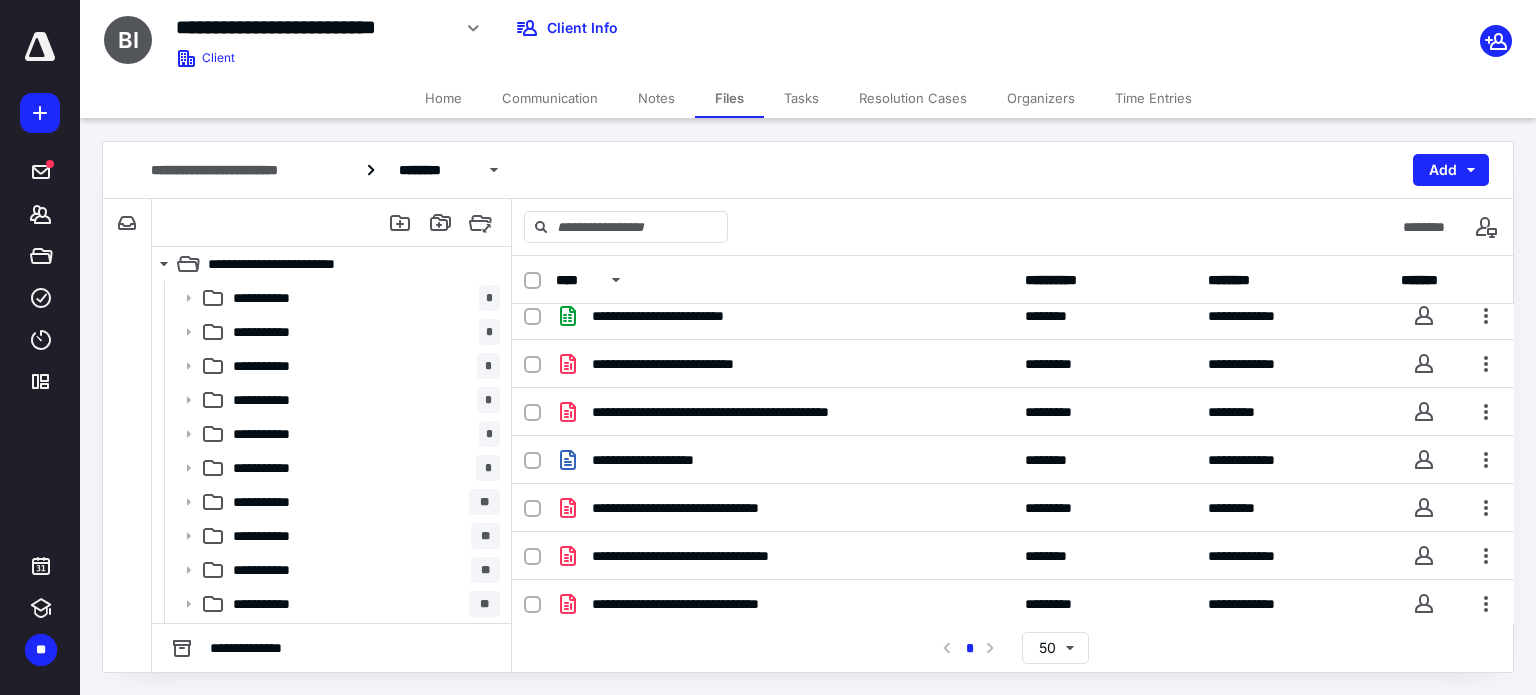 scroll, scrollTop: 200, scrollLeft: 0, axis: vertical 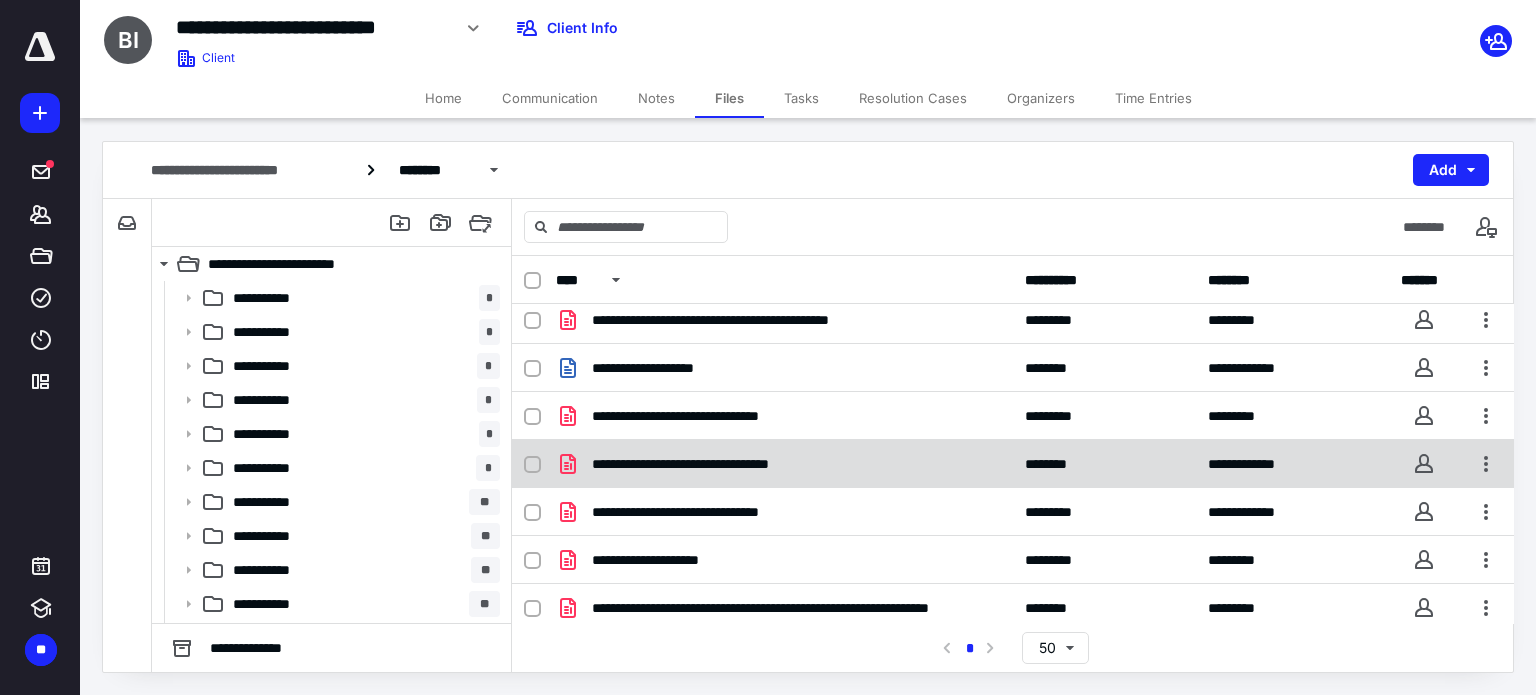click on "**********" at bounding box center (784, 464) 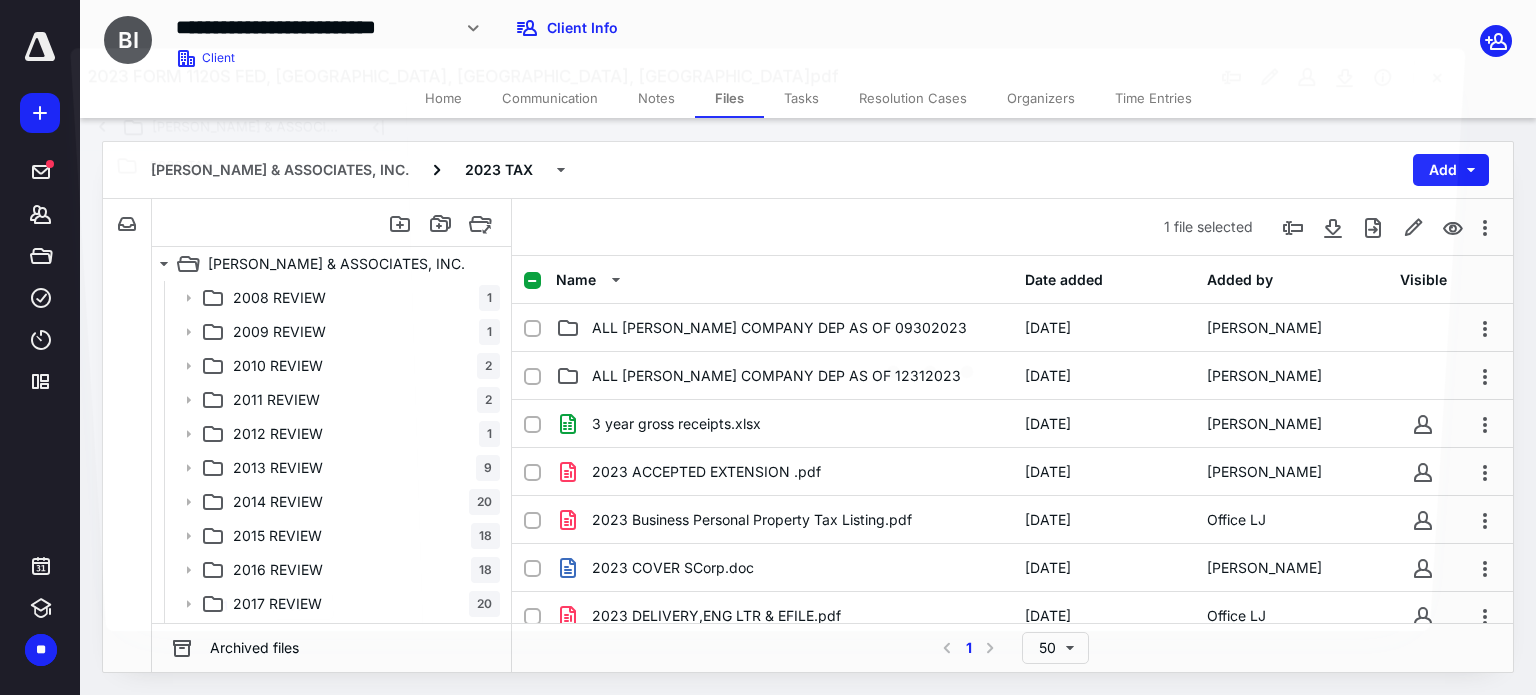 scroll, scrollTop: 200, scrollLeft: 0, axis: vertical 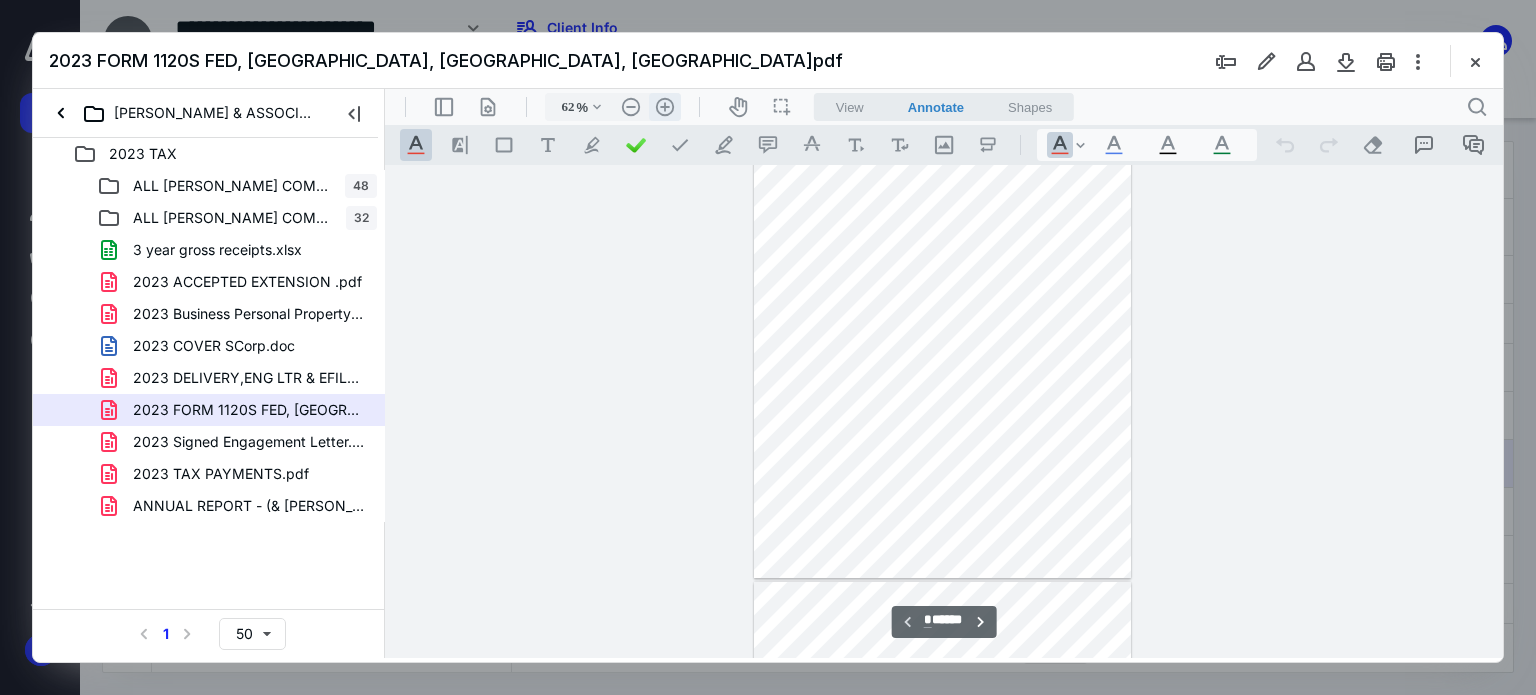 click on ".cls-1{fill:#abb0c4;} icon - header - zoom - in - line" at bounding box center (665, 107) 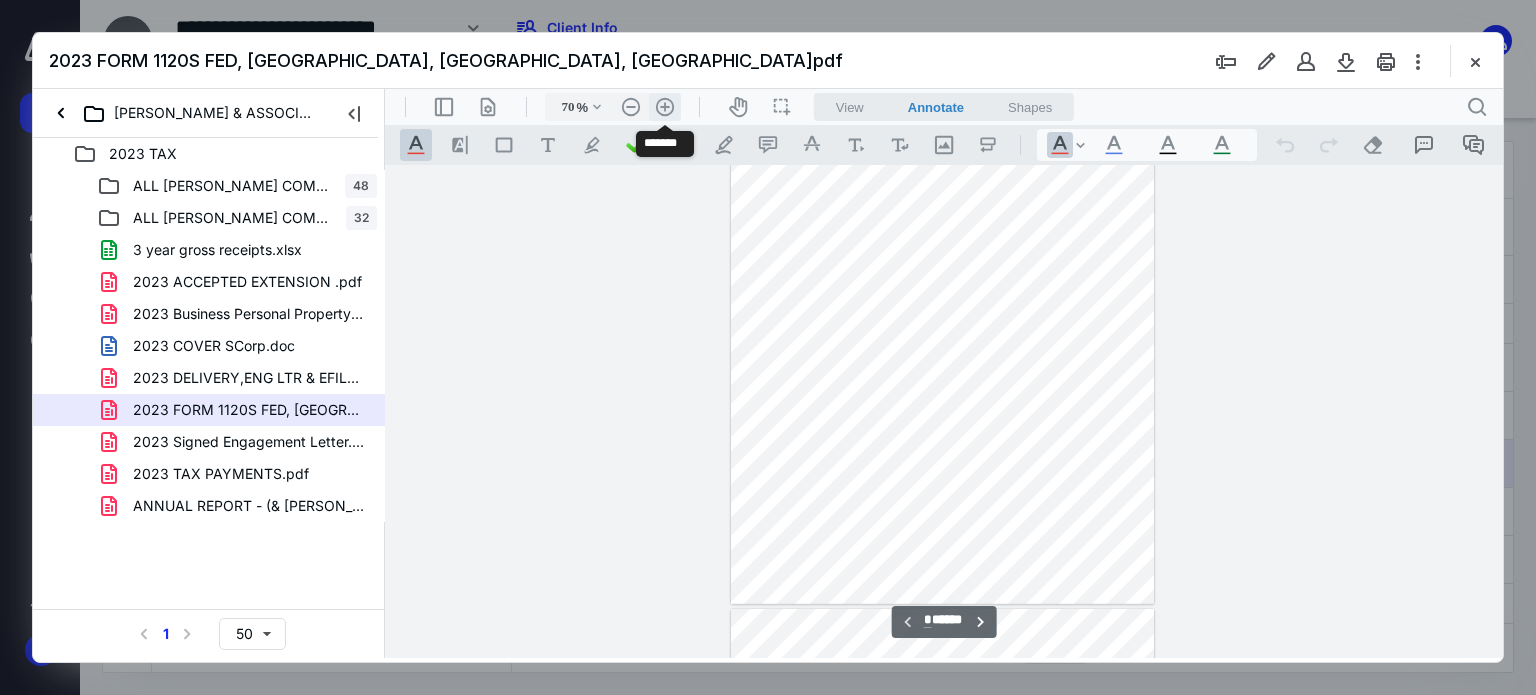click on ".cls-1{fill:#abb0c4;} icon - header - zoom - in - line" at bounding box center [665, 107] 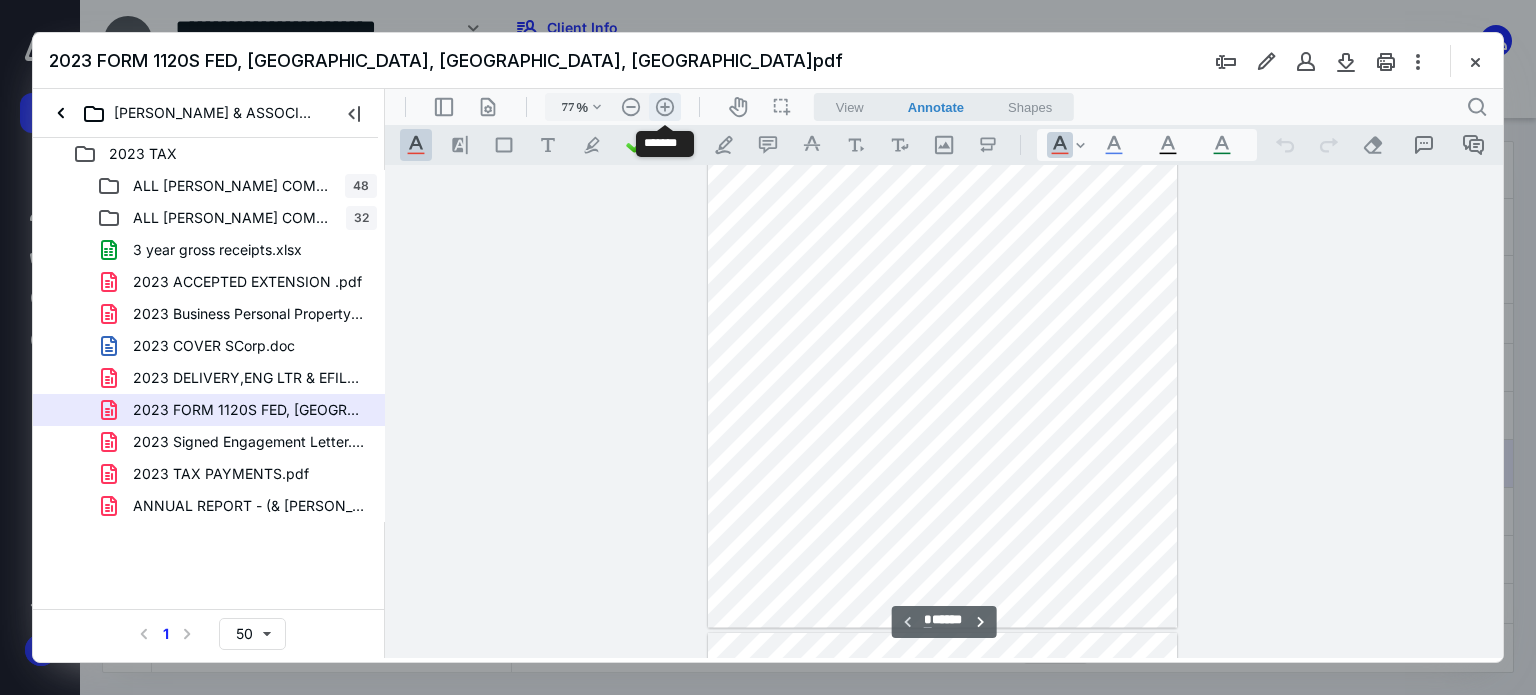 click on ".cls-1{fill:#abb0c4;} icon - header - zoom - in - line" at bounding box center [665, 107] 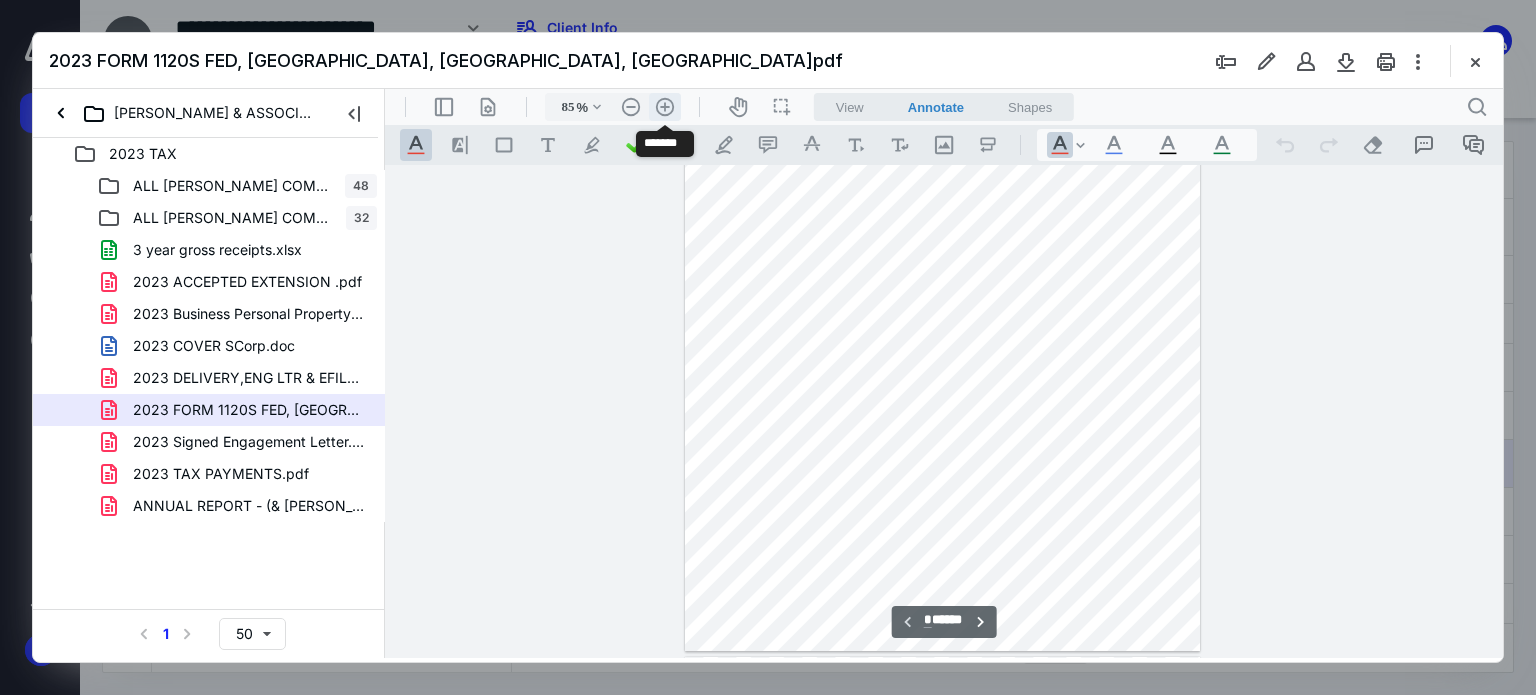 click on ".cls-1{fill:#abb0c4;} icon - header - zoom - in - line" at bounding box center (665, 107) 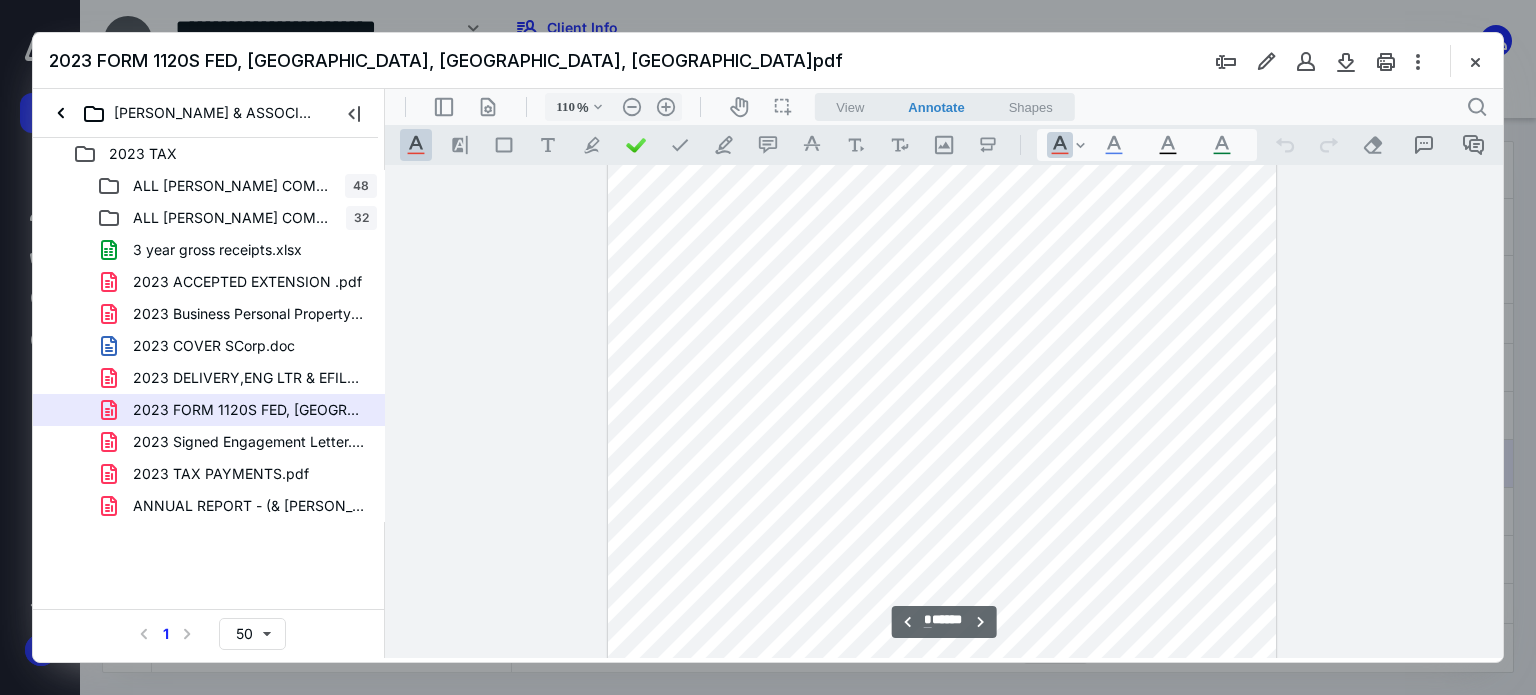 scroll, scrollTop: 1200, scrollLeft: 0, axis: vertical 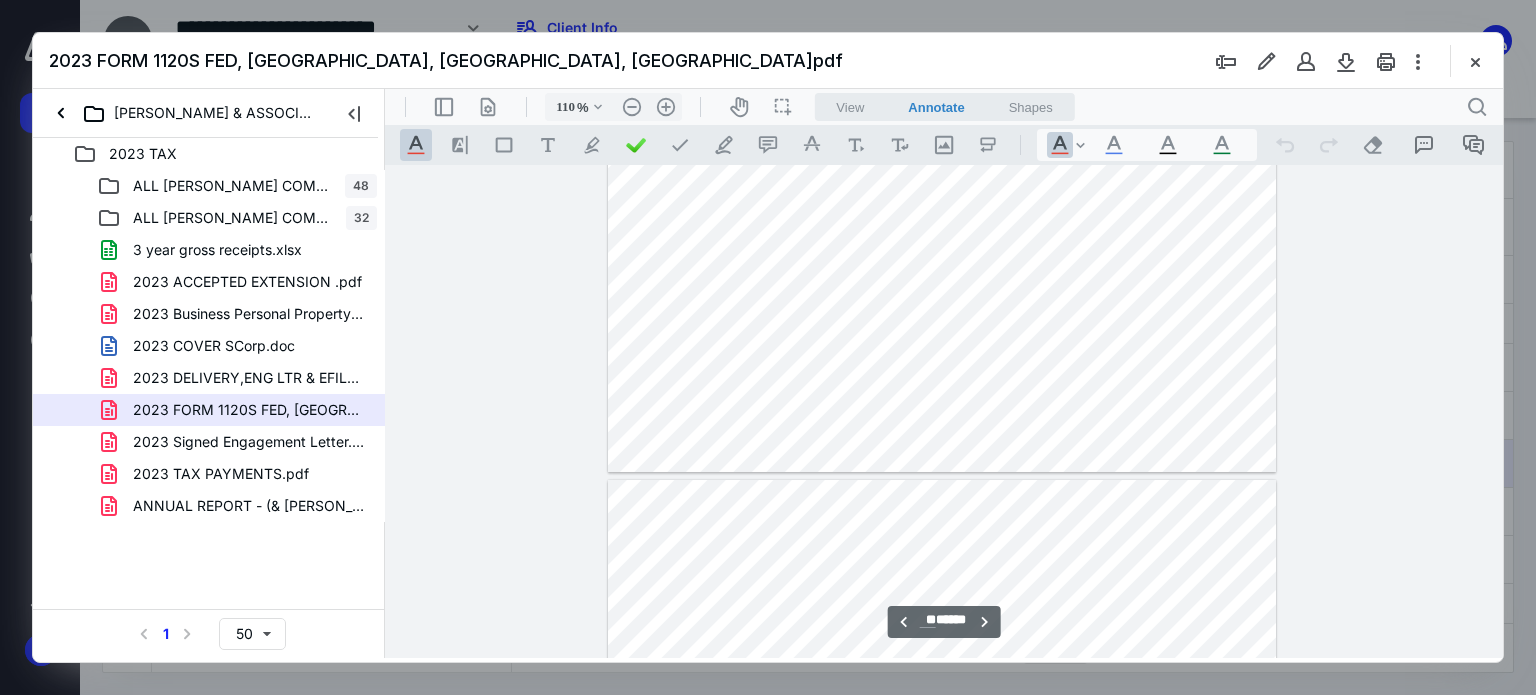 type on "**" 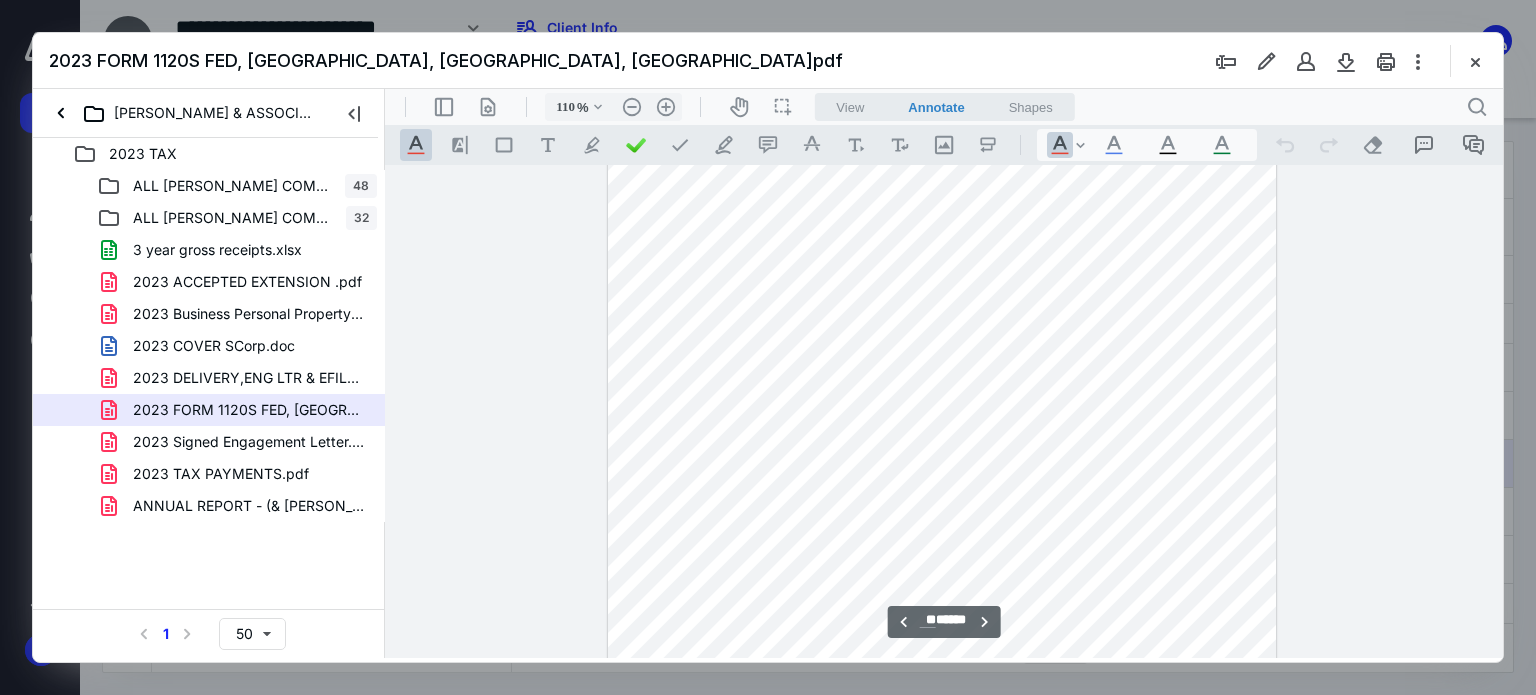 scroll, scrollTop: 28986, scrollLeft: 0, axis: vertical 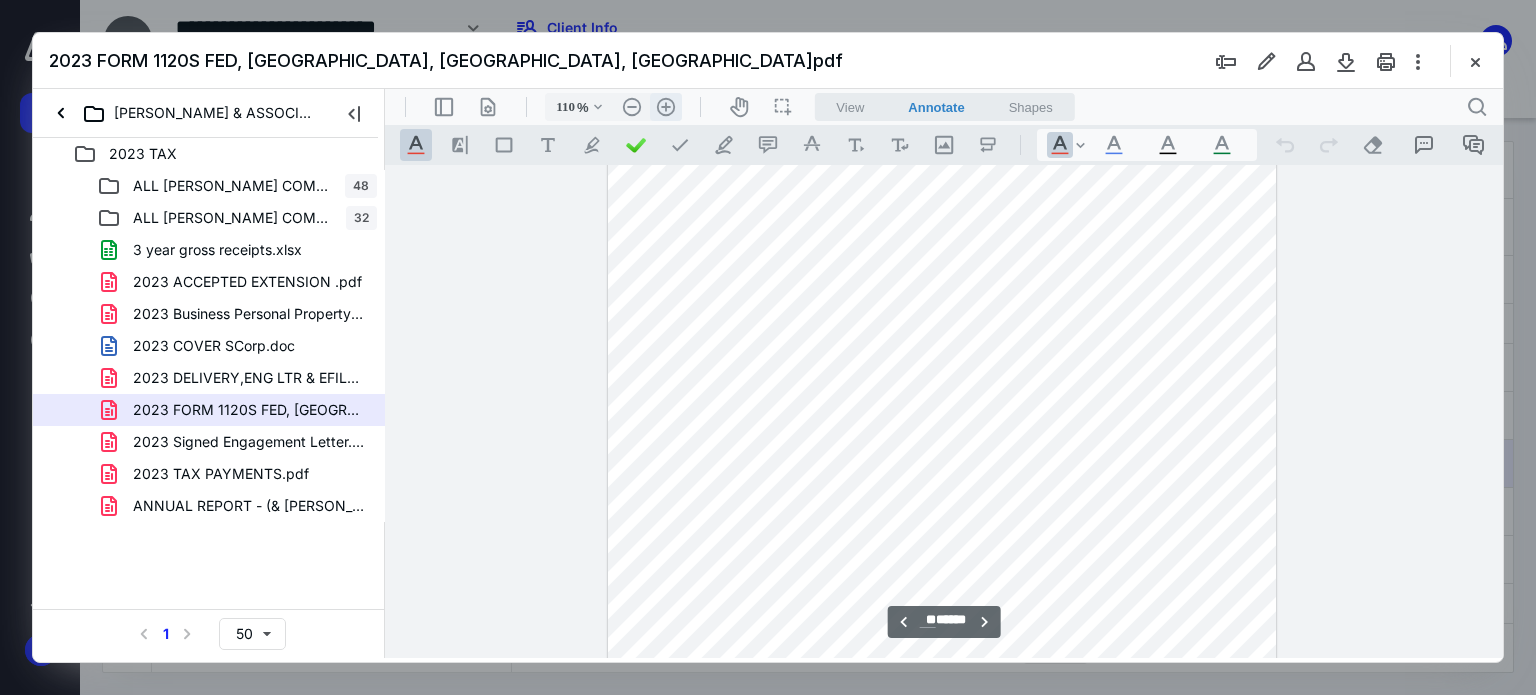 click on ".cls-1{fill:#abb0c4;} icon - header - zoom - in - line" at bounding box center [666, 107] 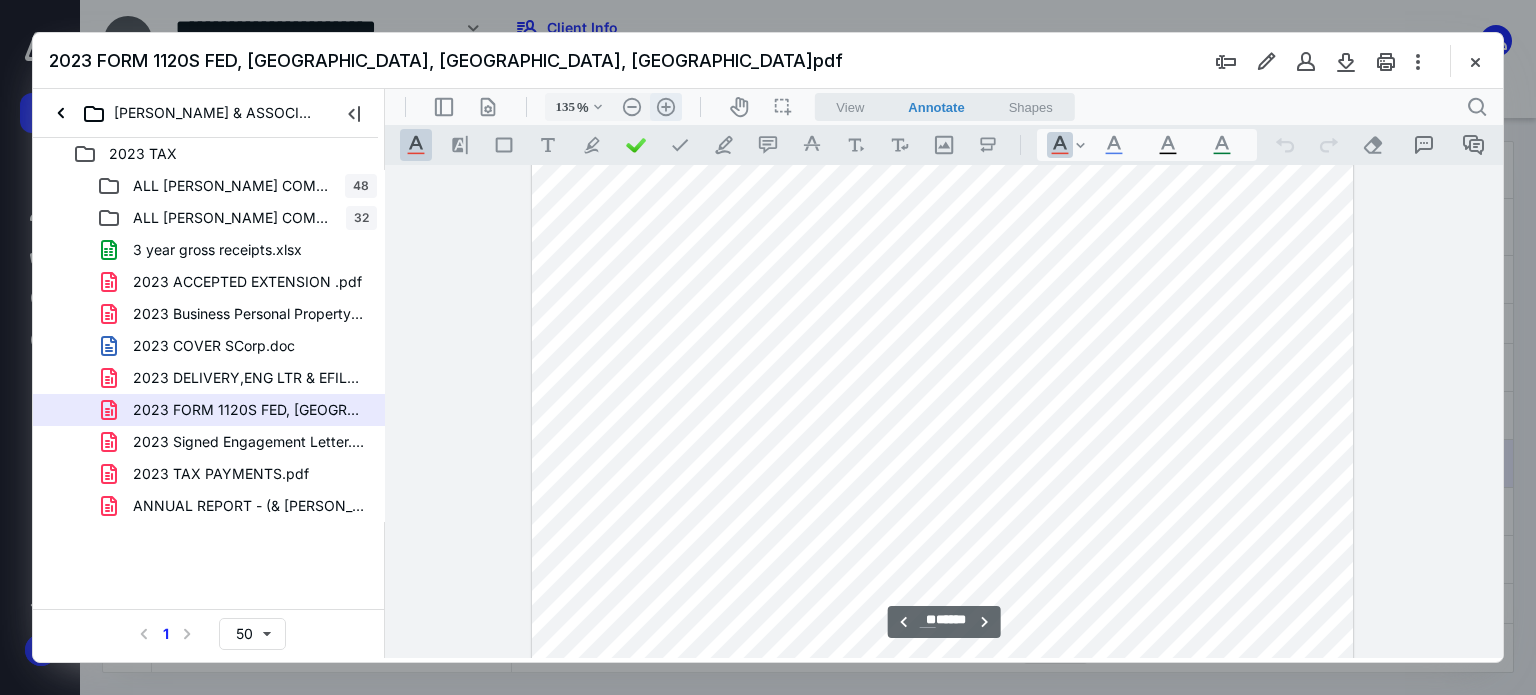 click on ".cls-1{fill:#abb0c4;} icon - header - zoom - in - line" at bounding box center [666, 107] 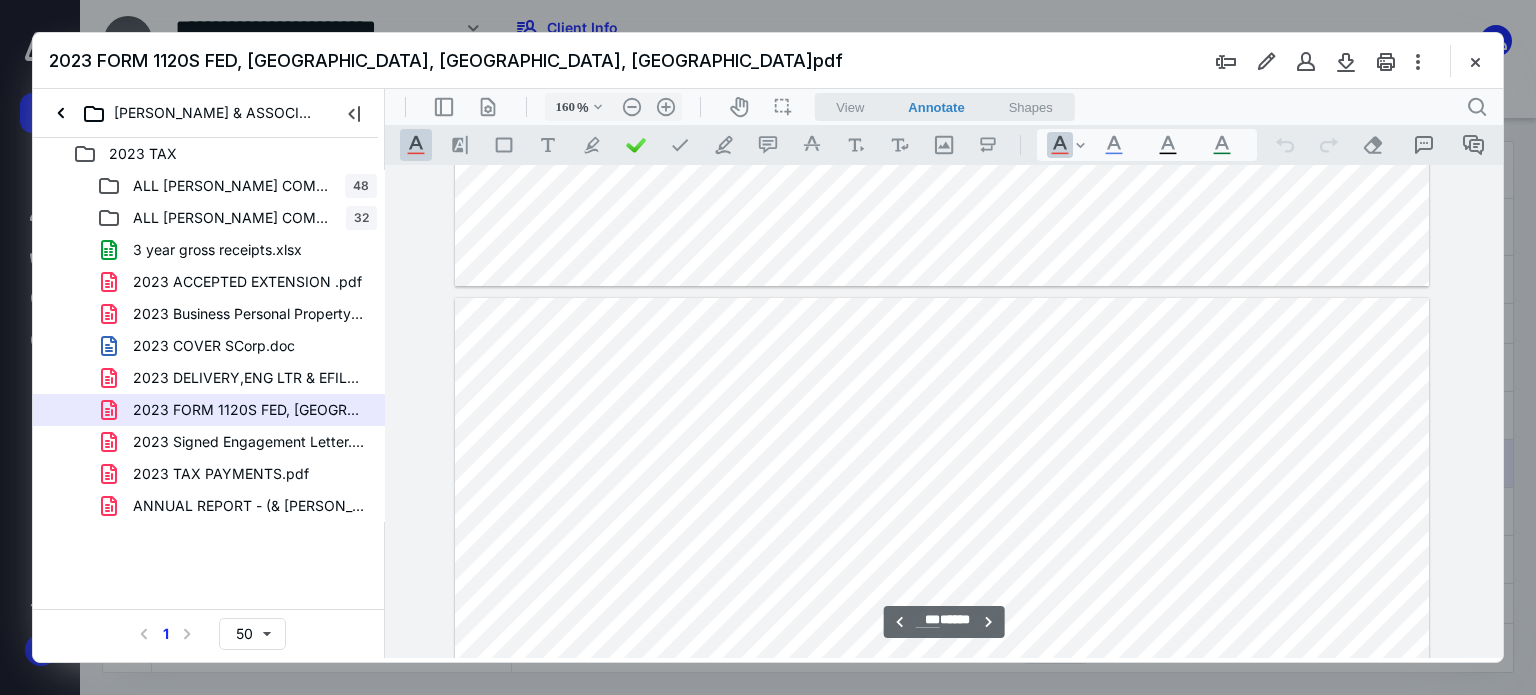 type on "***" 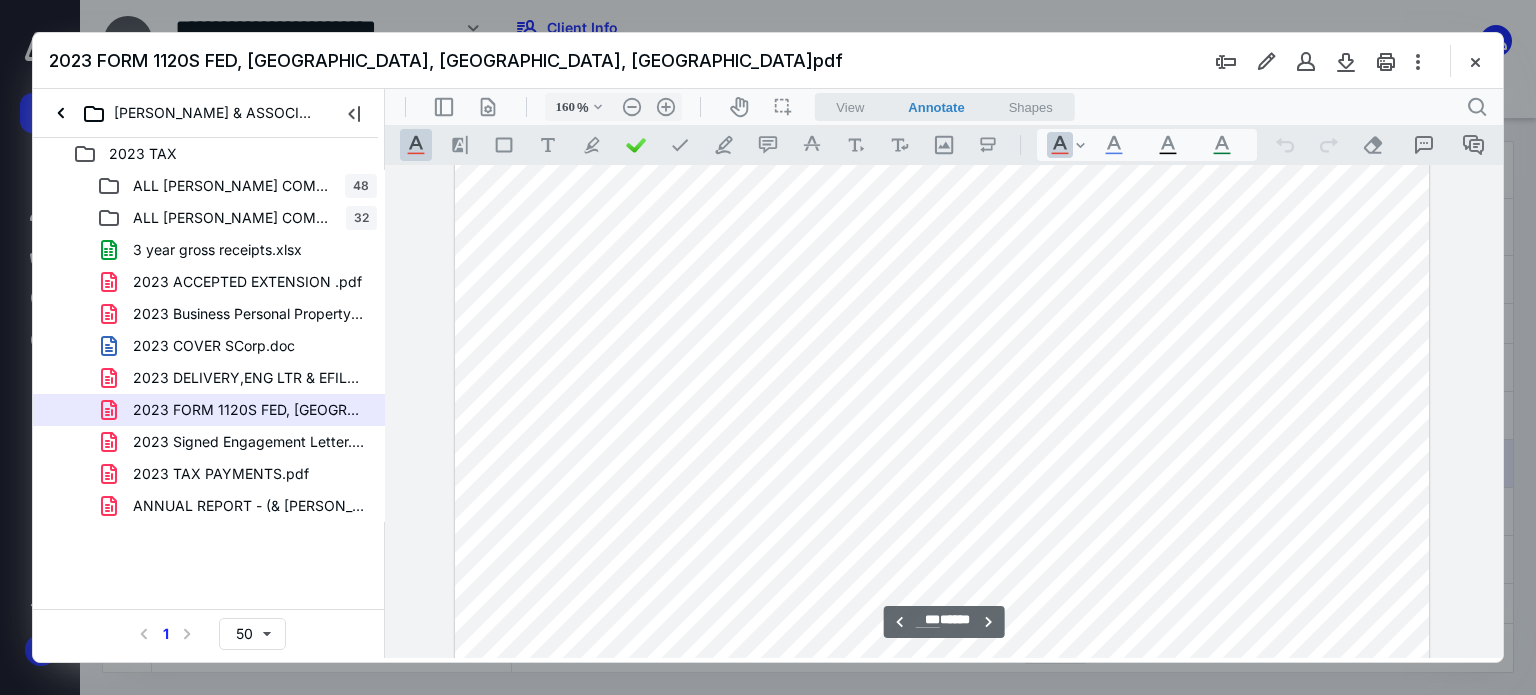 scroll, scrollTop: 182648, scrollLeft: 0, axis: vertical 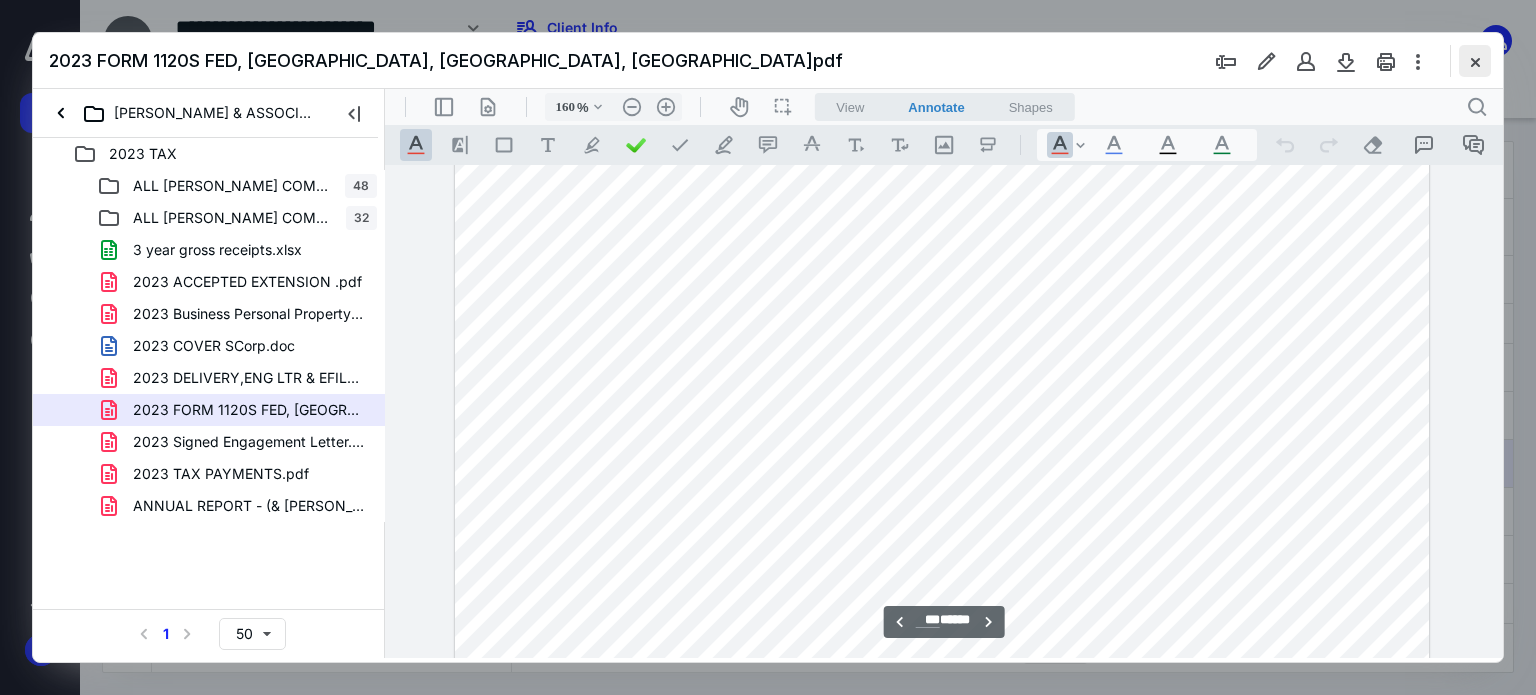 click at bounding box center [1475, 61] 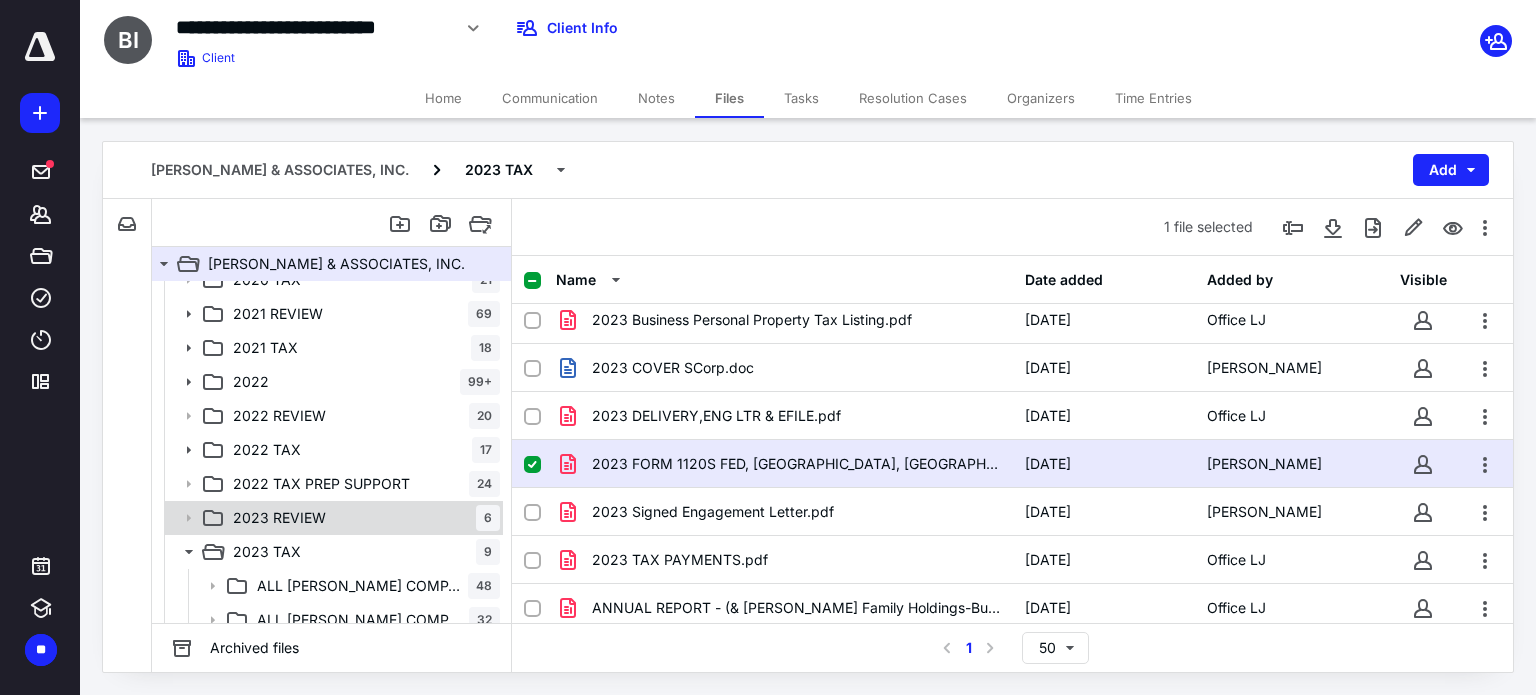 scroll, scrollTop: 500, scrollLeft: 0, axis: vertical 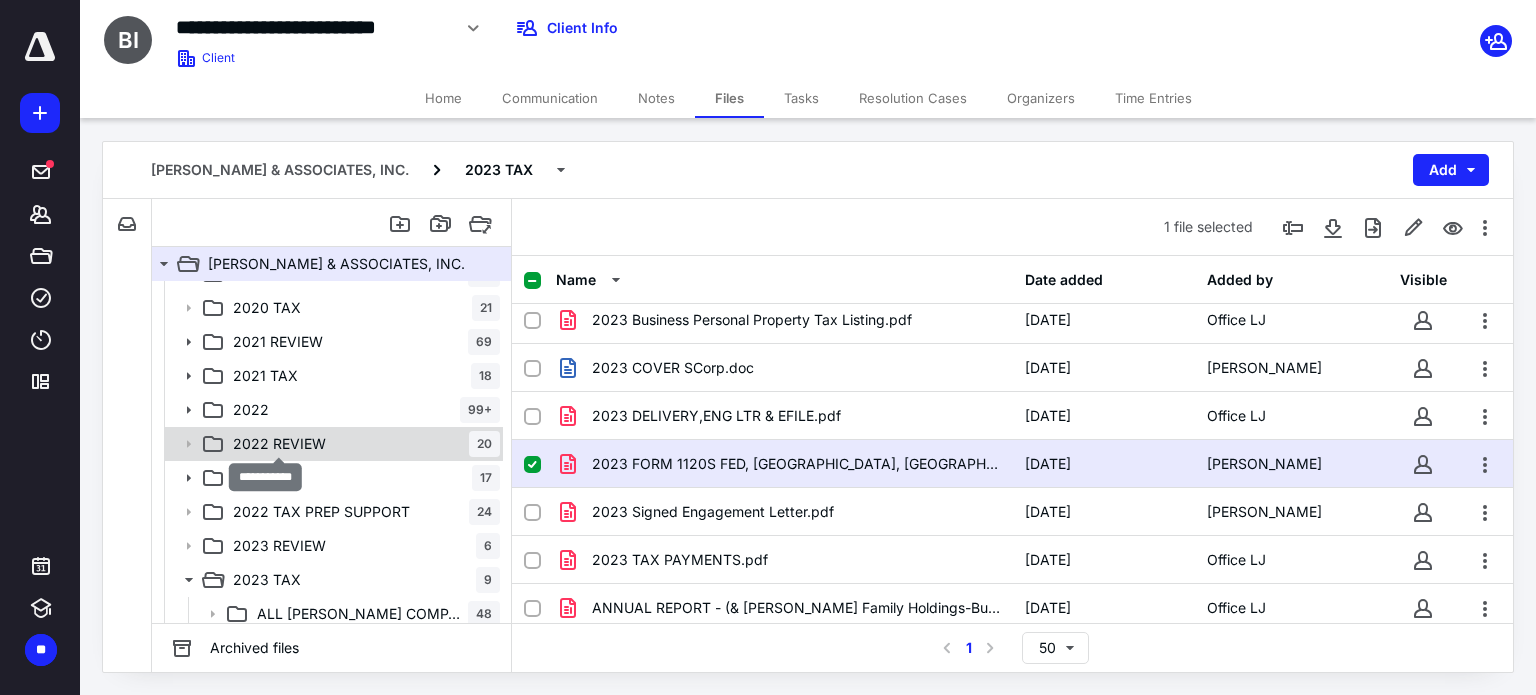 click on "2022 REVIEW" at bounding box center (279, 444) 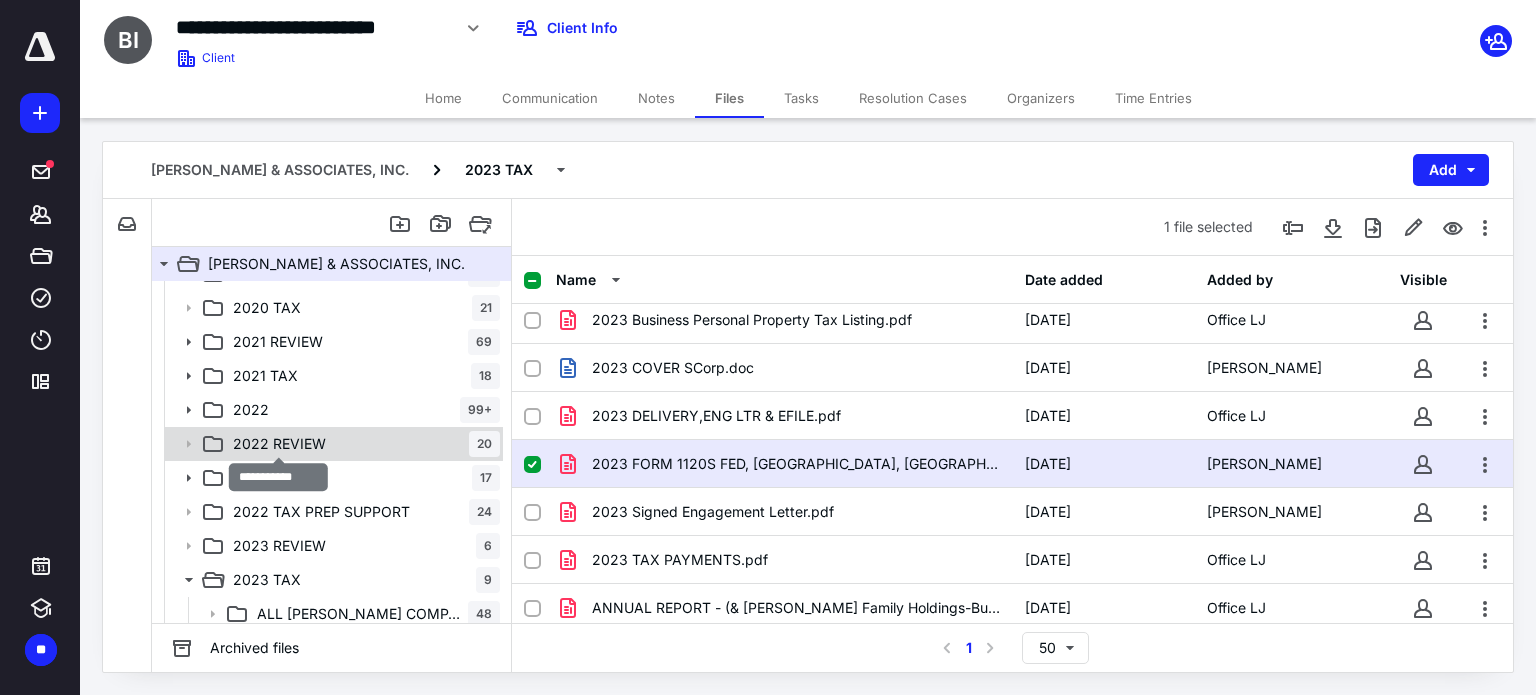 scroll, scrollTop: 0, scrollLeft: 0, axis: both 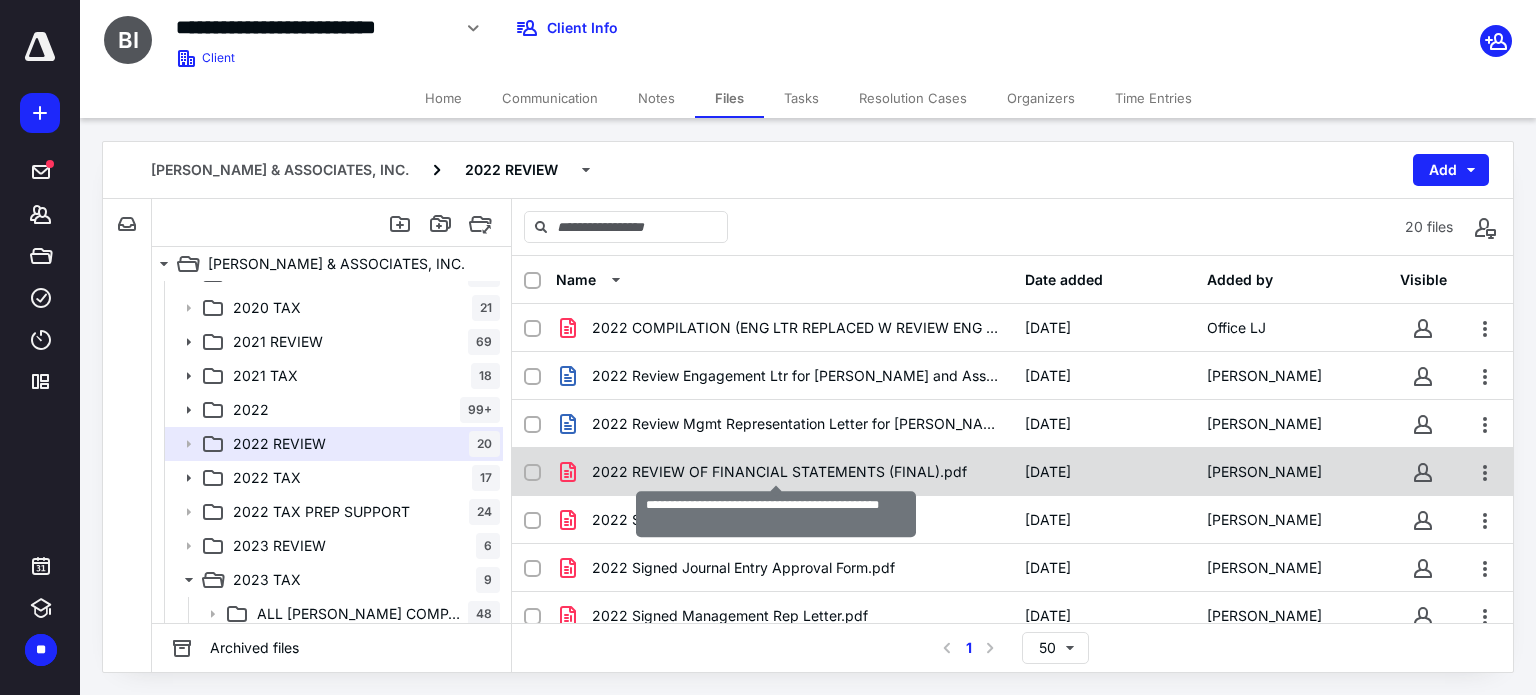 click on "2022 REVIEW OF FINANCIAL STATEMENTS (FINAL).pdf" at bounding box center (779, 472) 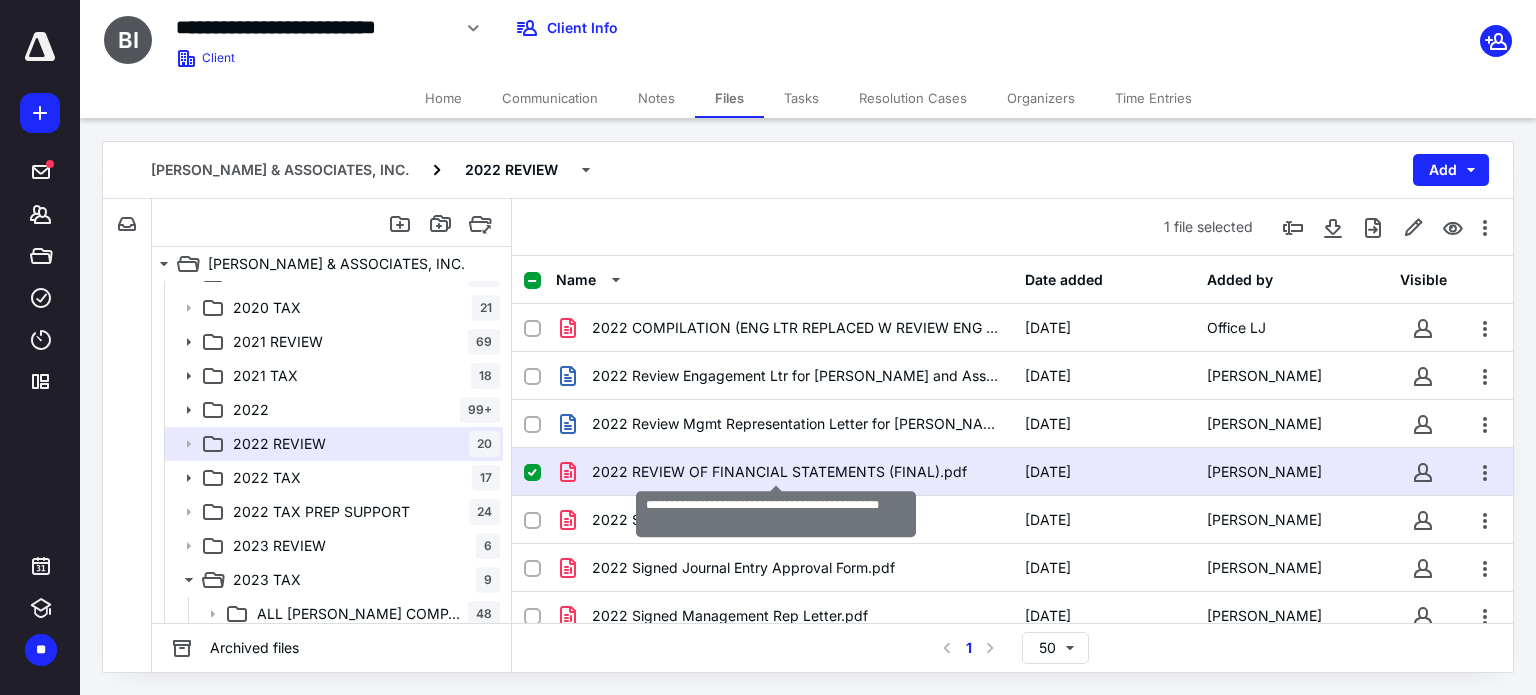 click on "2022 REVIEW OF FINANCIAL STATEMENTS (FINAL).pdf" at bounding box center [779, 472] 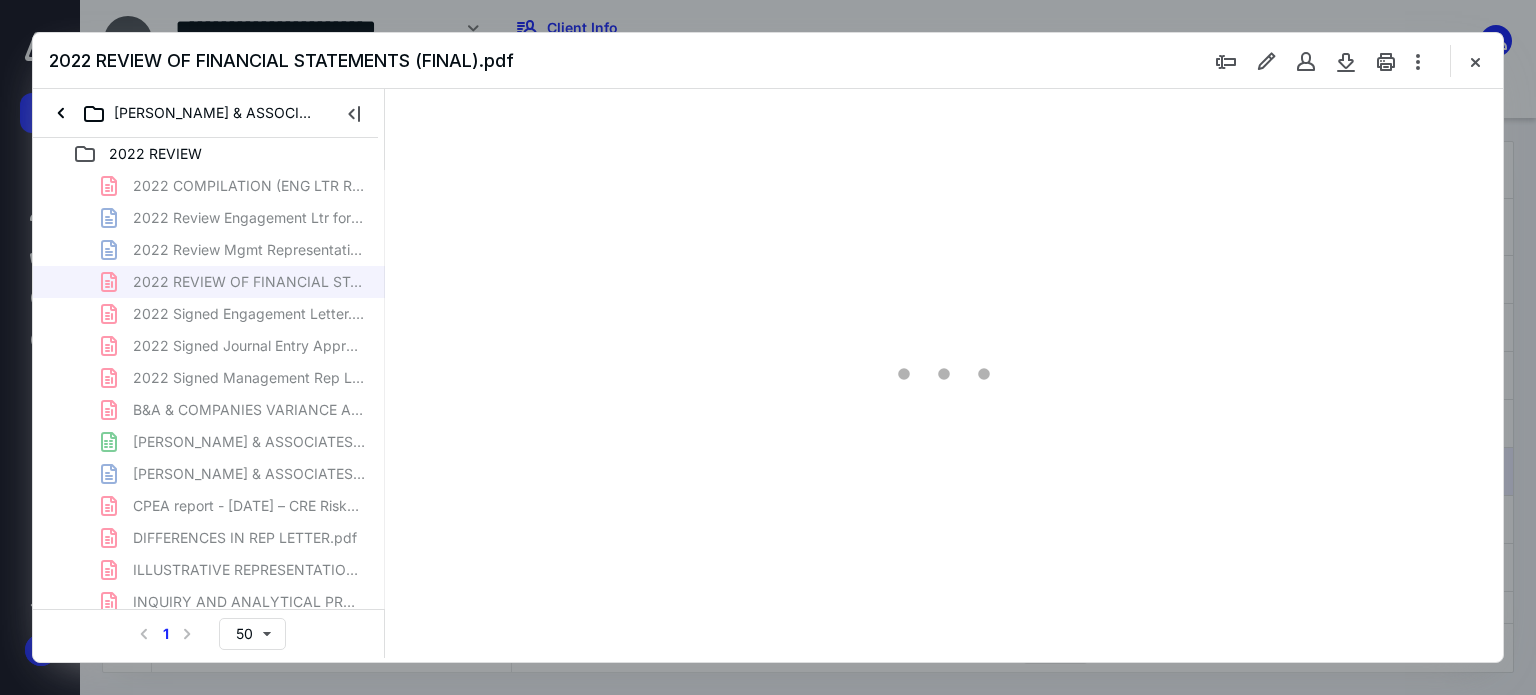 scroll, scrollTop: 0, scrollLeft: 0, axis: both 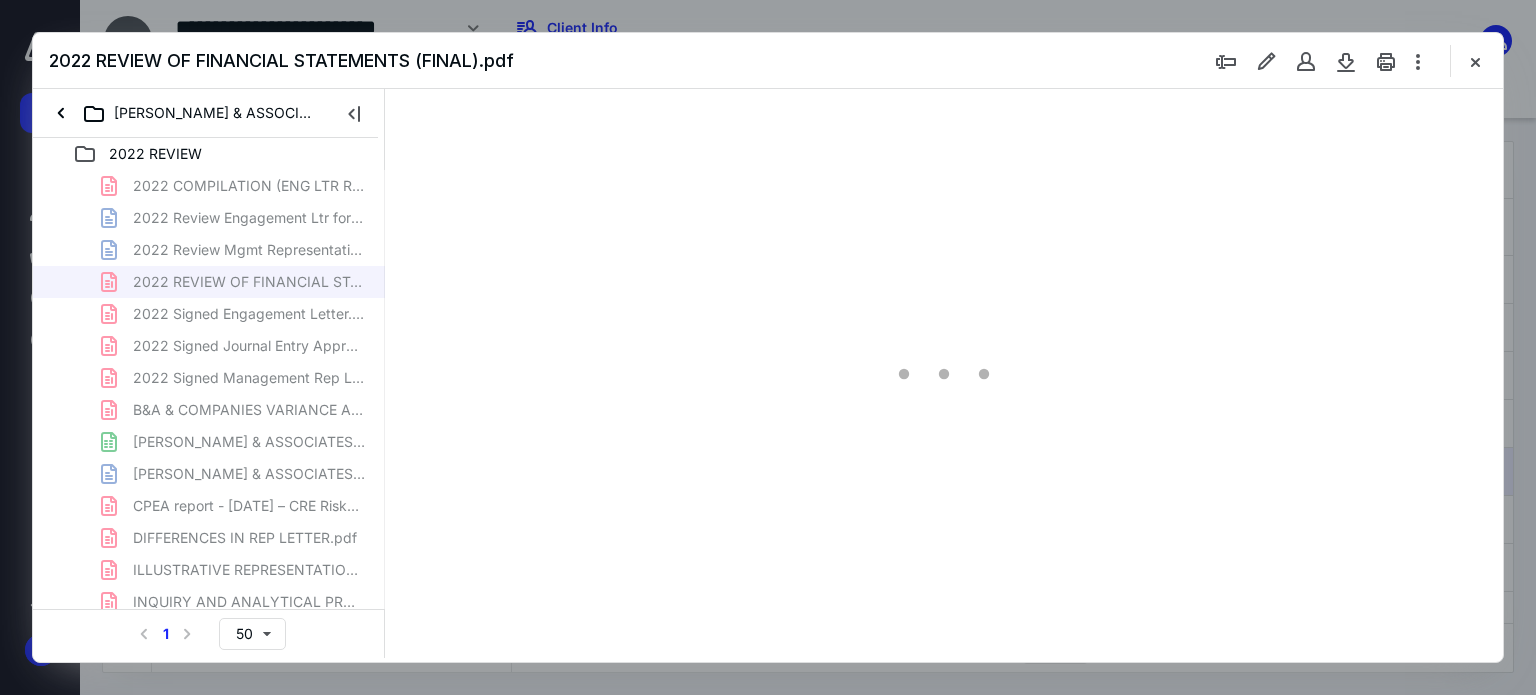 type on "62" 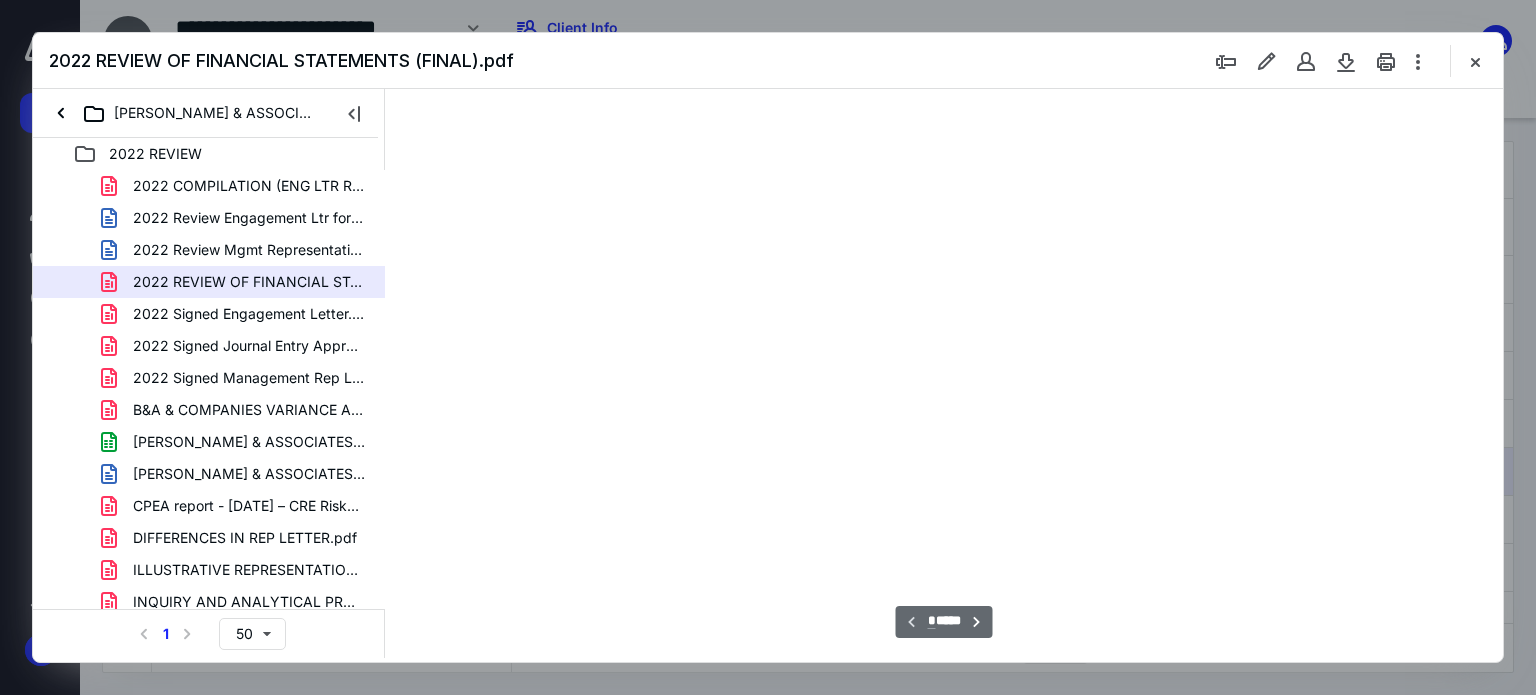 scroll, scrollTop: 78, scrollLeft: 0, axis: vertical 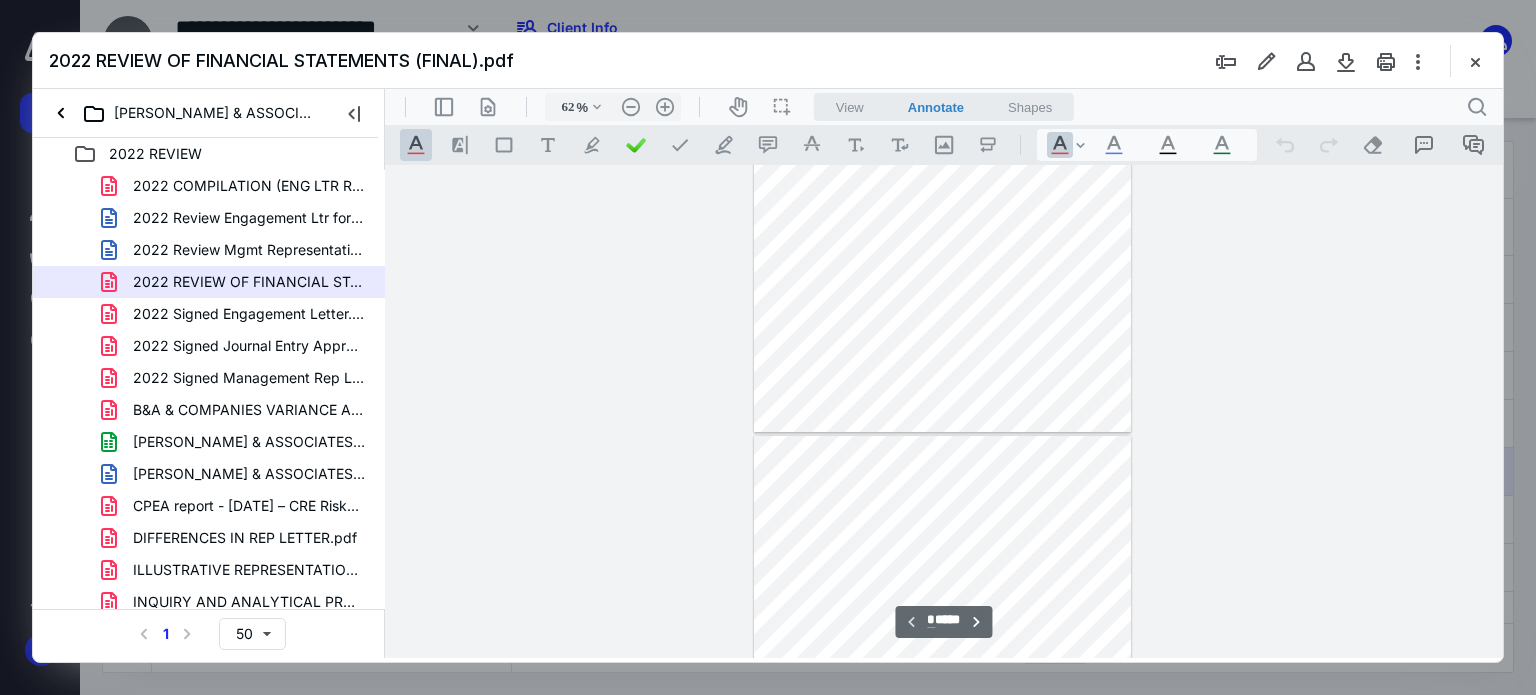 type on "*" 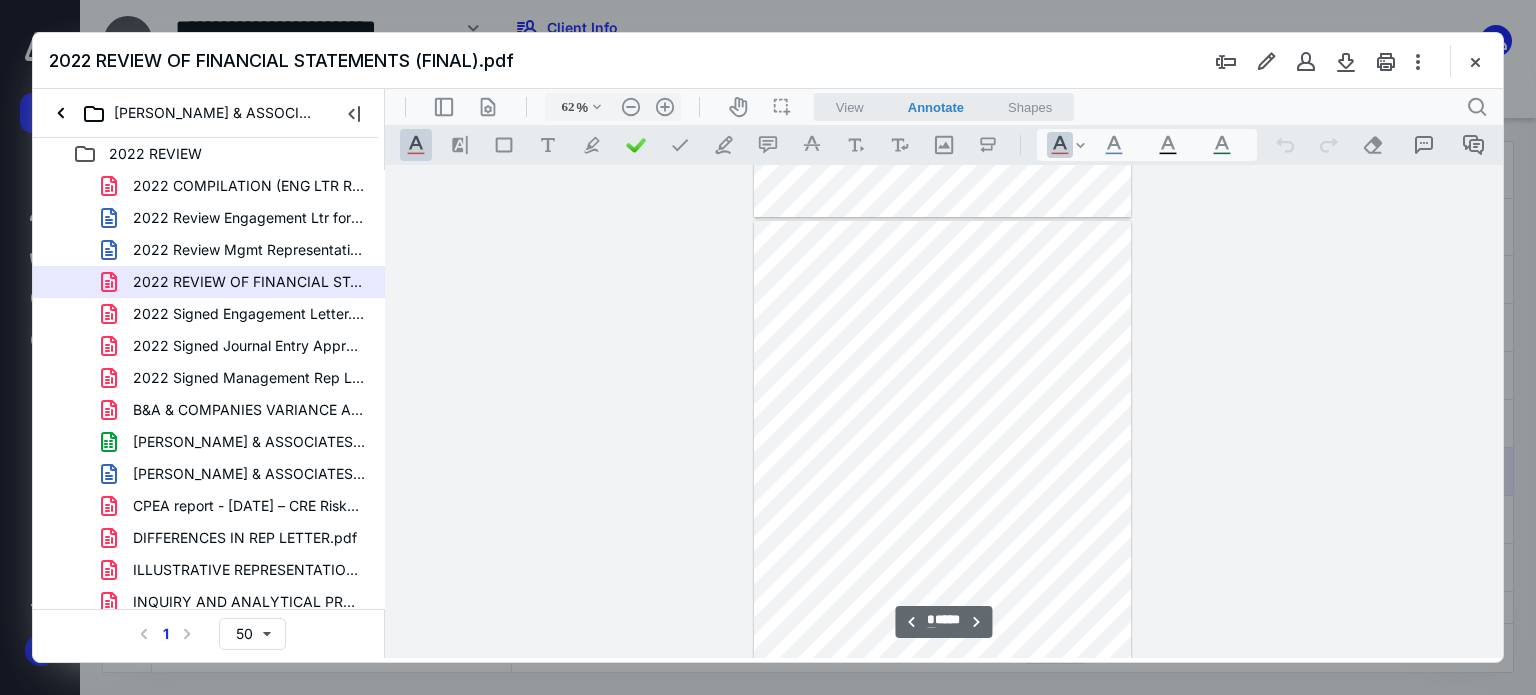 scroll, scrollTop: 478, scrollLeft: 0, axis: vertical 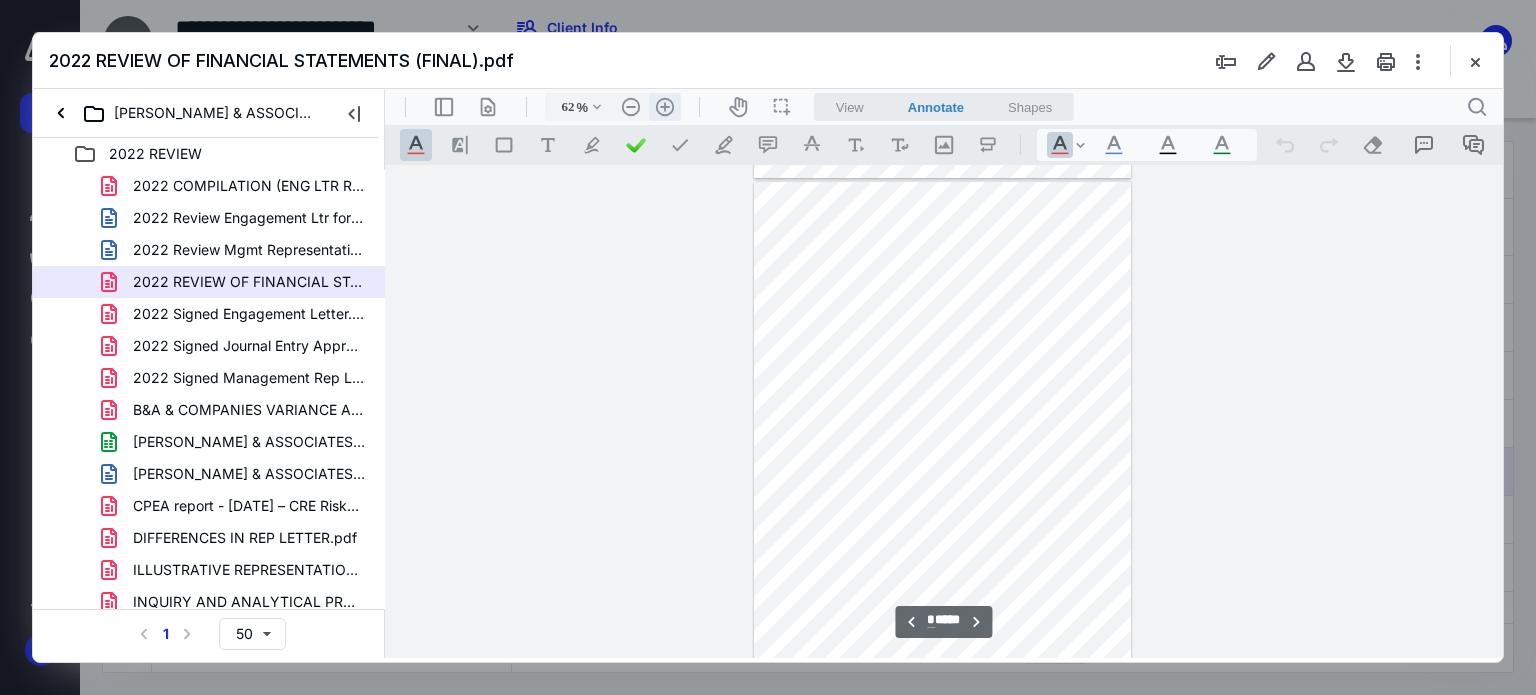 click on ".cls-1{fill:#abb0c4;} icon - header - zoom - in - line" at bounding box center [665, 107] 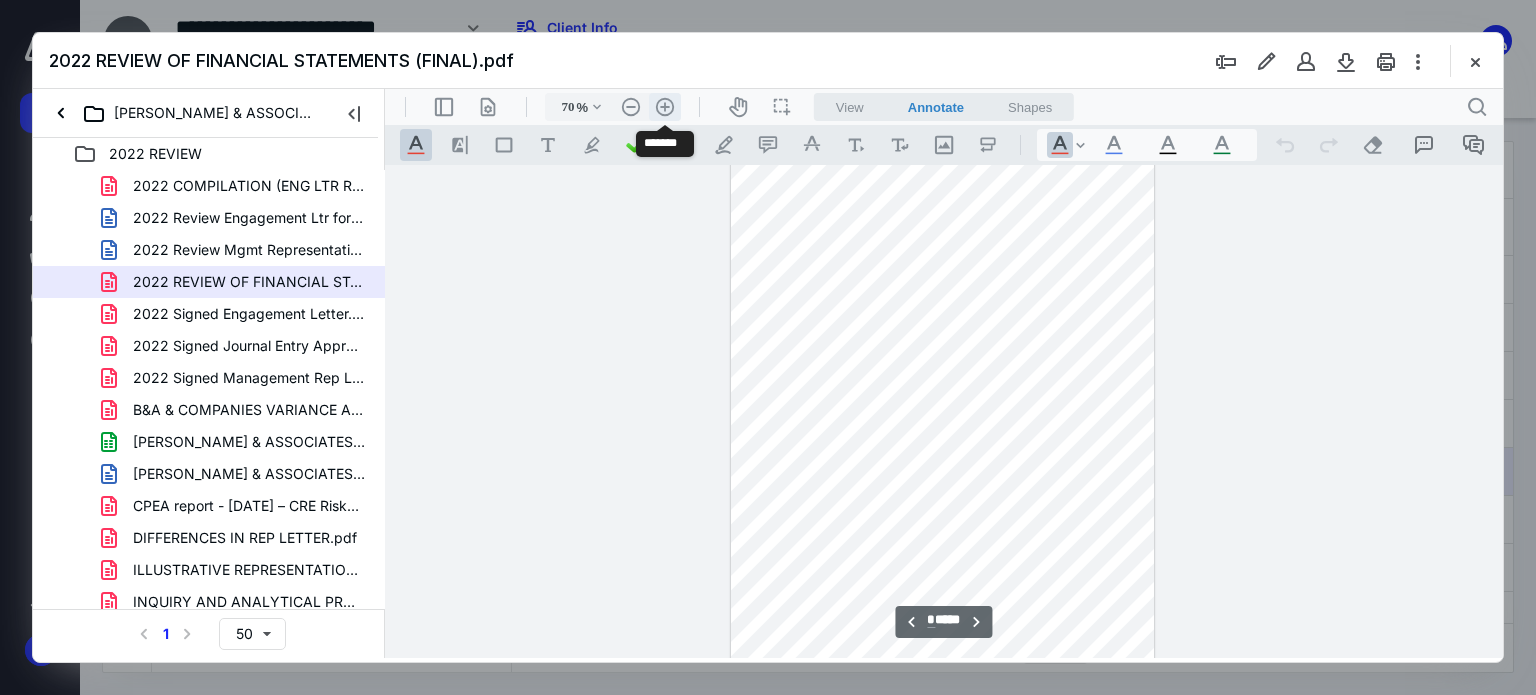 click on ".cls-1{fill:#abb0c4;} icon - header - zoom - in - line" at bounding box center [665, 107] 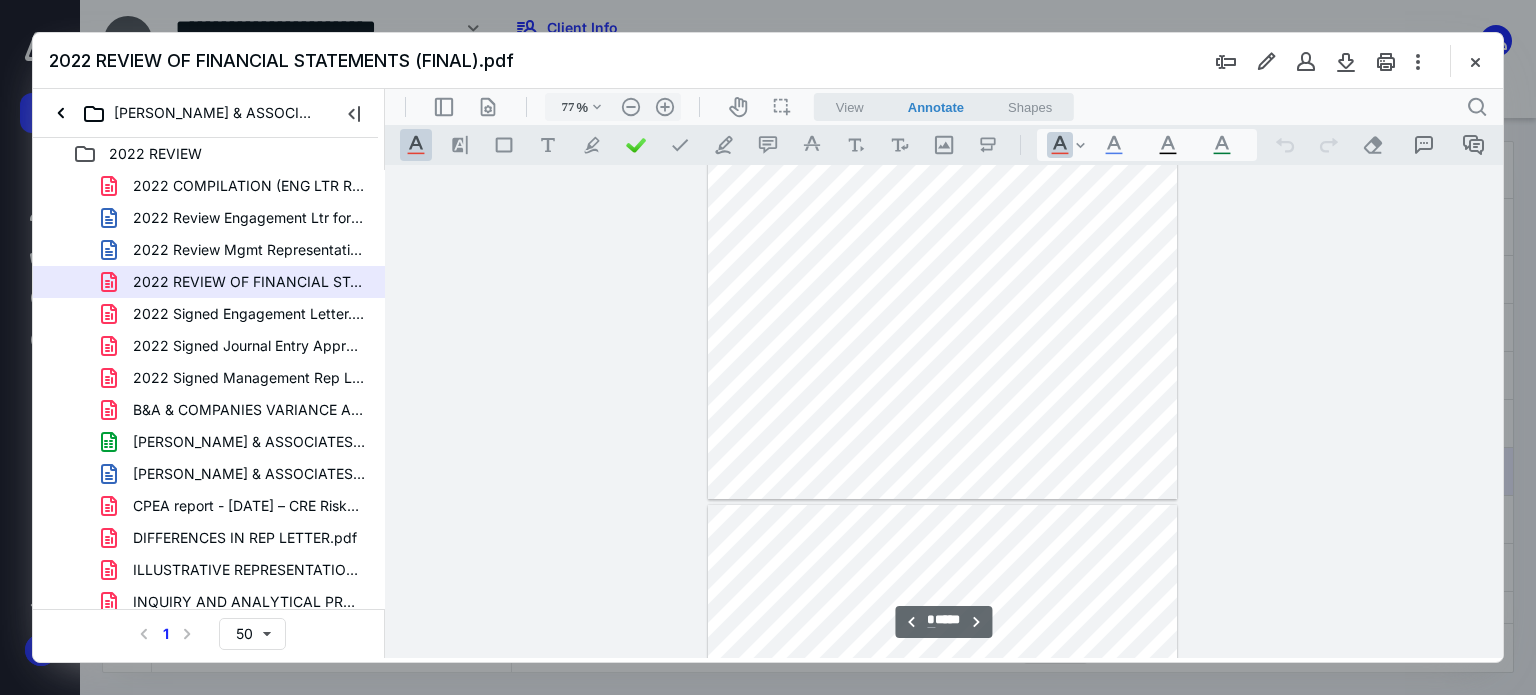 type on "*" 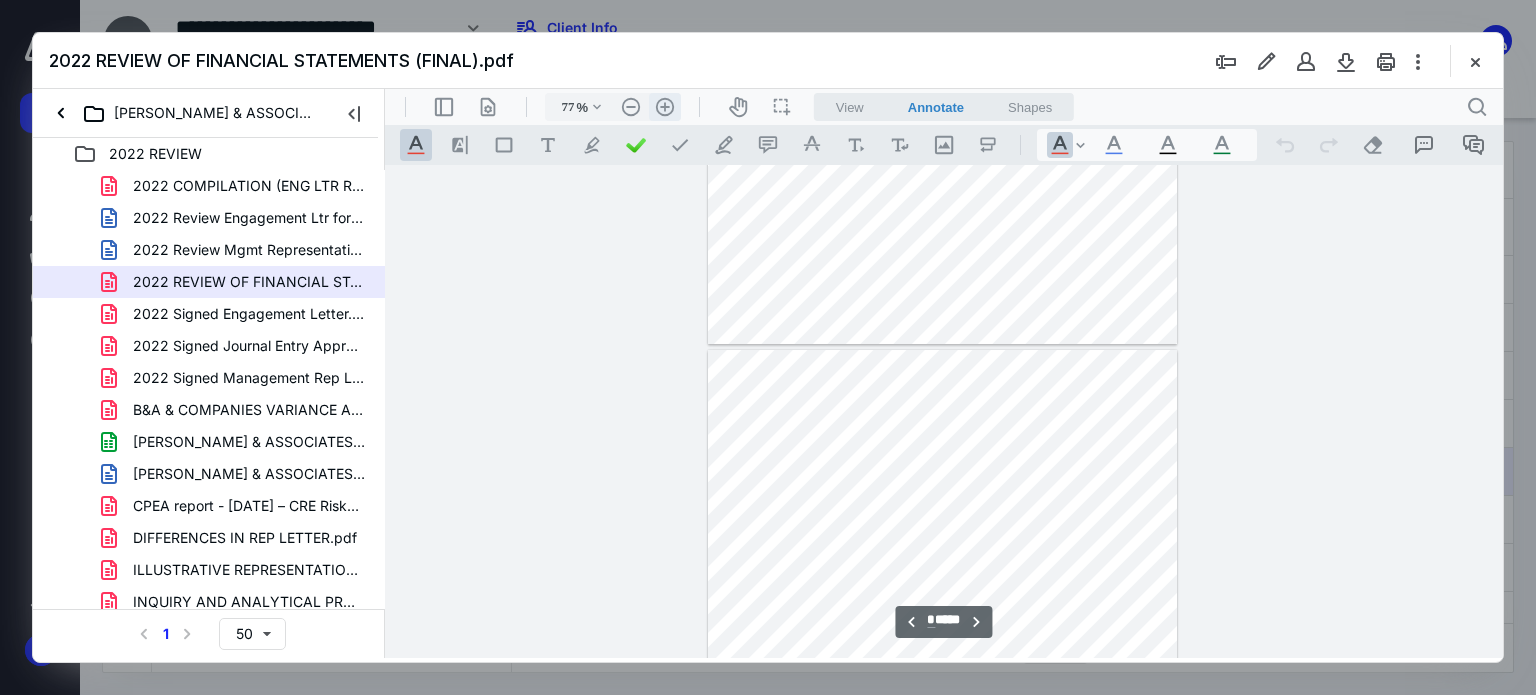 click on ".cls-1{fill:#abb0c4;} icon - header - zoom - in - line" at bounding box center [665, 107] 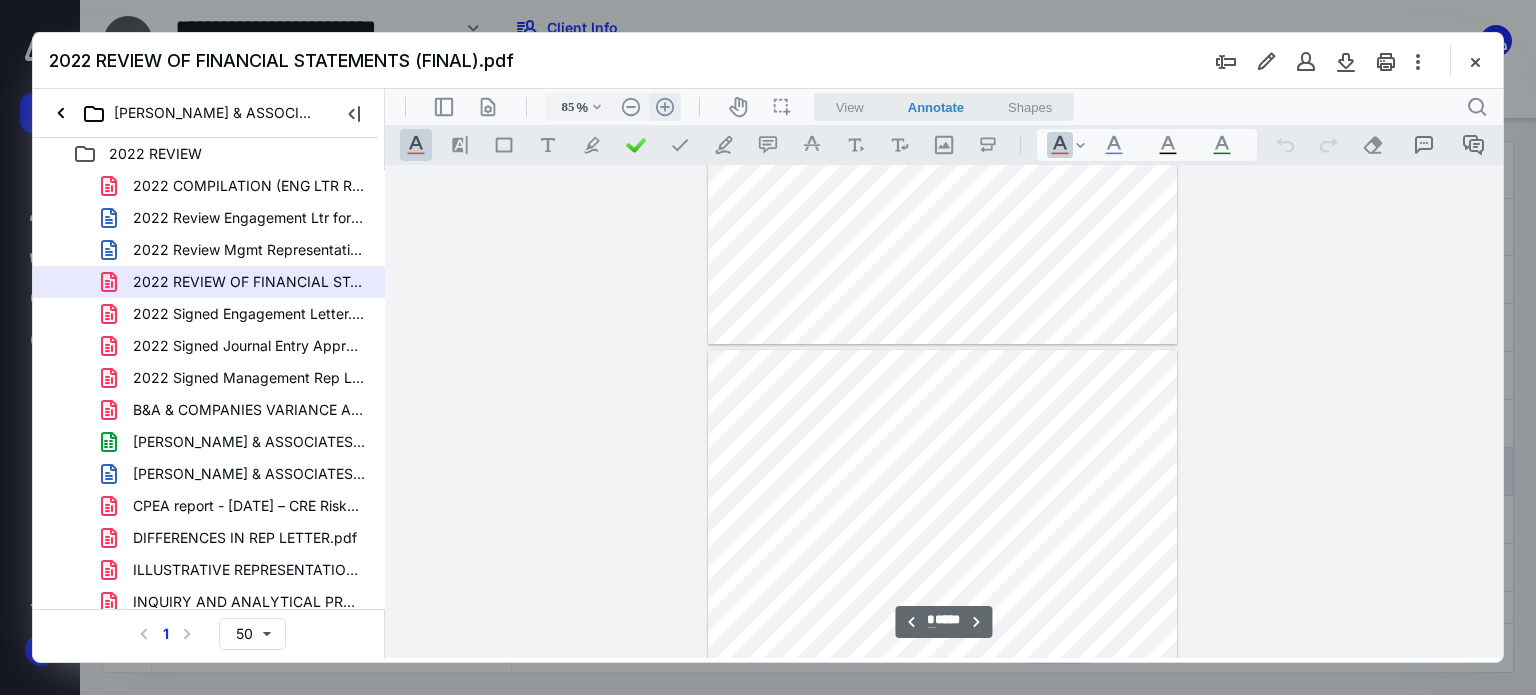 click on ".cls-1{fill:#abb0c4;} icon - header - zoom - in - line" at bounding box center (665, 107) 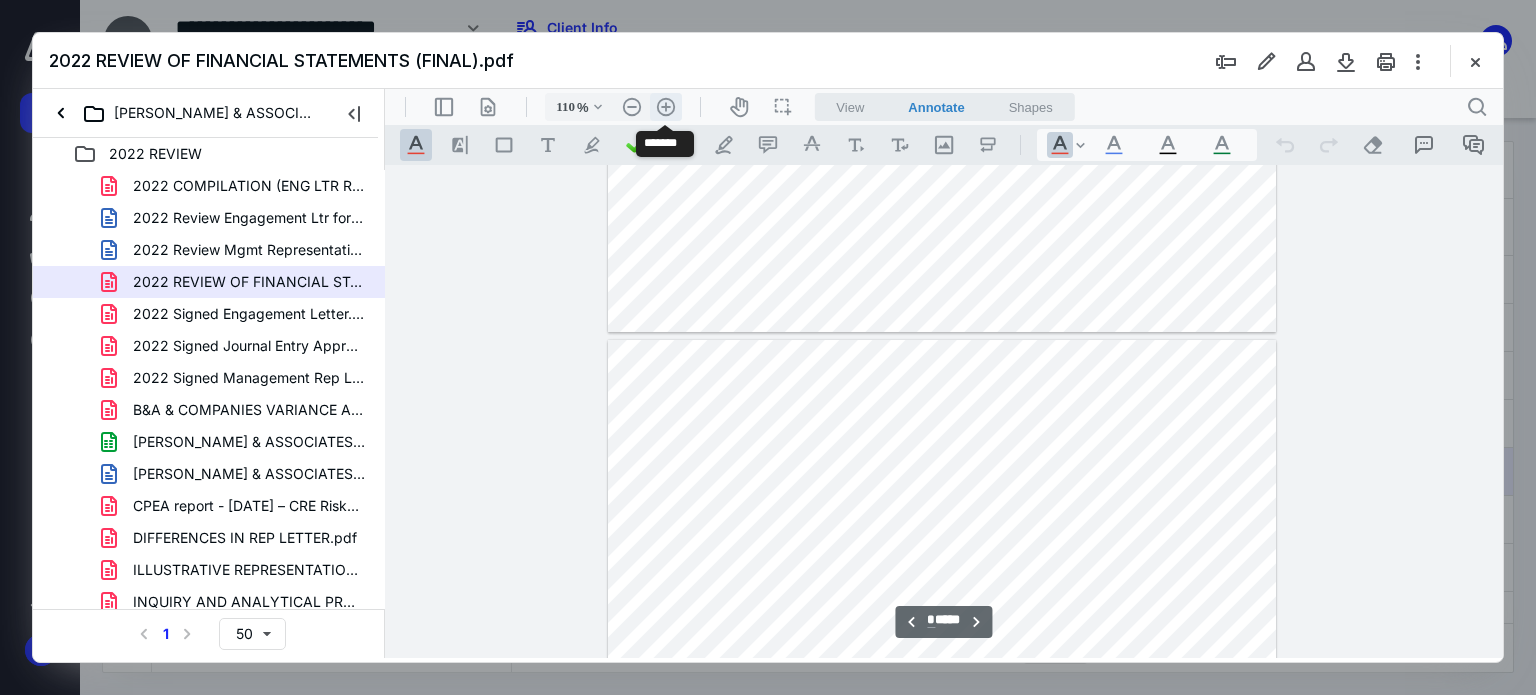 click on ".cls-1{fill:#abb0c4;} icon - header - zoom - in - line" at bounding box center [666, 107] 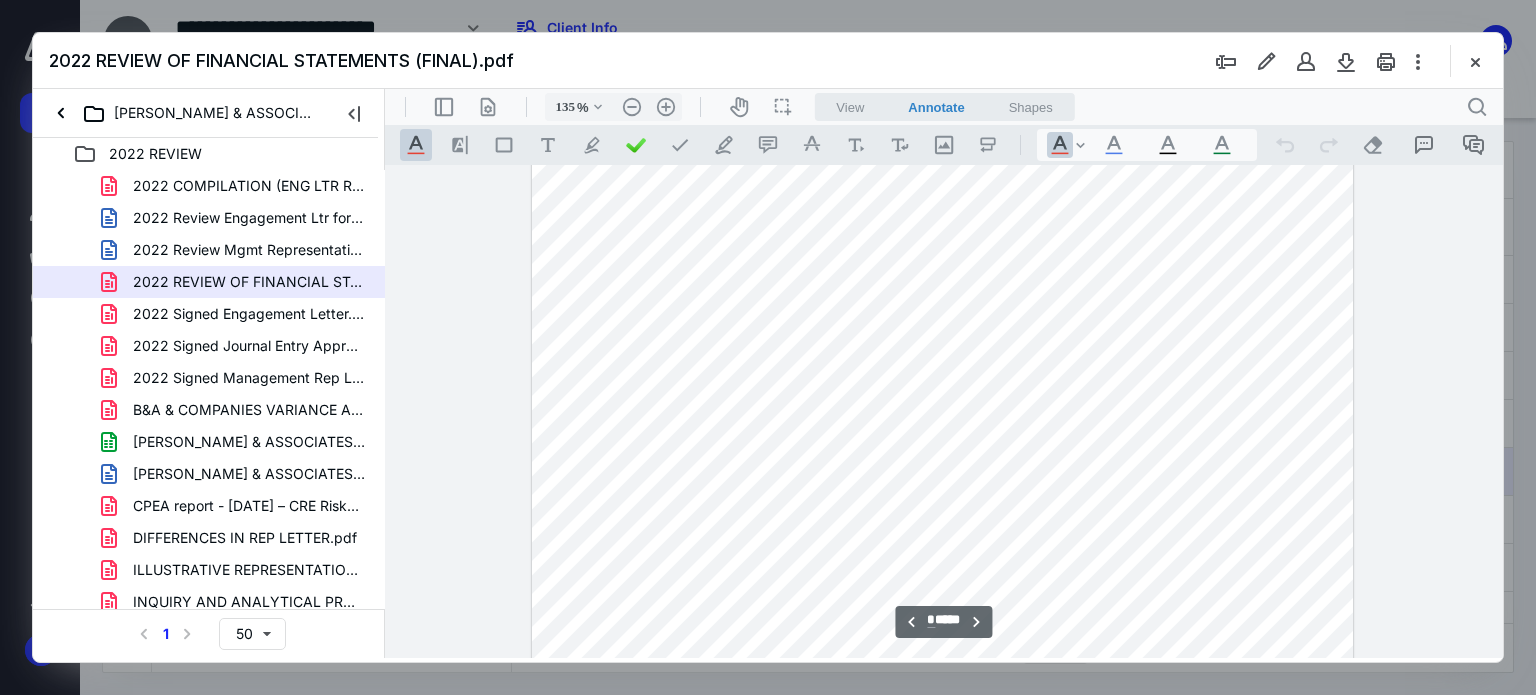 scroll, scrollTop: 5783, scrollLeft: 0, axis: vertical 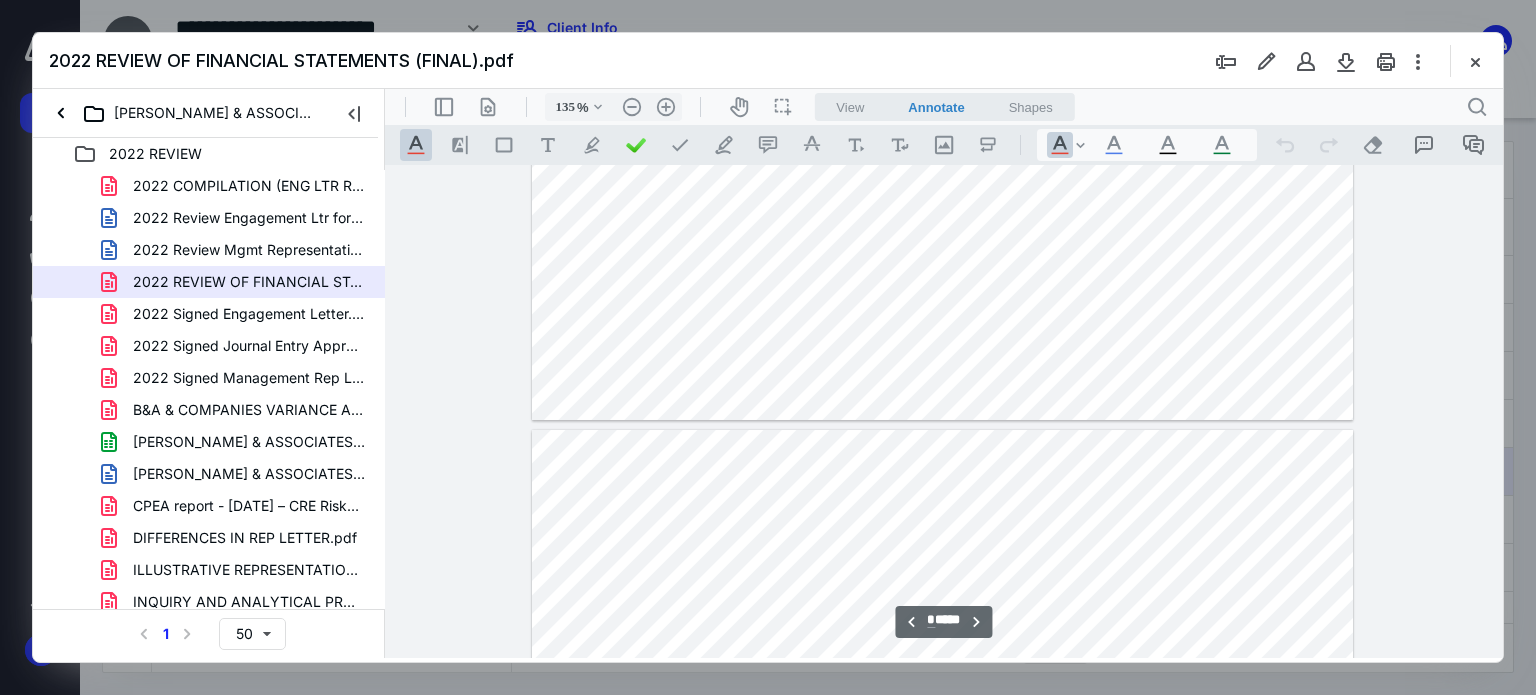 type on "*" 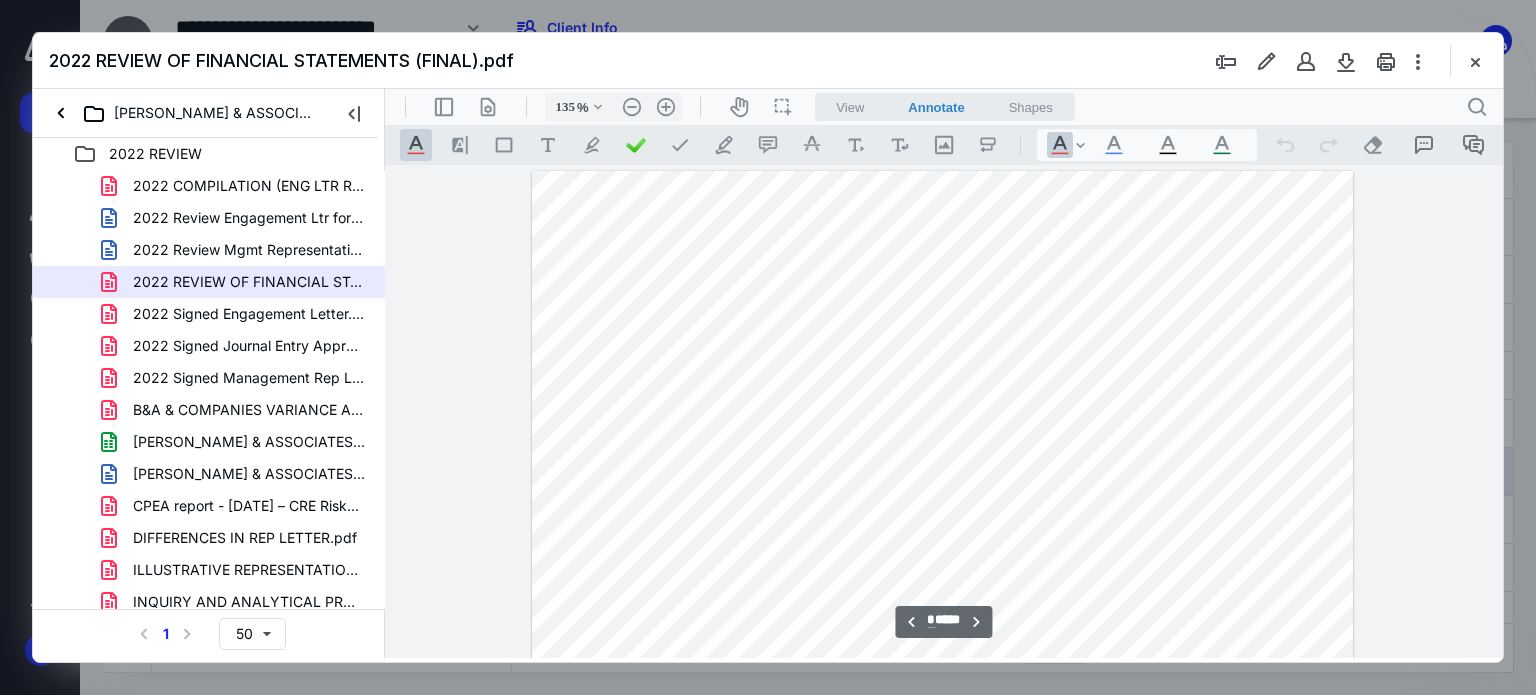 scroll, scrollTop: 8683, scrollLeft: 0, axis: vertical 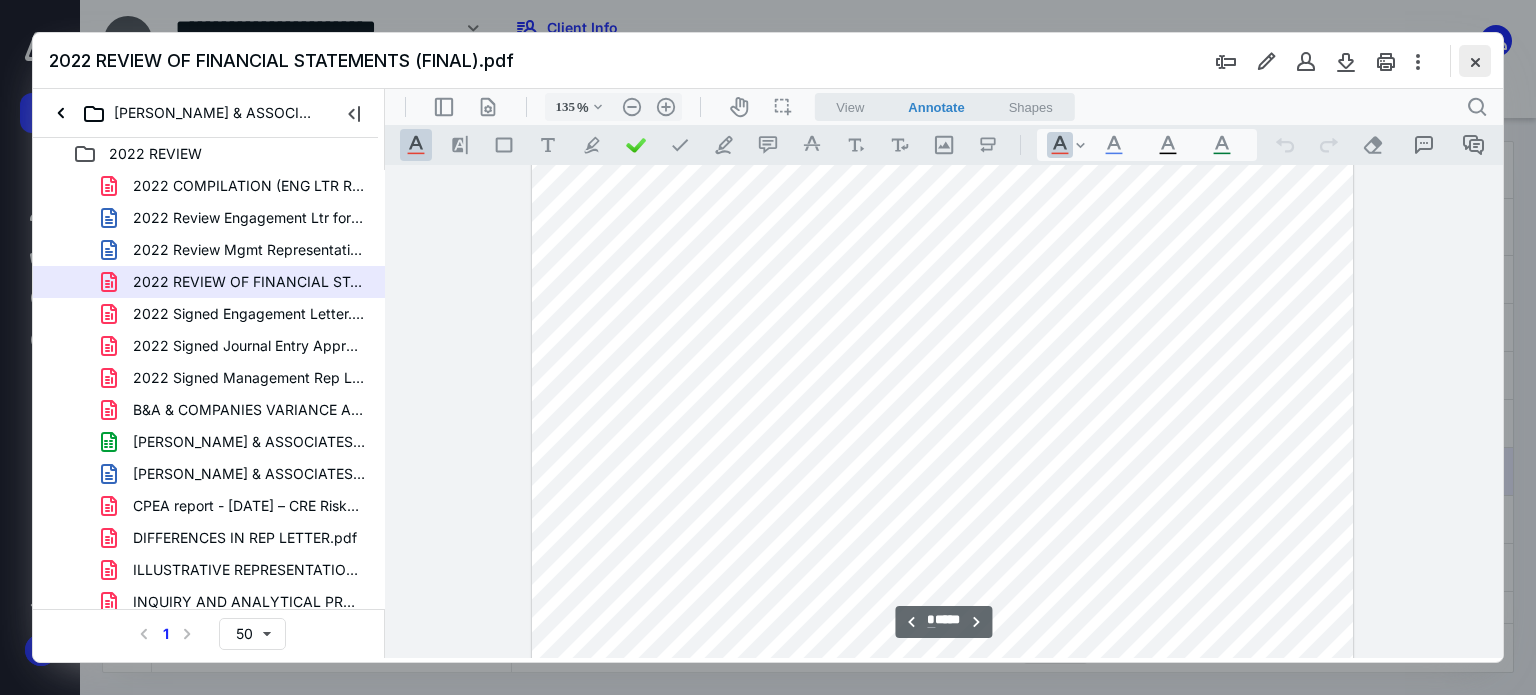 click at bounding box center (1475, 61) 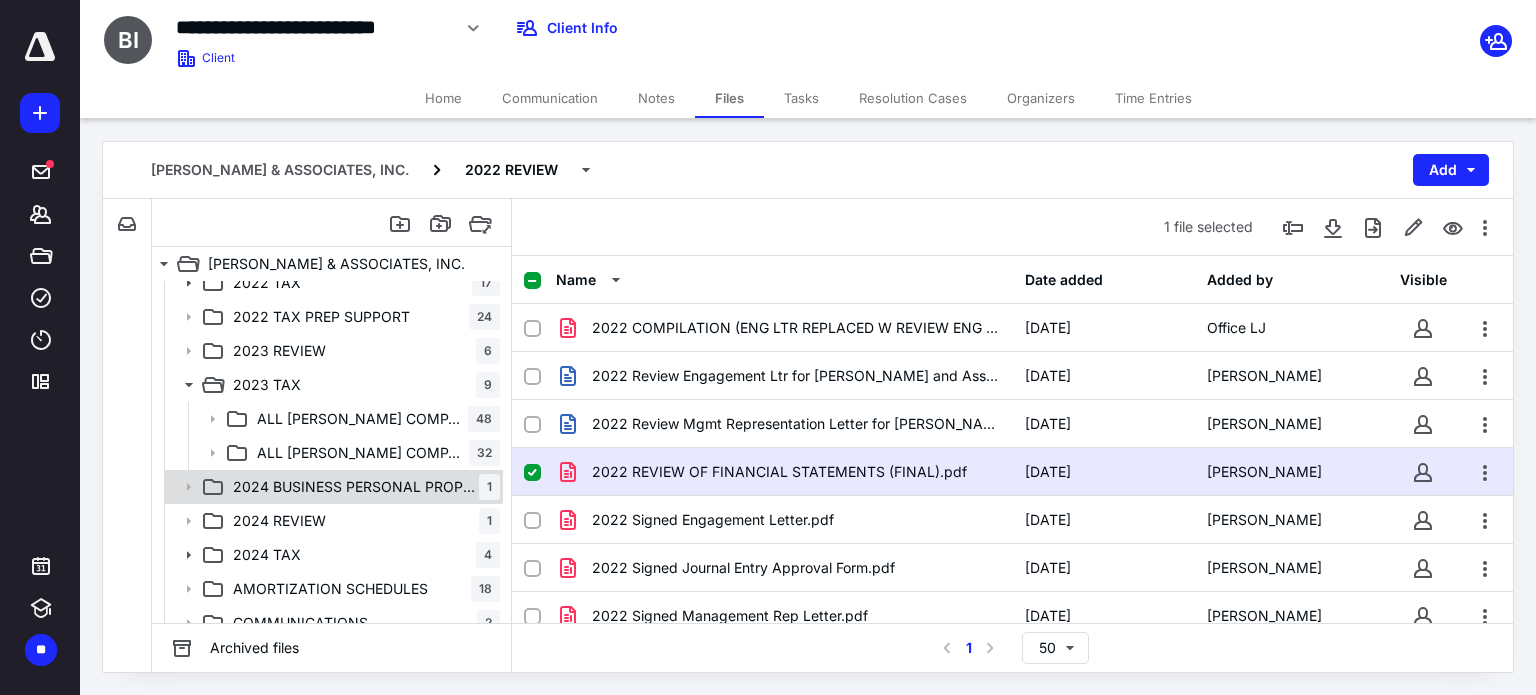 scroll, scrollTop: 700, scrollLeft: 0, axis: vertical 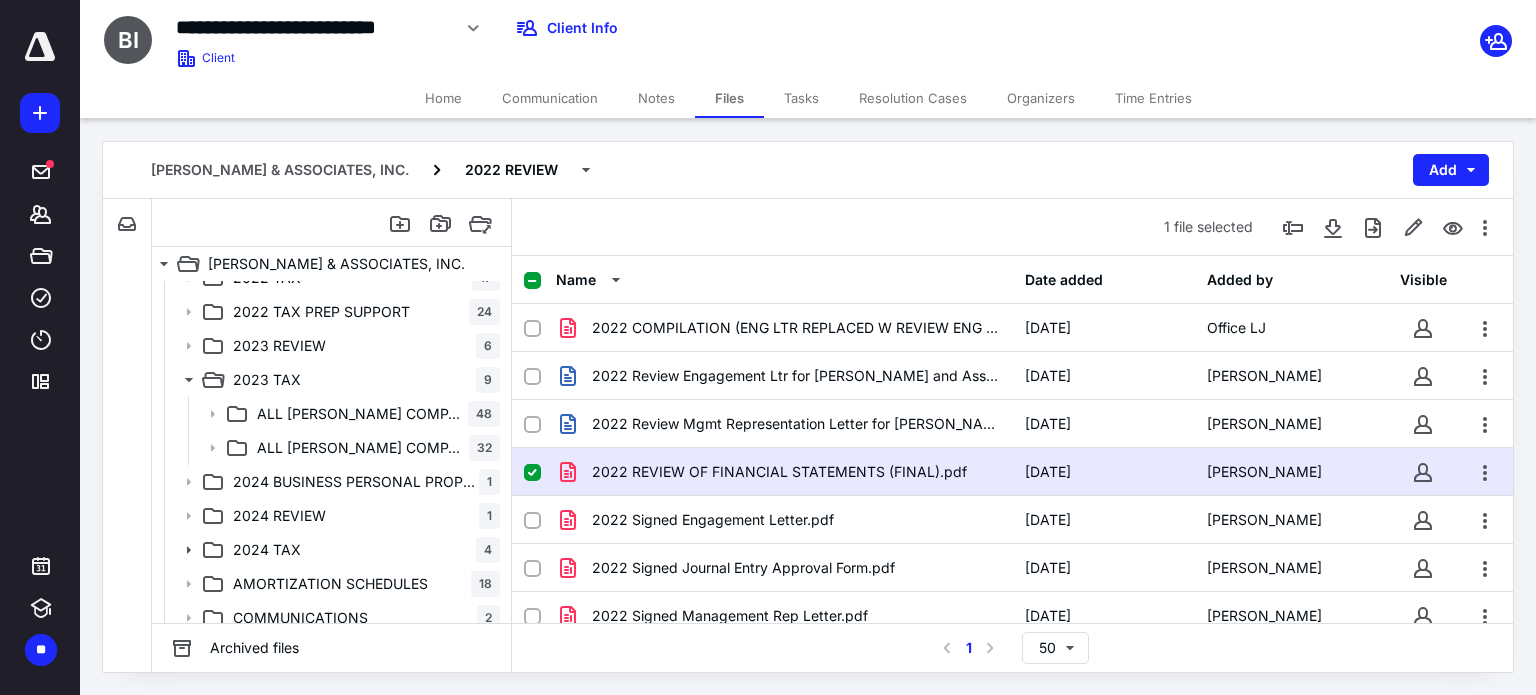 drag, startPoint x: 299, startPoint y: 375, endPoint x: 488, endPoint y: 375, distance: 189 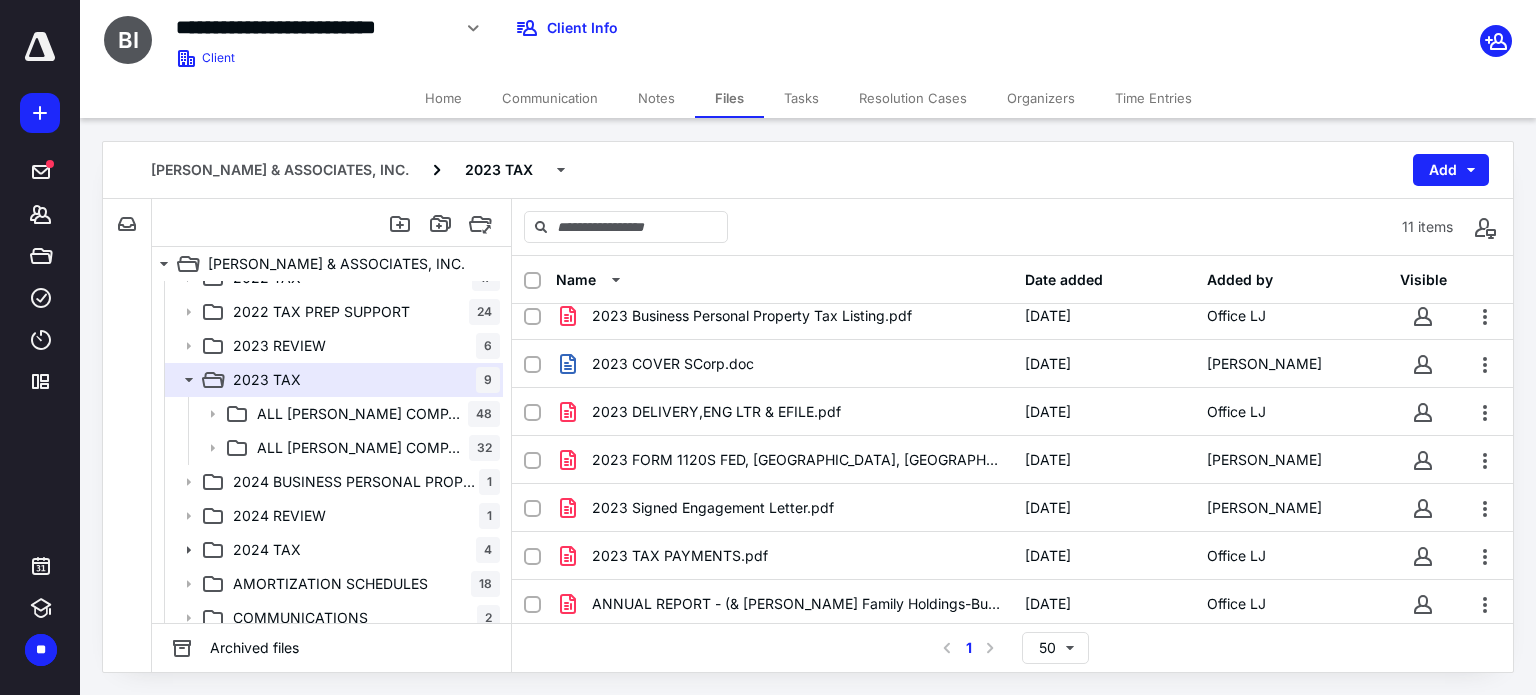 scroll, scrollTop: 205, scrollLeft: 0, axis: vertical 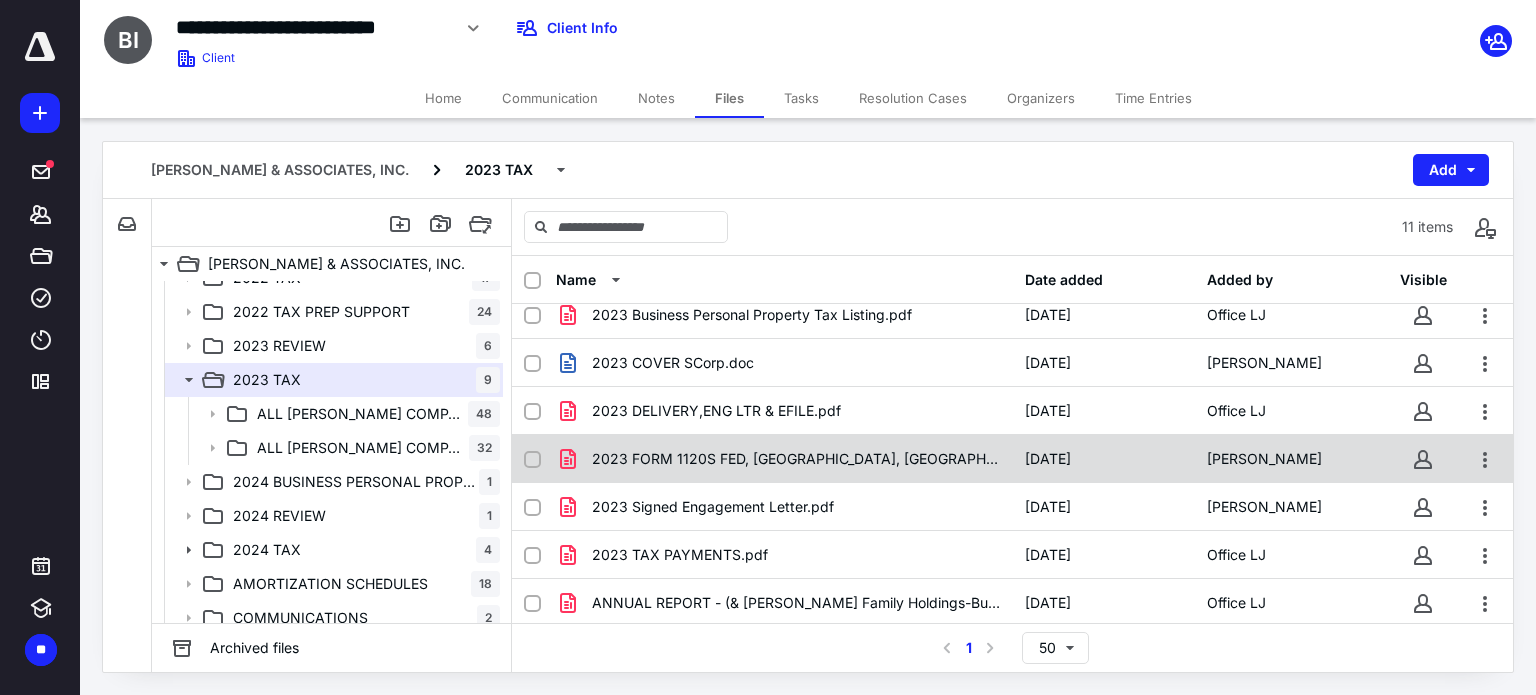click on "2023 FORM 1120S FED, [GEOGRAPHIC_DATA], [GEOGRAPHIC_DATA], [GEOGRAPHIC_DATA]pdf" at bounding box center (784, 459) 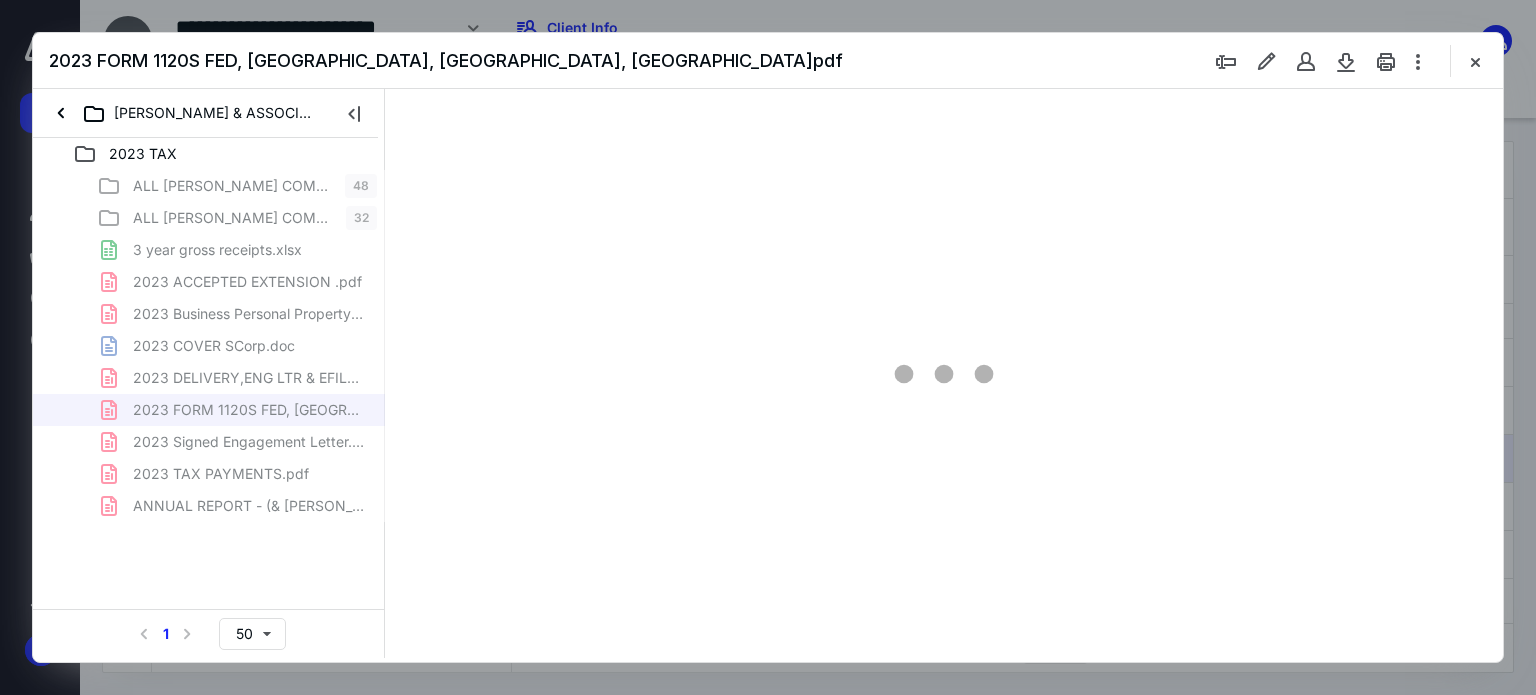 scroll, scrollTop: 0, scrollLeft: 0, axis: both 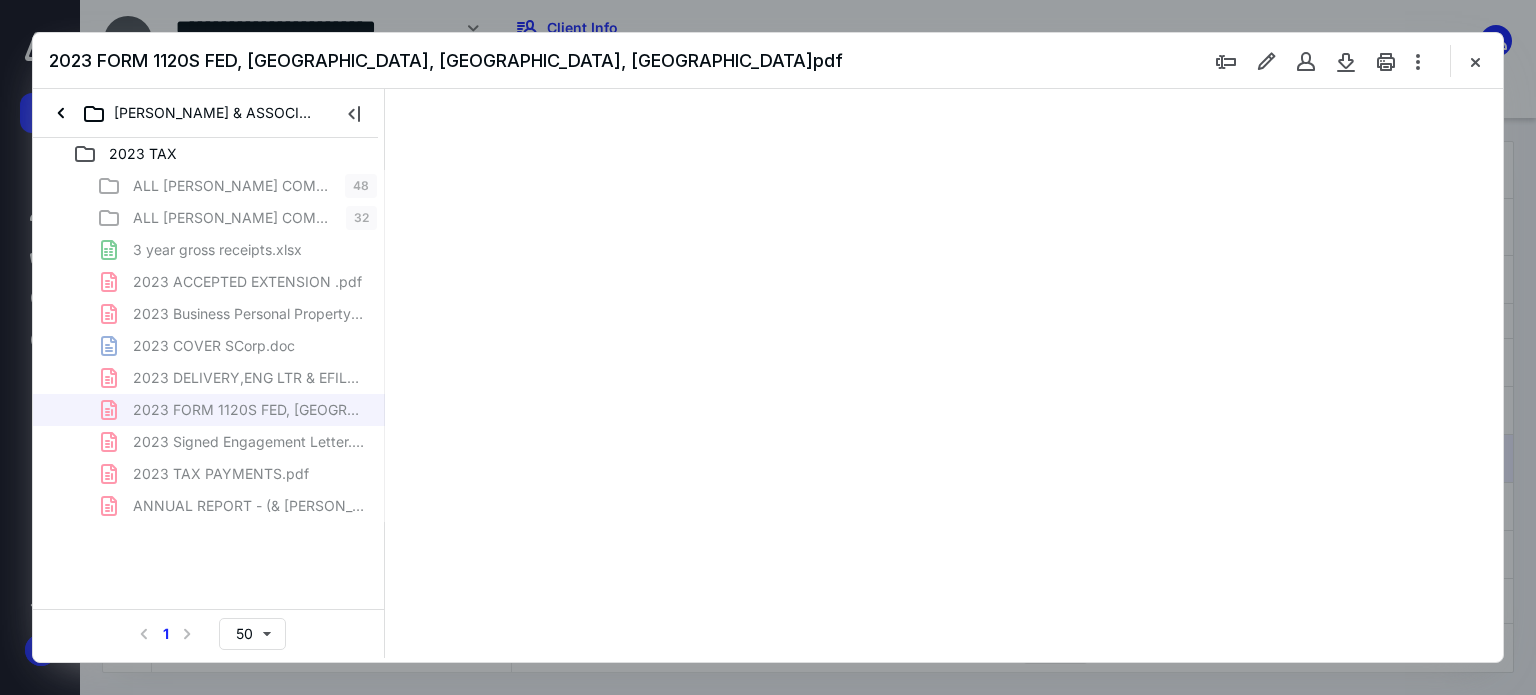 type on "62" 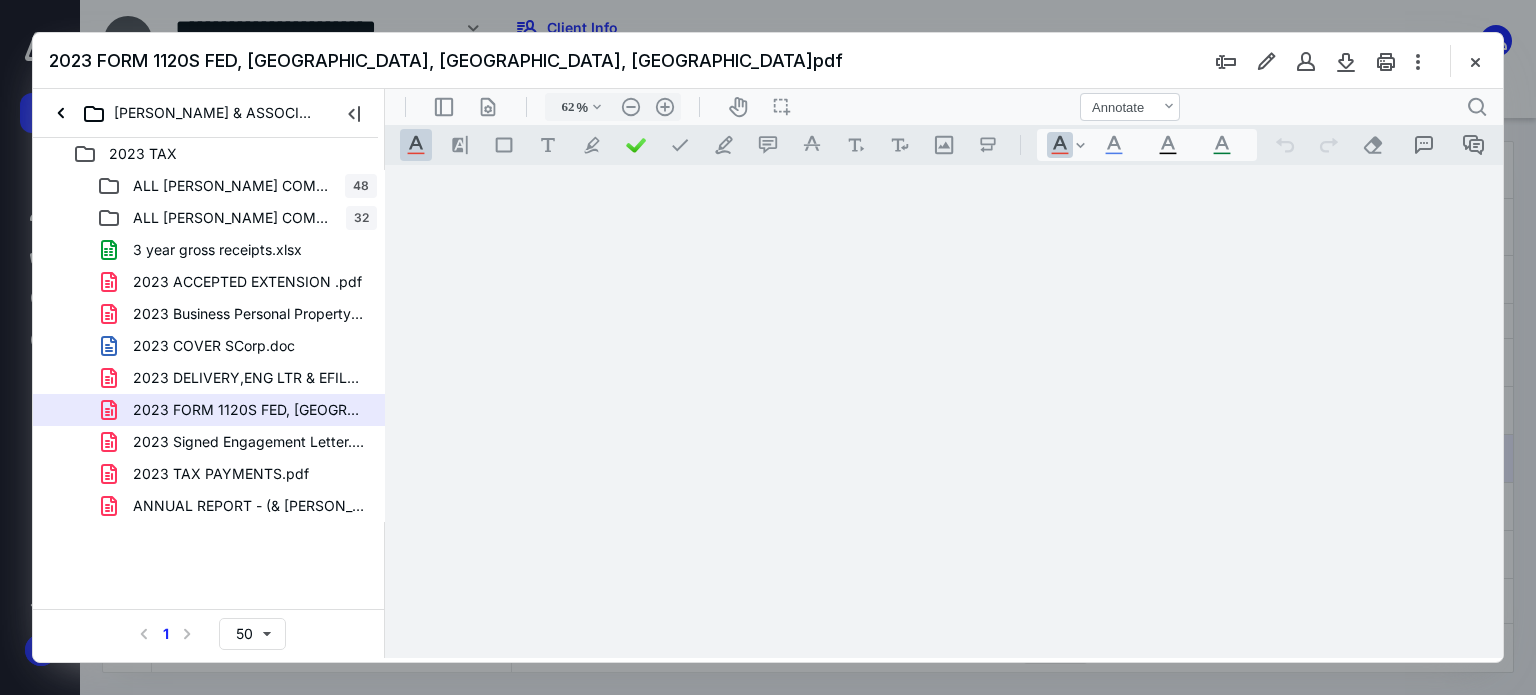scroll, scrollTop: 78, scrollLeft: 0, axis: vertical 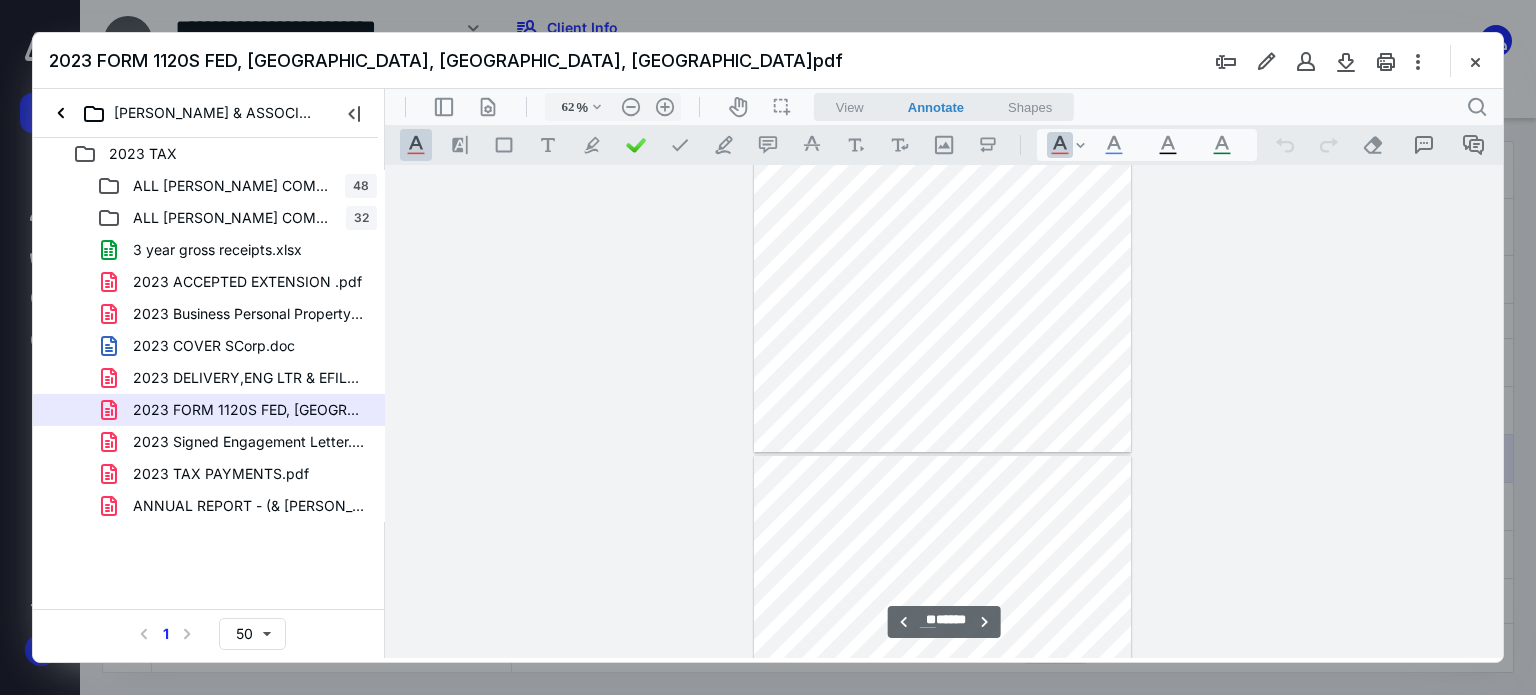 type on "**" 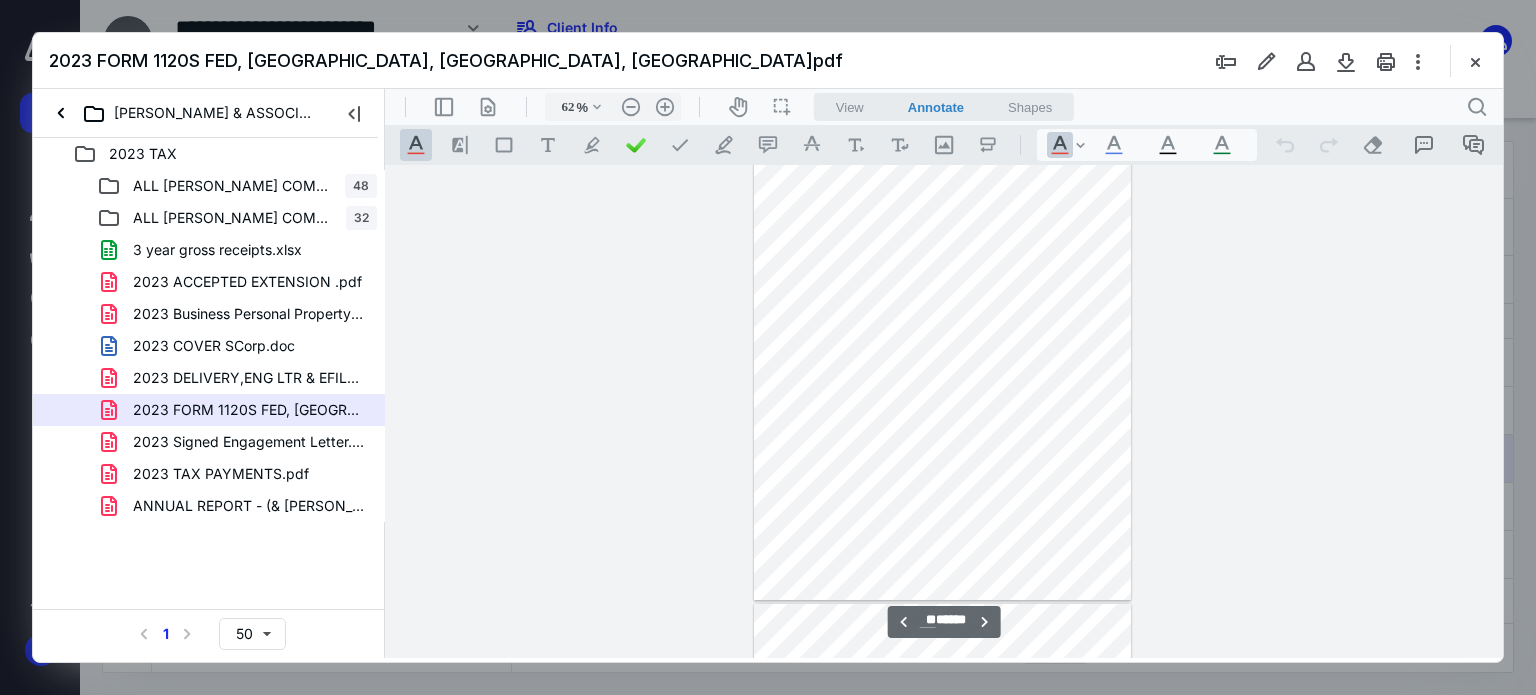 scroll, scrollTop: 19778, scrollLeft: 0, axis: vertical 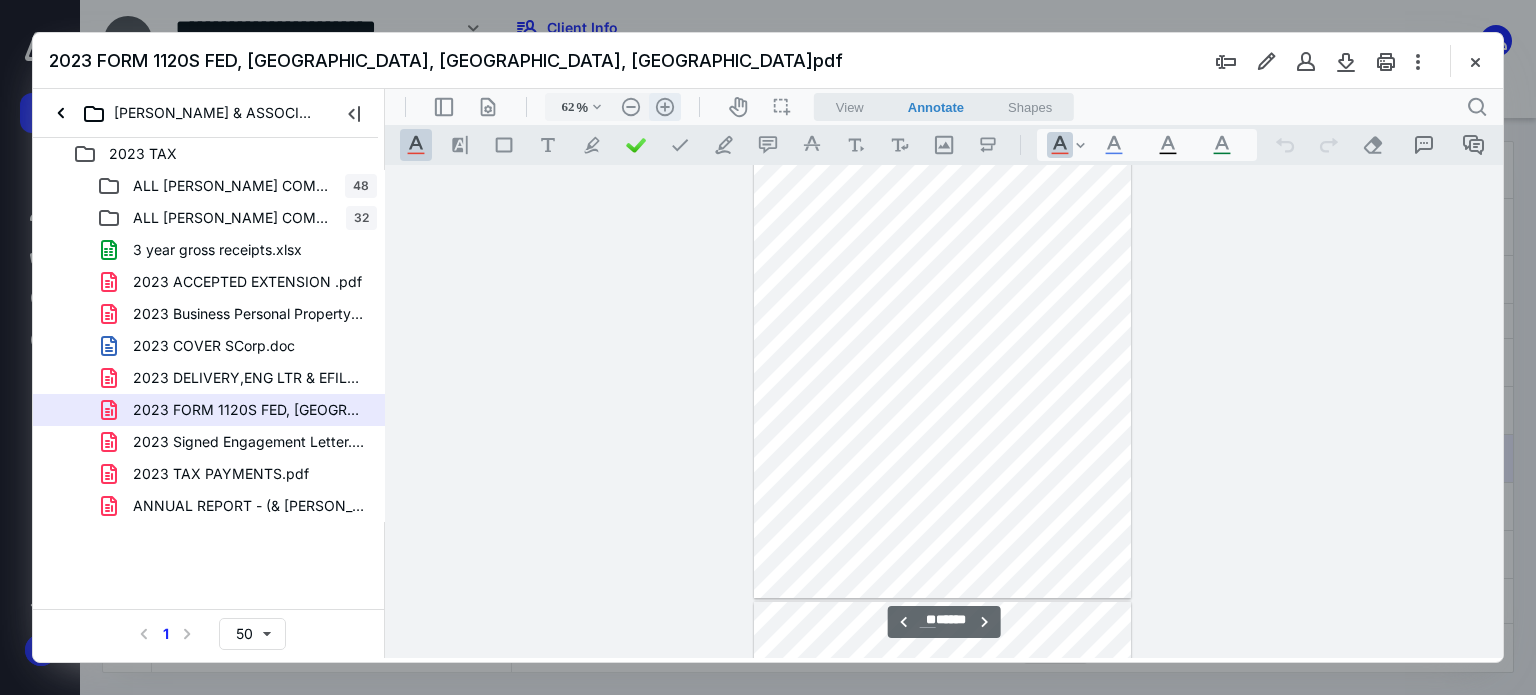 click on ".cls-1{fill:#abb0c4;} icon - header - zoom - in - line" at bounding box center [665, 107] 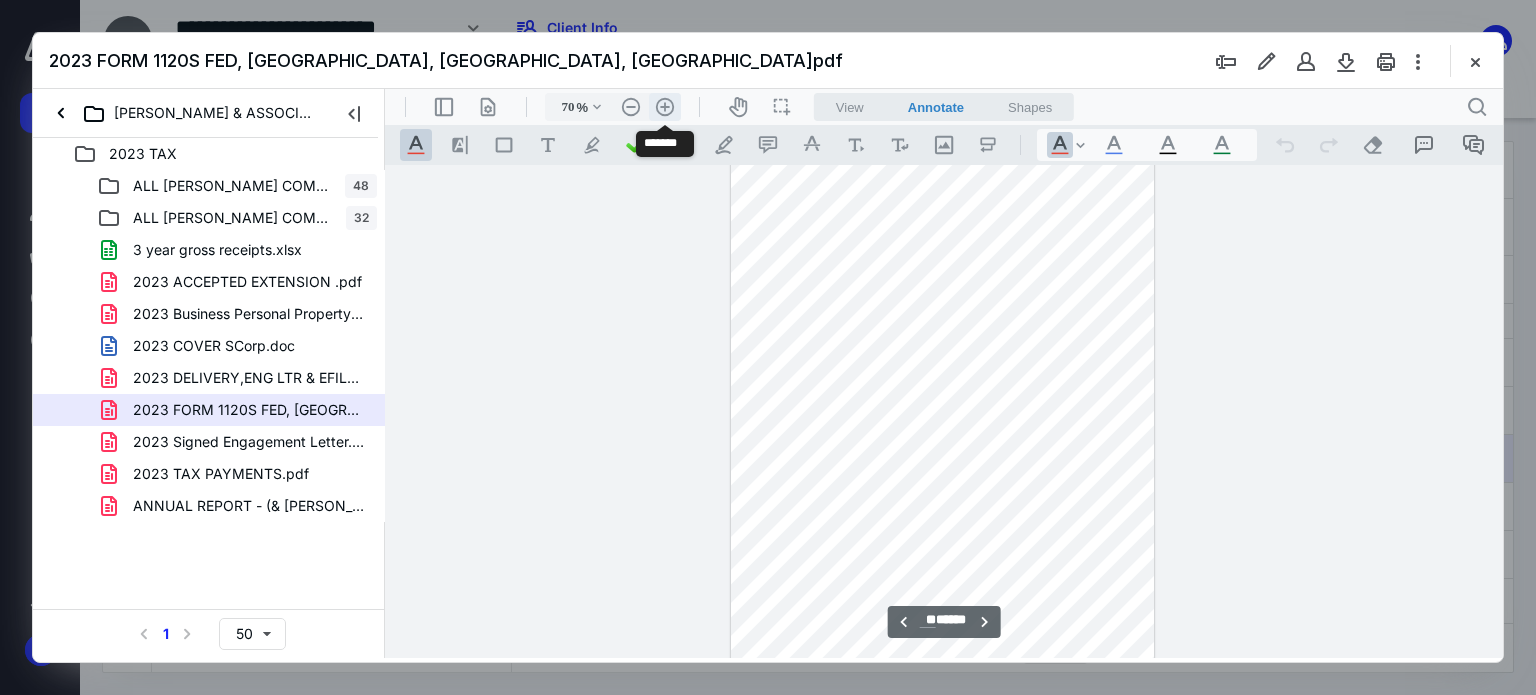 click on ".cls-1{fill:#abb0c4;} icon - header - zoom - in - line" at bounding box center [665, 107] 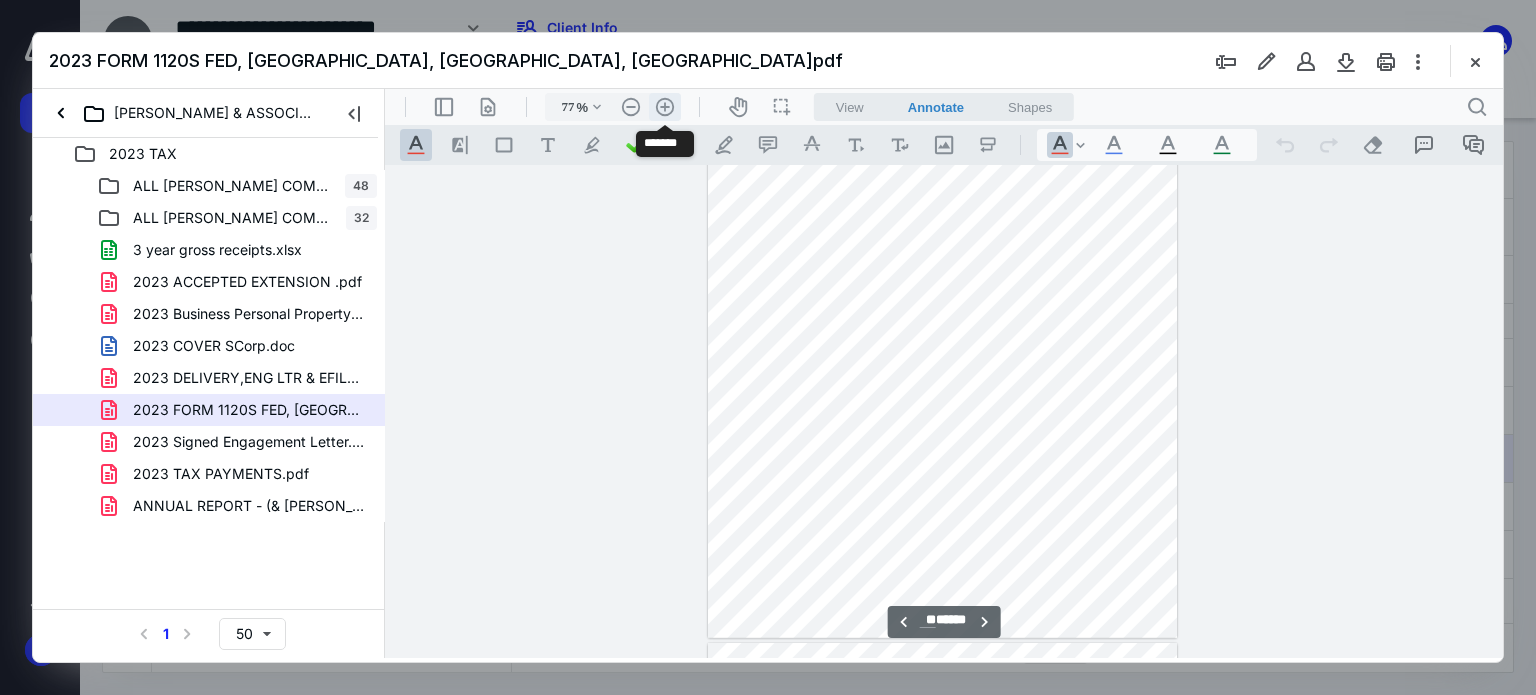 click on ".cls-1{fill:#abb0c4;} icon - header - zoom - in - line" at bounding box center (665, 107) 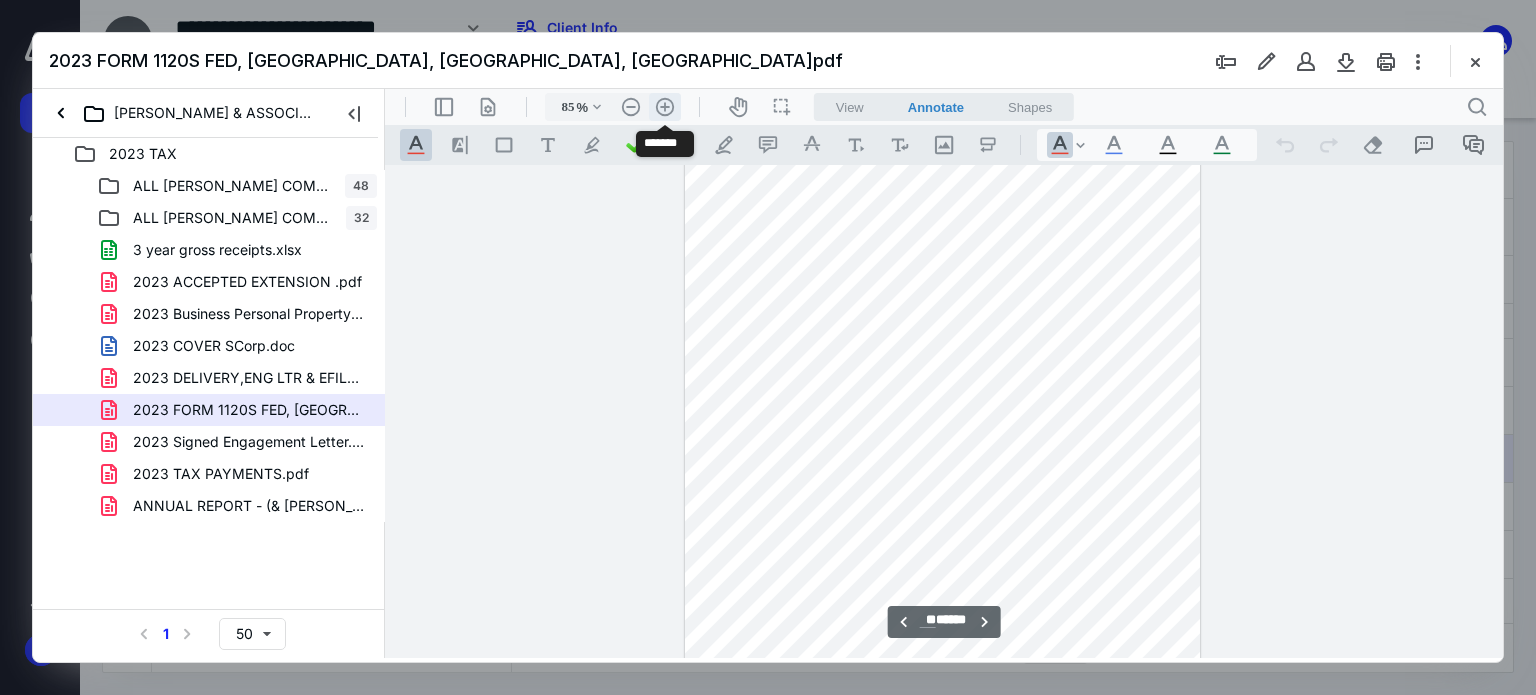 click on ".cls-1{fill:#abb0c4;} icon - header - zoom - in - line" at bounding box center [665, 107] 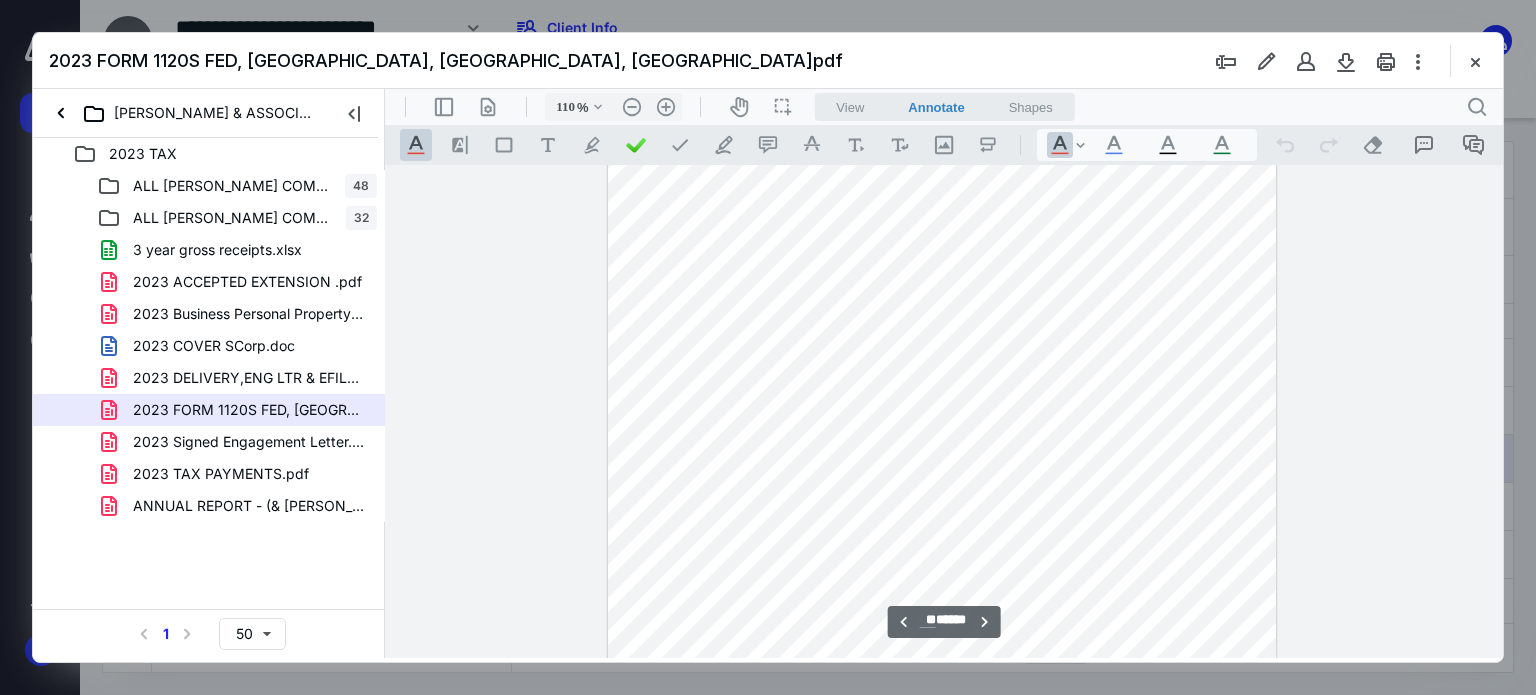 scroll, scrollTop: 34955, scrollLeft: 0, axis: vertical 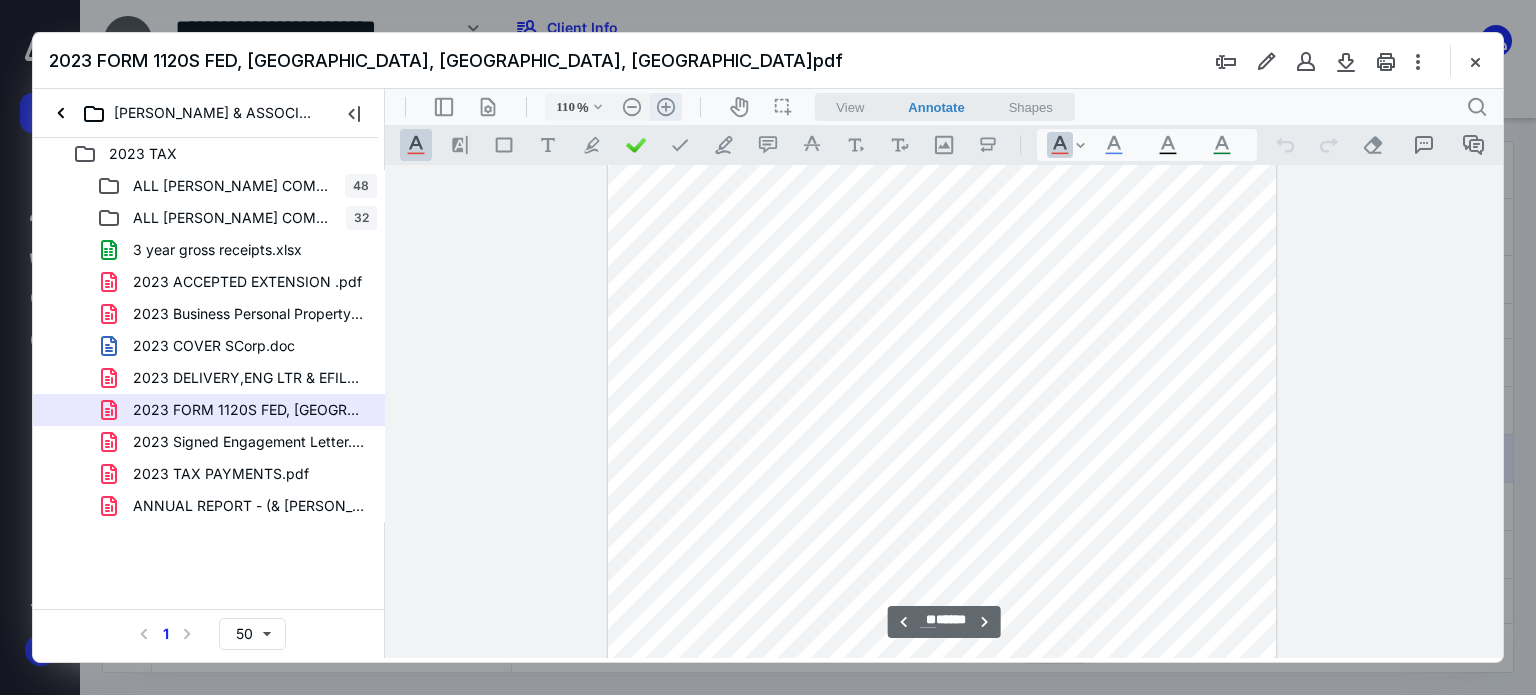 click on ".cls-1{fill:#abb0c4;} icon - header - zoom - in - line" at bounding box center (666, 107) 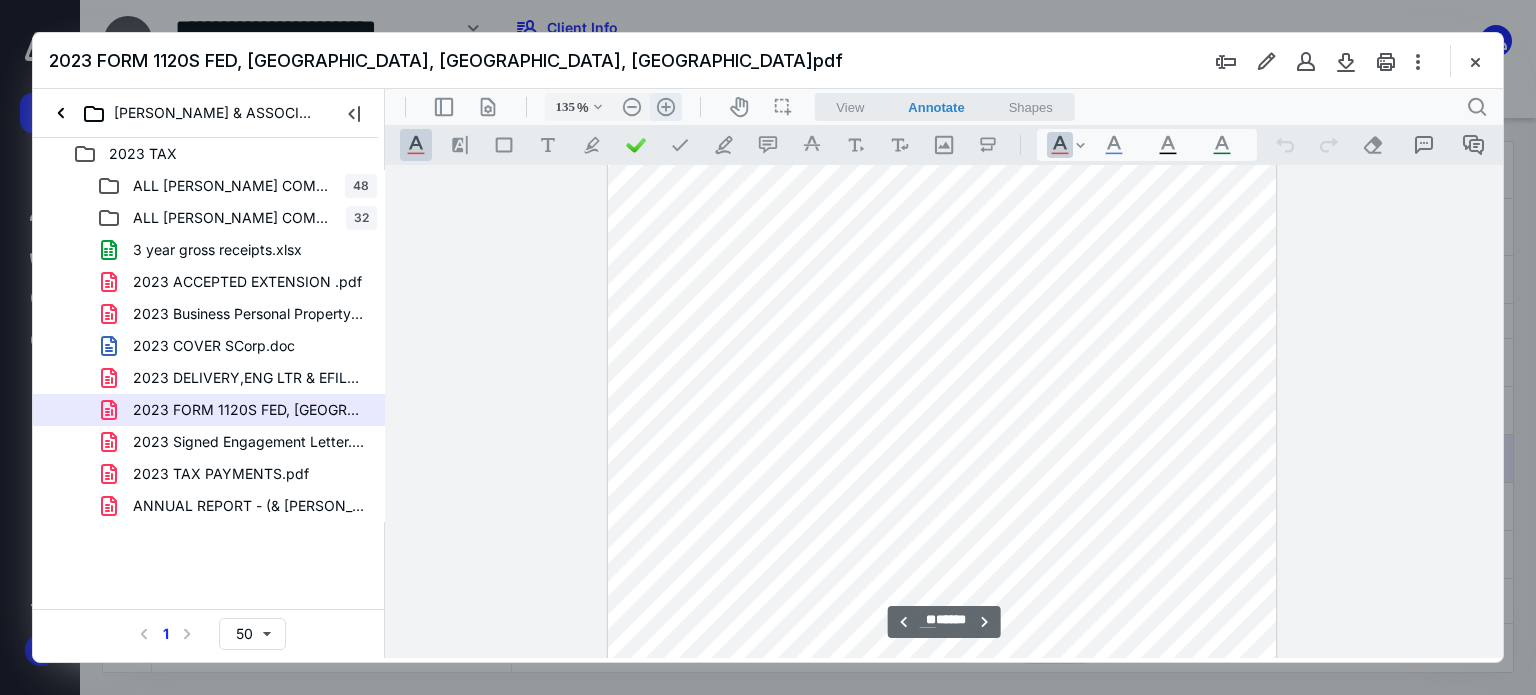 scroll, scrollTop: 43001, scrollLeft: 0, axis: vertical 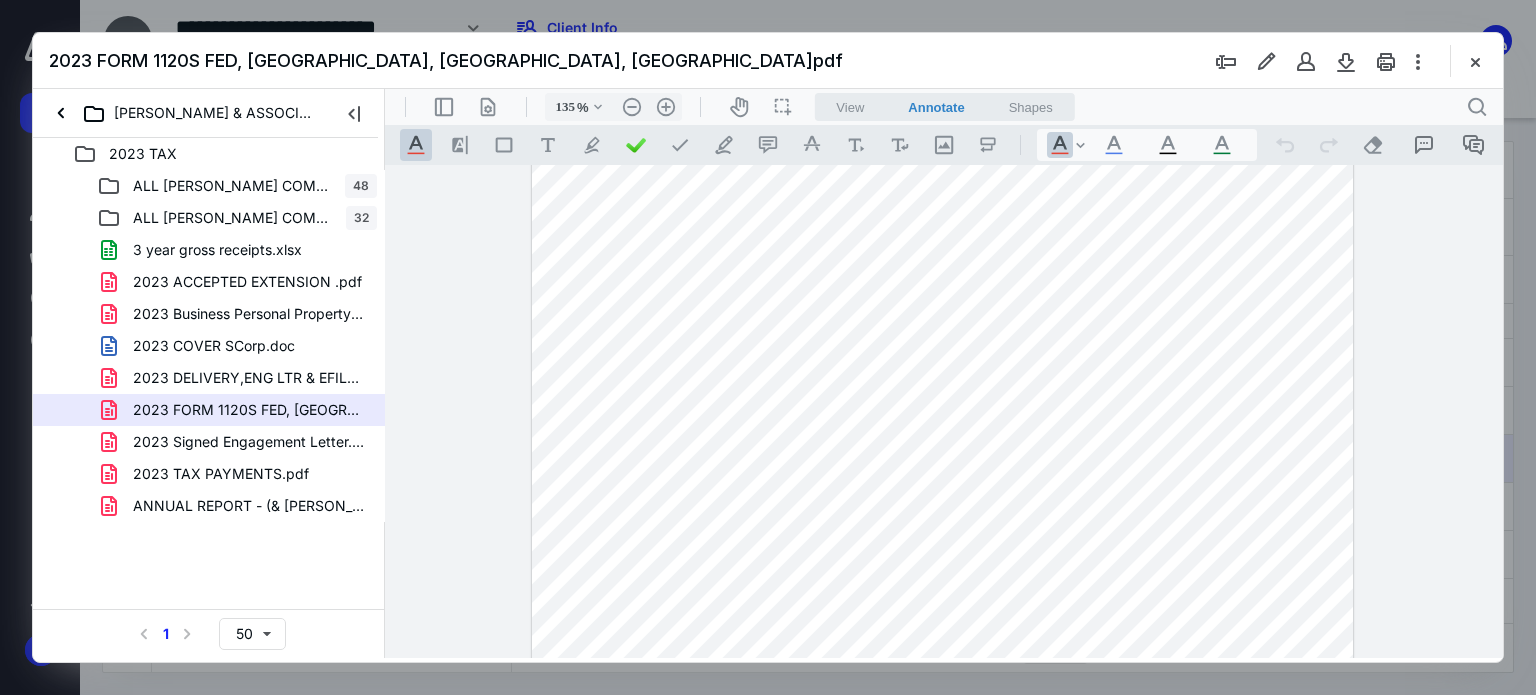 drag, startPoint x: 918, startPoint y: 578, endPoint x: 820, endPoint y: 571, distance: 98.24968 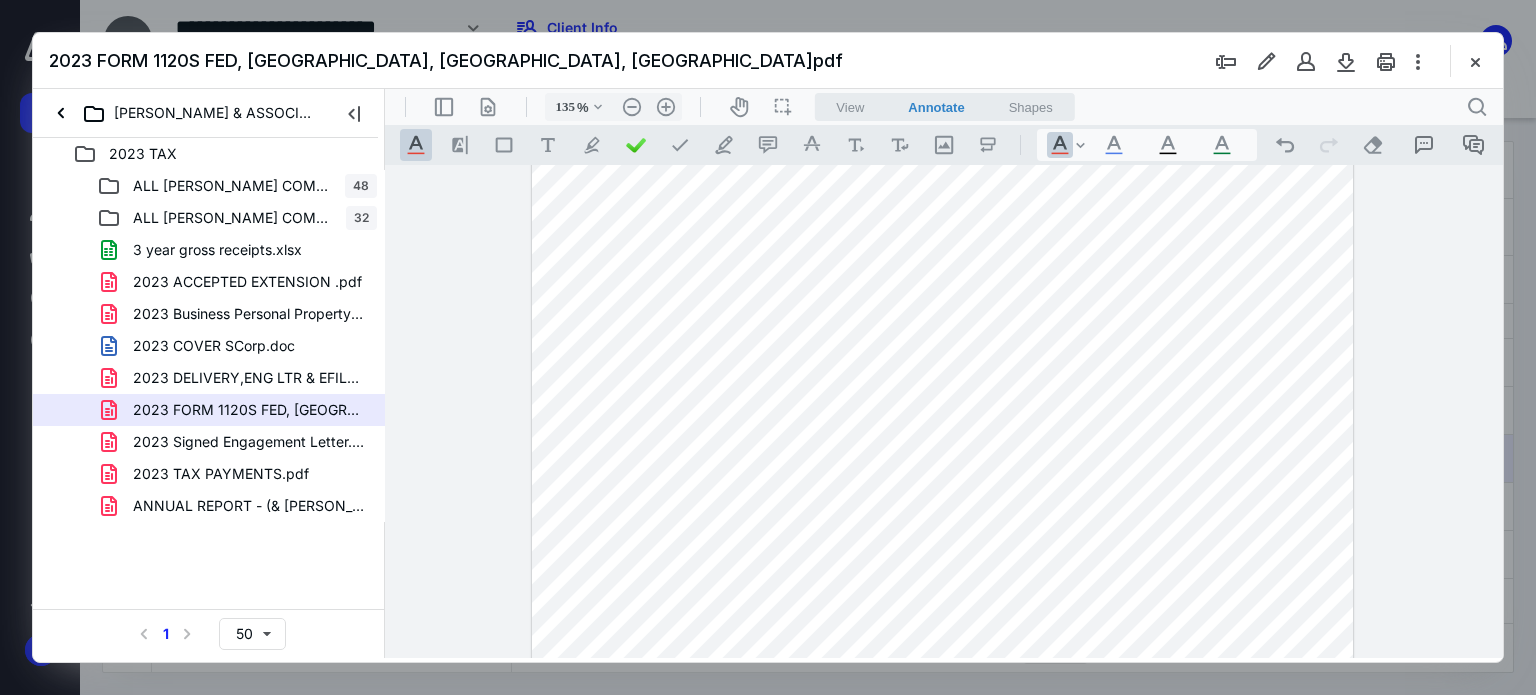 drag, startPoint x: 1149, startPoint y: 67, endPoint x: 1205, endPoint y: 52, distance: 57.974133 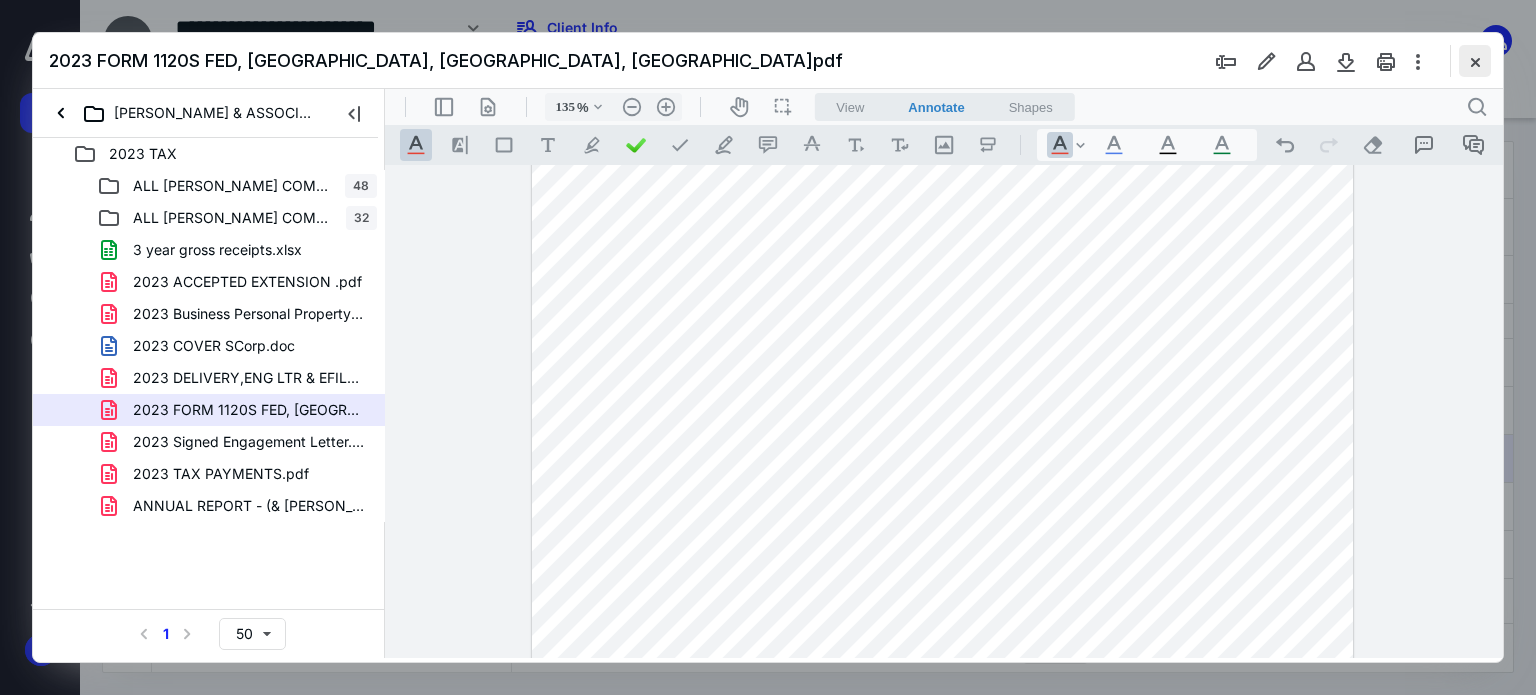 click at bounding box center [1475, 61] 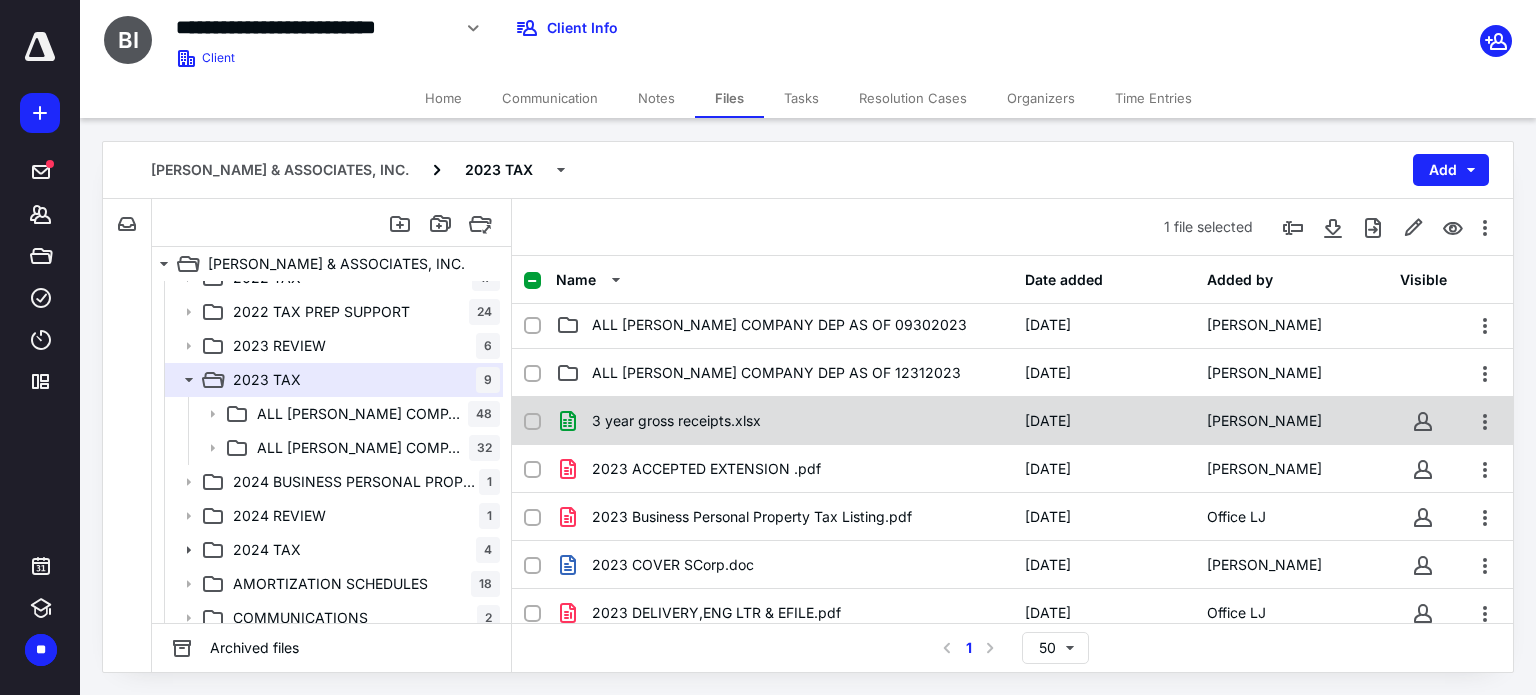 scroll, scrollTop: 0, scrollLeft: 0, axis: both 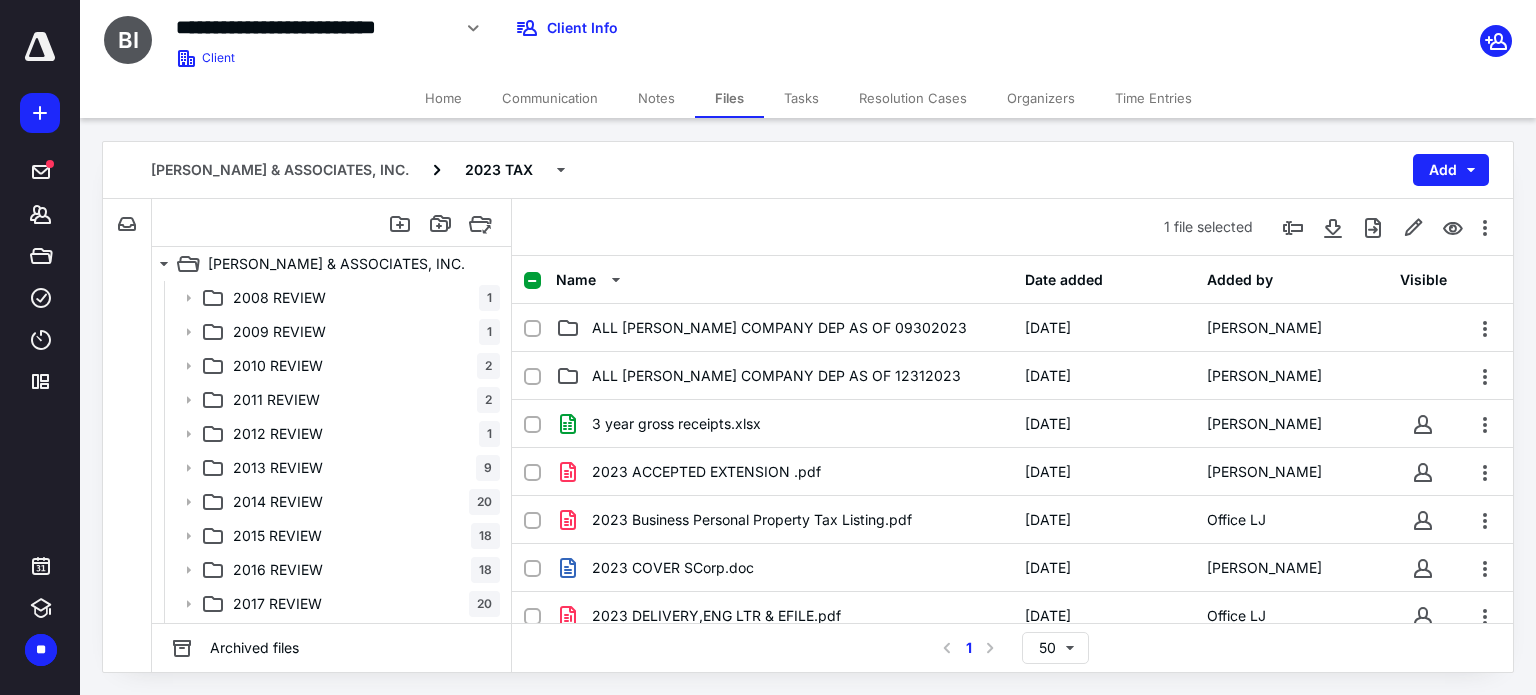 click on "Home" at bounding box center (443, 98) 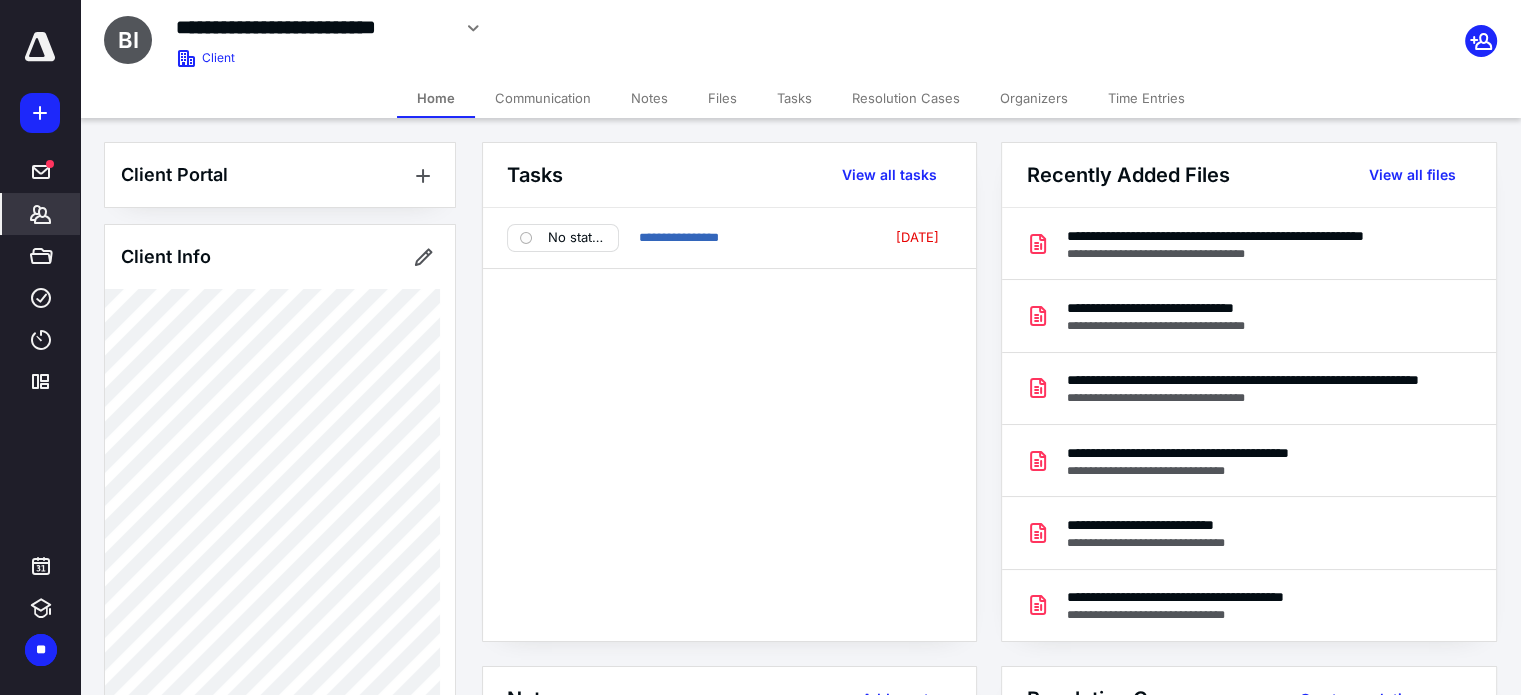 click on "*******" at bounding box center (41, 214) 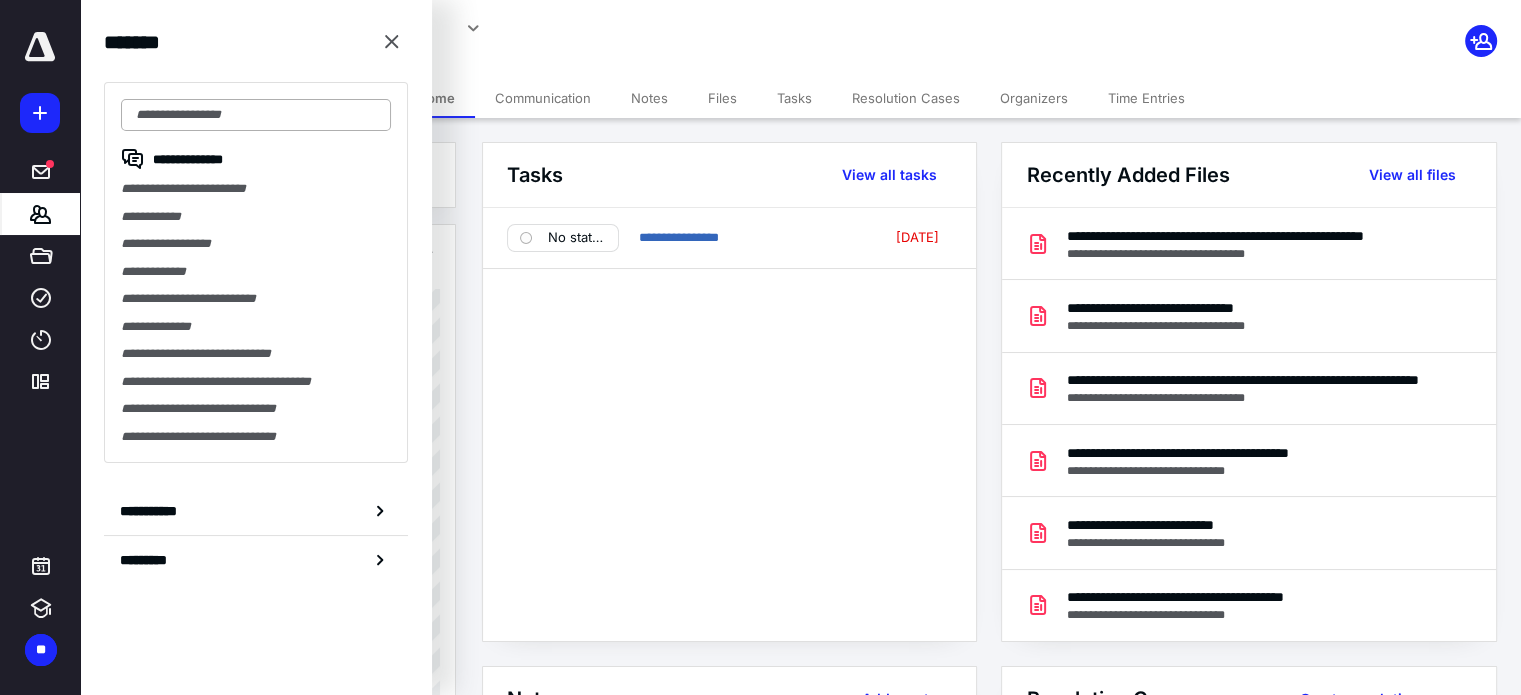 click at bounding box center [256, 115] 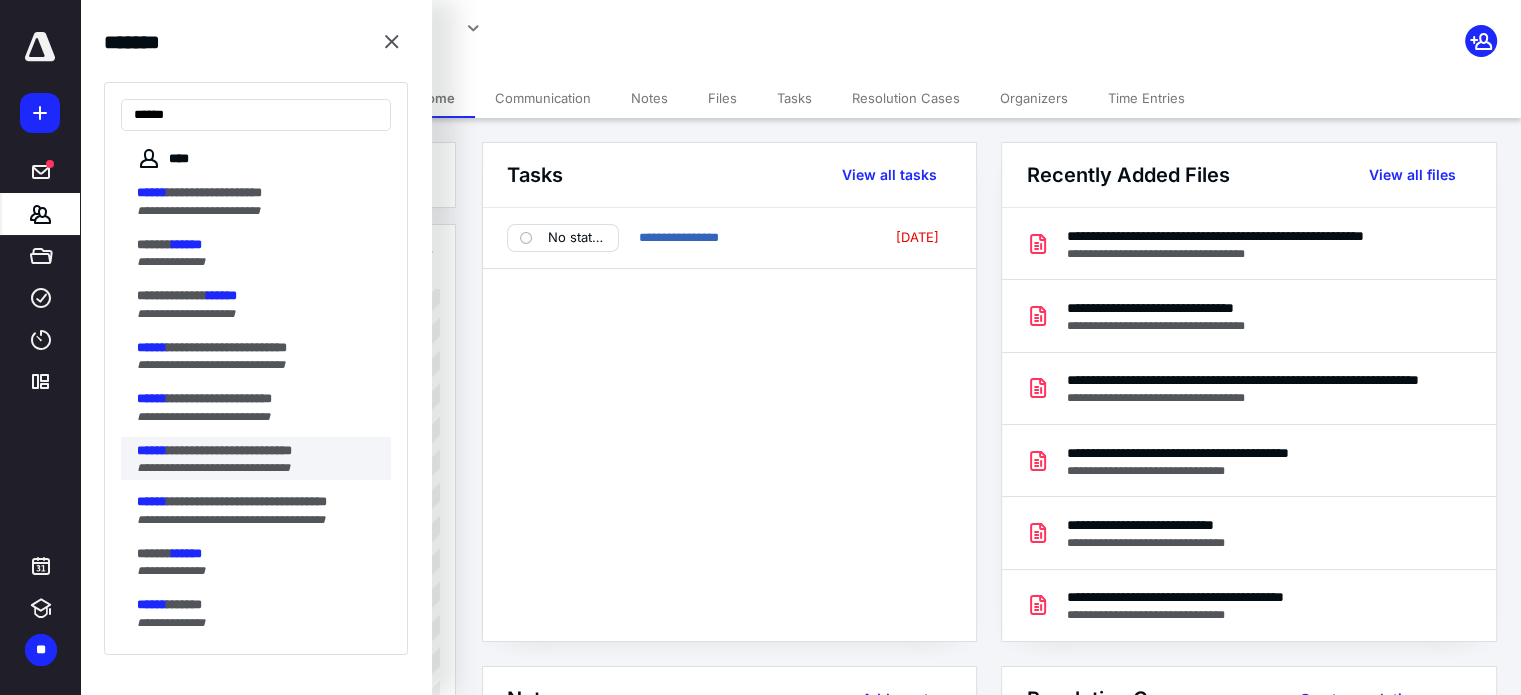 type on "******" 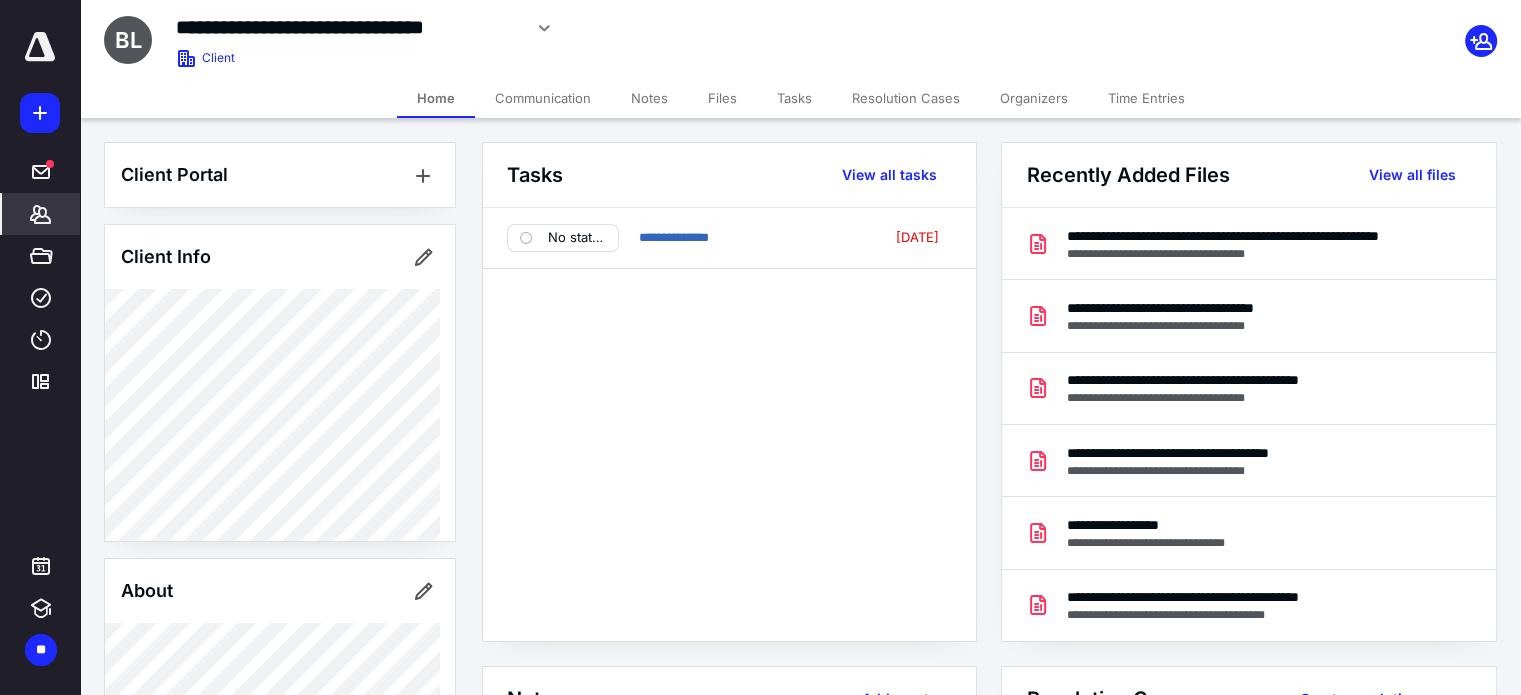 click on "Files" at bounding box center (722, 98) 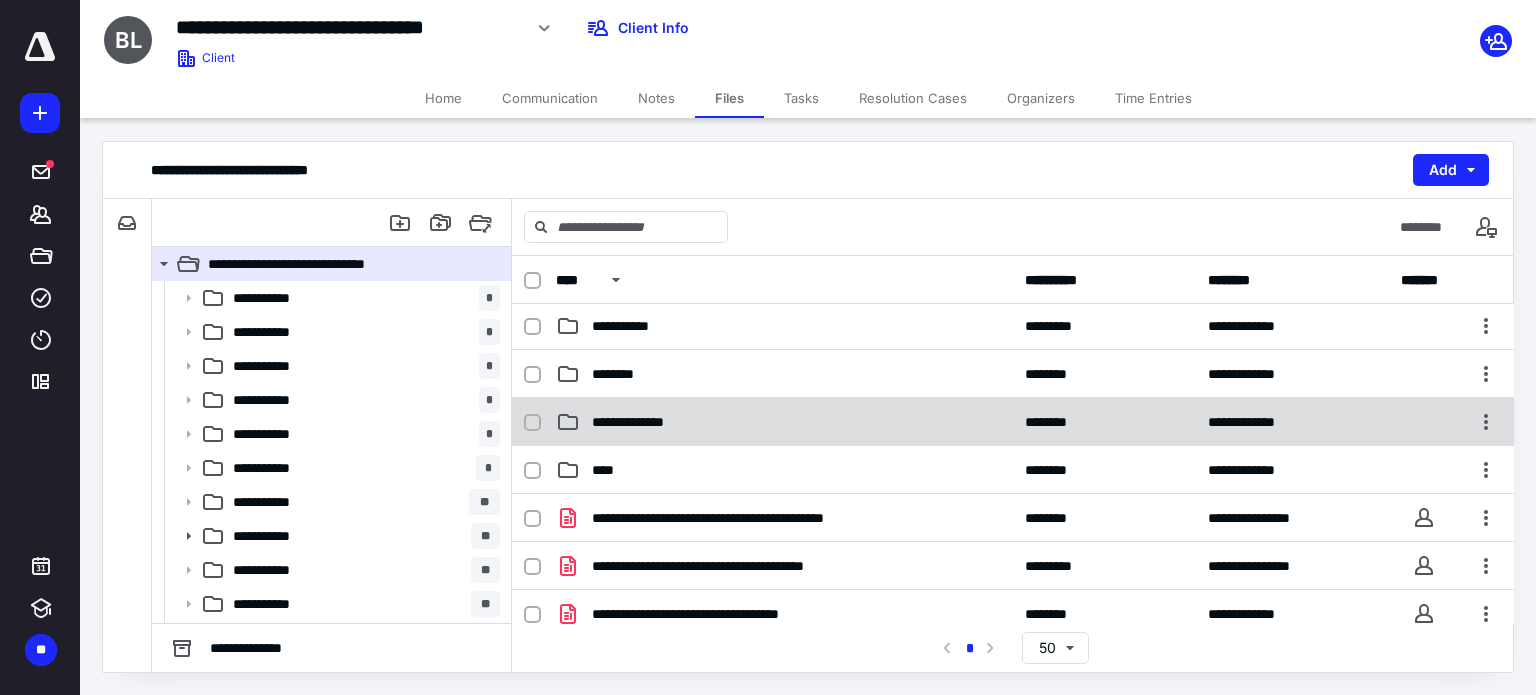 scroll, scrollTop: 1200, scrollLeft: 0, axis: vertical 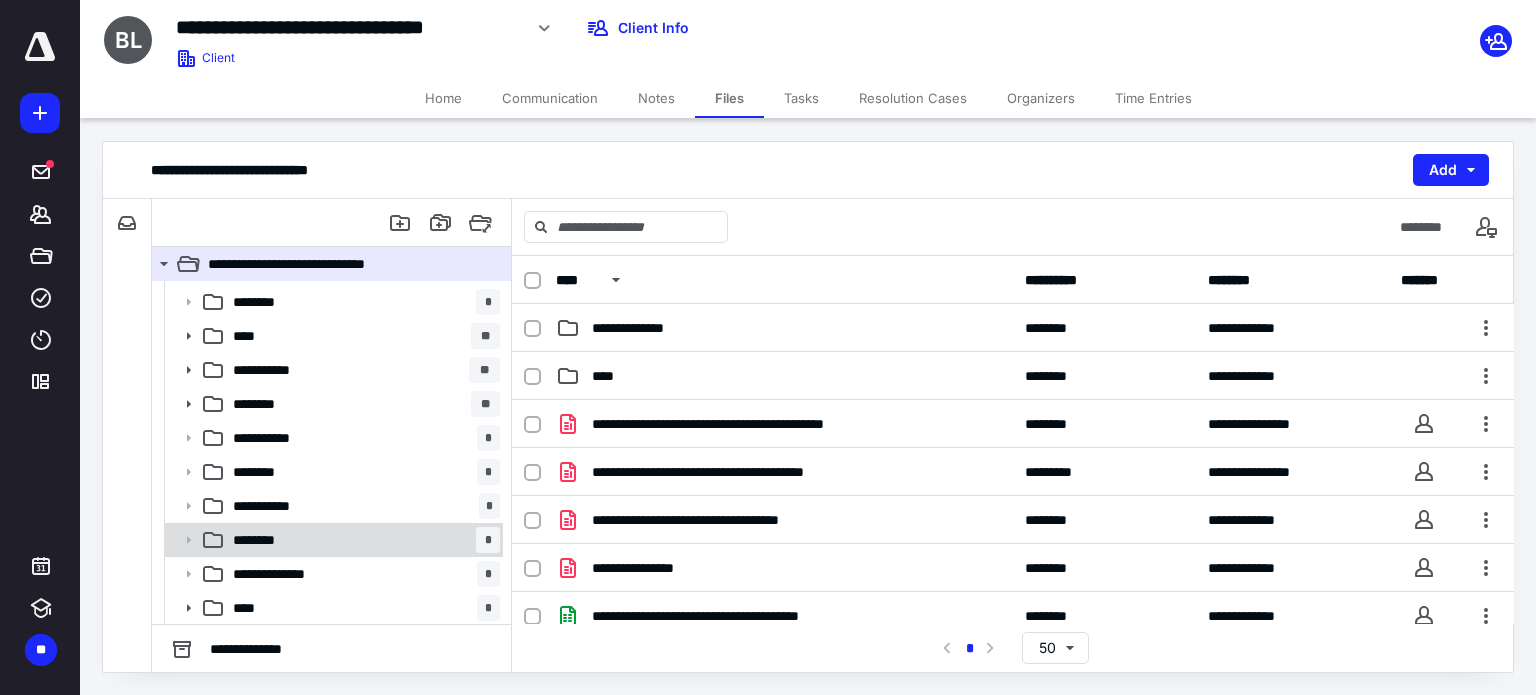 click on "******** *" at bounding box center [362, 540] 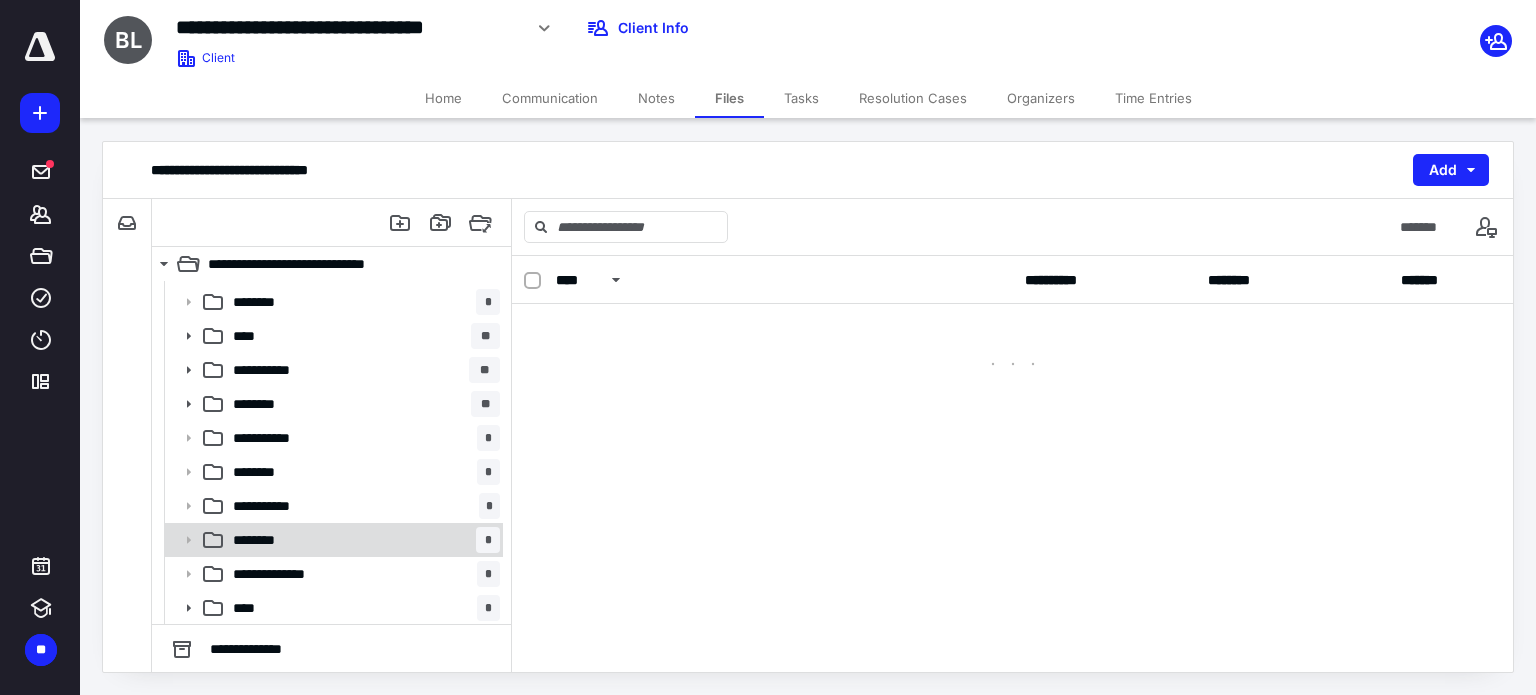 scroll, scrollTop: 0, scrollLeft: 0, axis: both 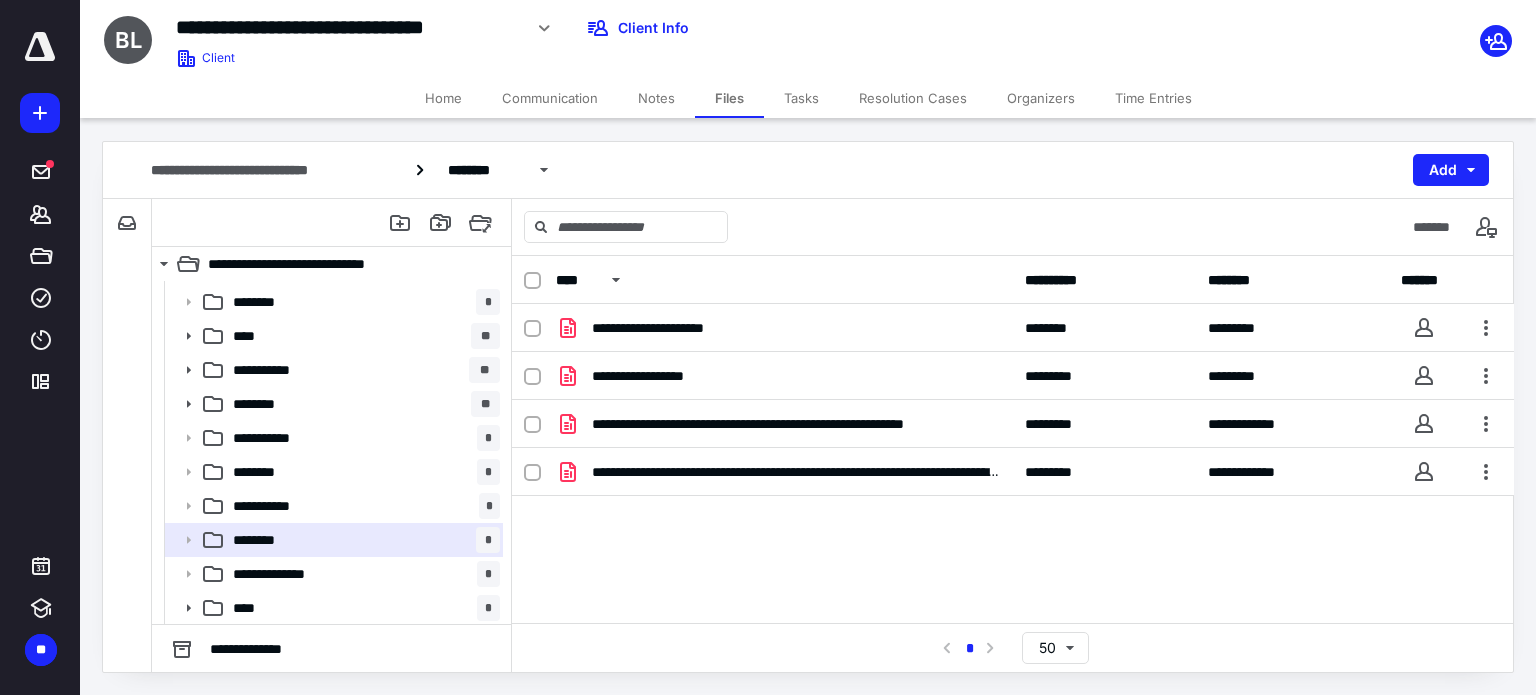 click on "**********" at bounding box center (1013, 454) 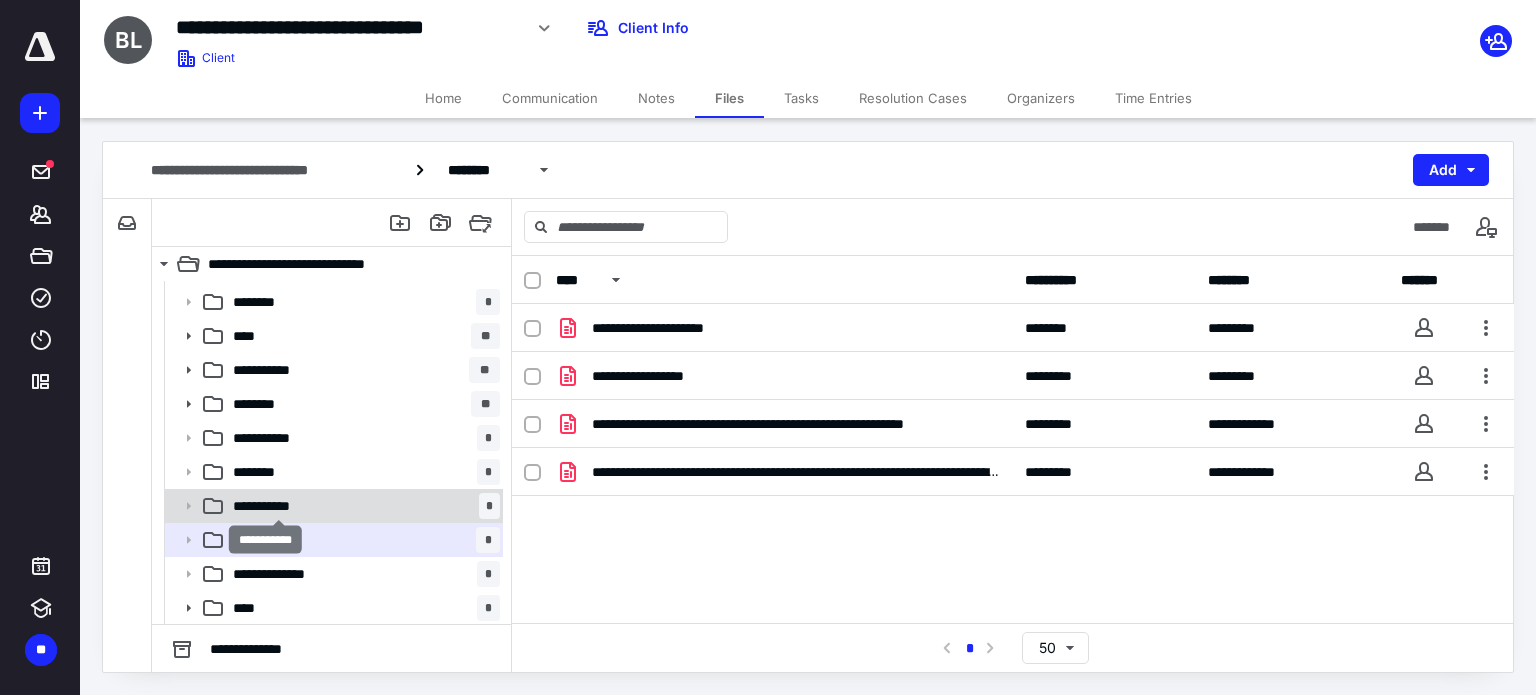 click on "**********" at bounding box center [279, 506] 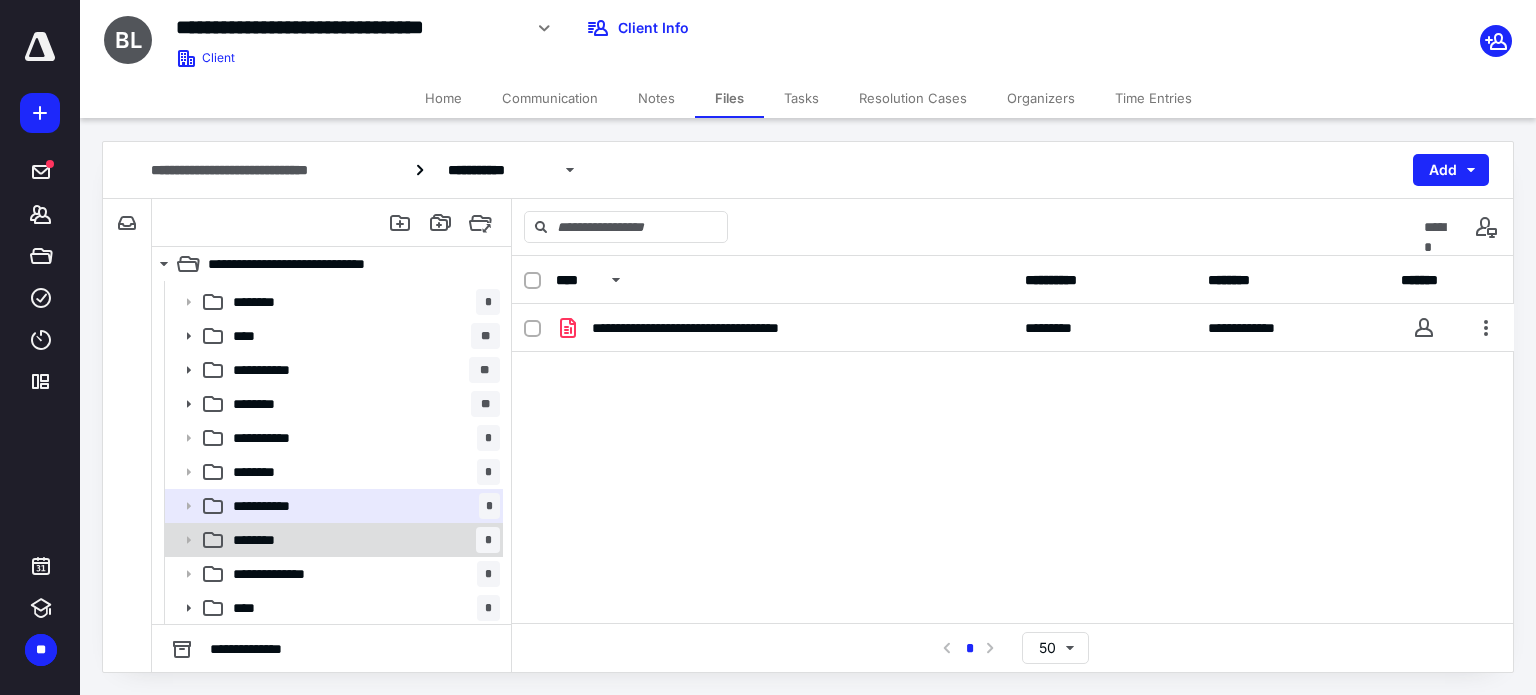 click on "******** *" at bounding box center [362, 540] 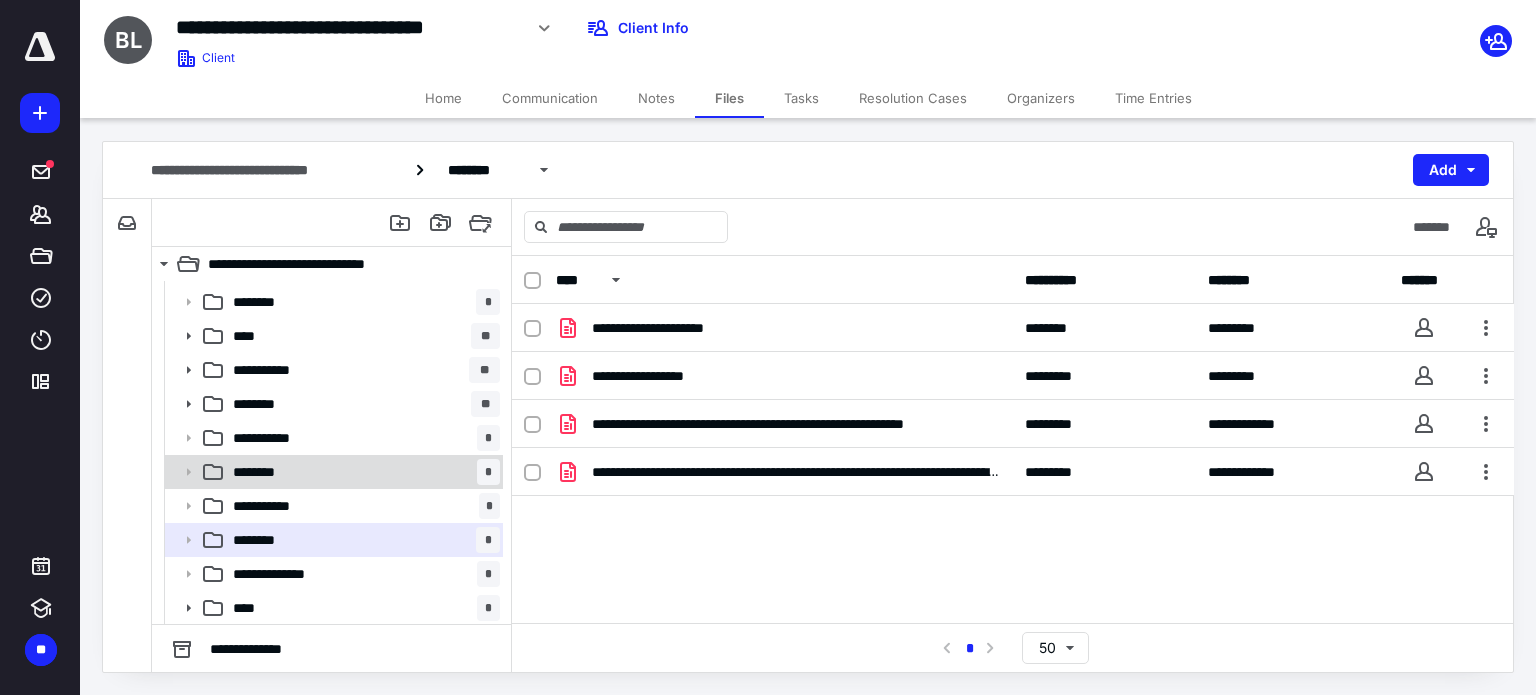 click on "******** *" at bounding box center (362, 472) 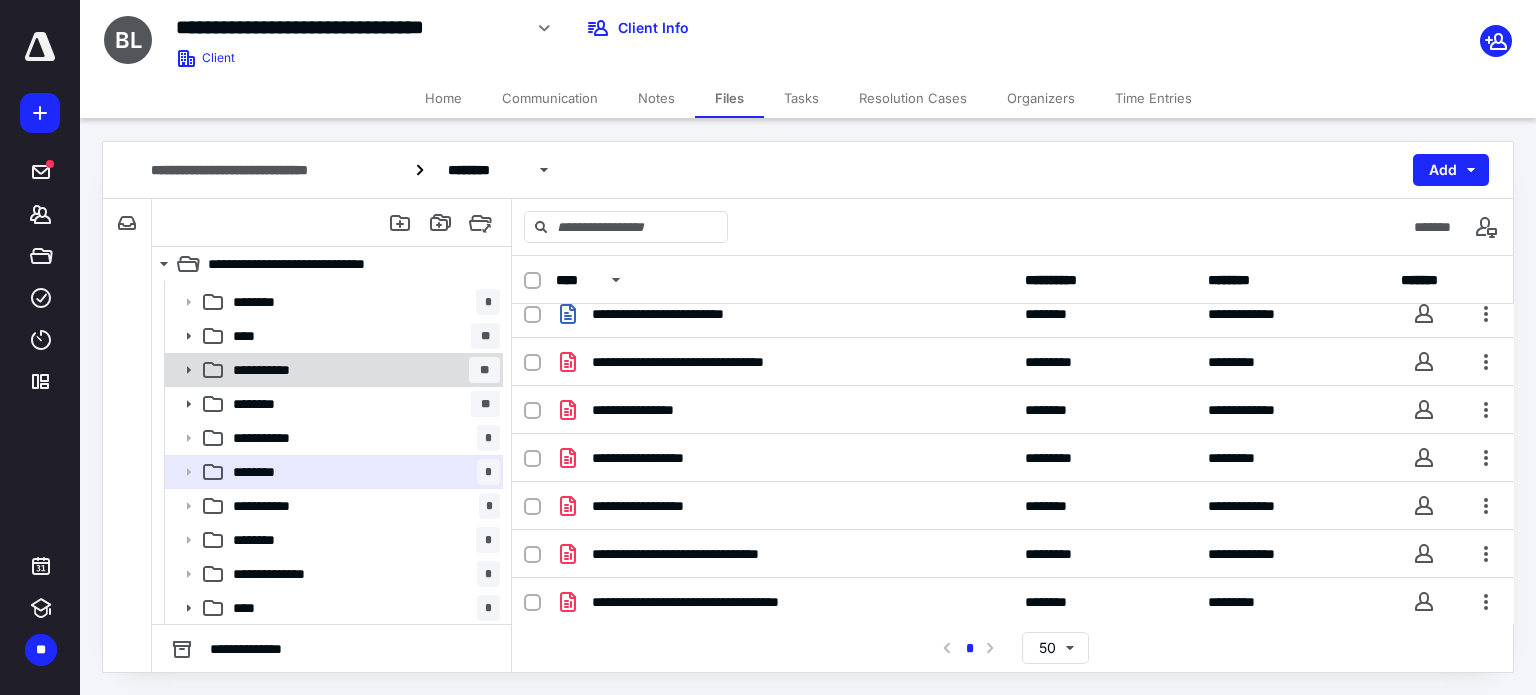 scroll, scrollTop: 0, scrollLeft: 0, axis: both 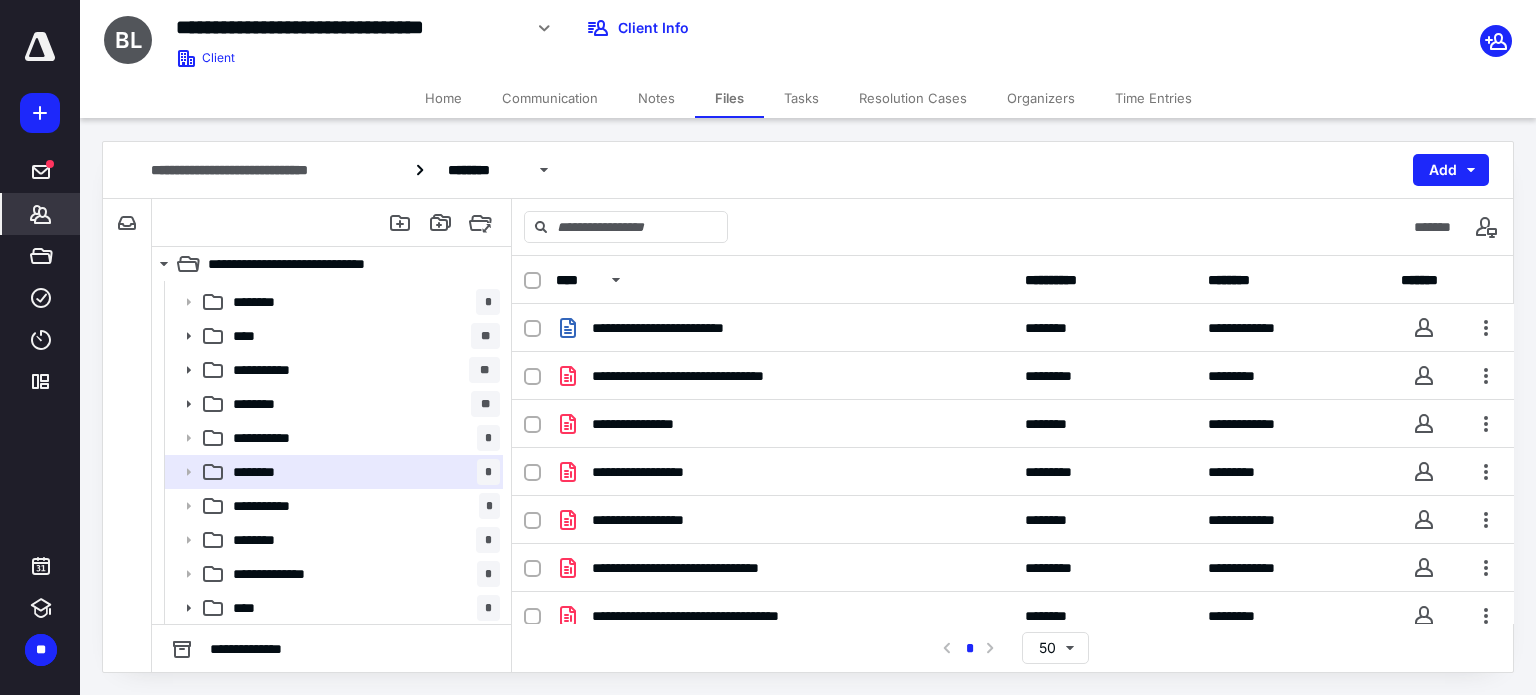 click 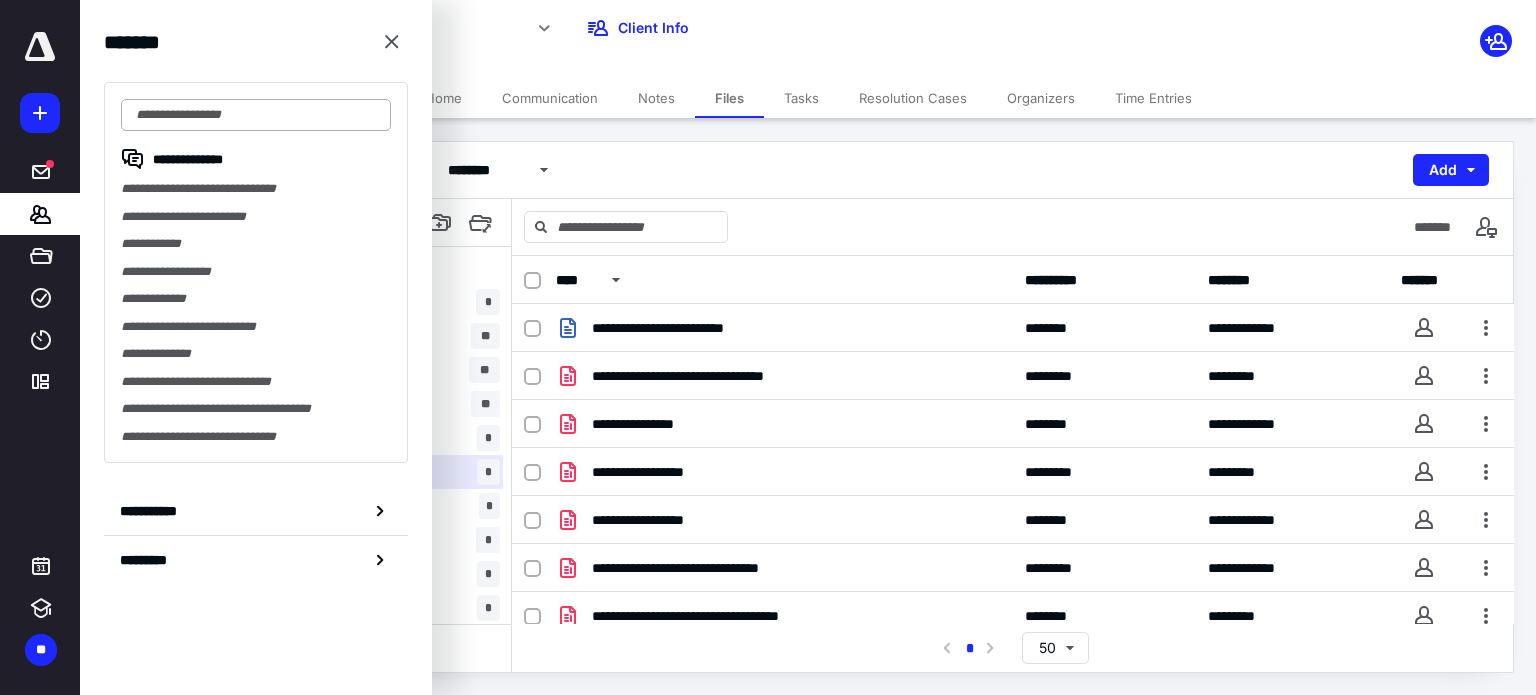 click at bounding box center [256, 115] 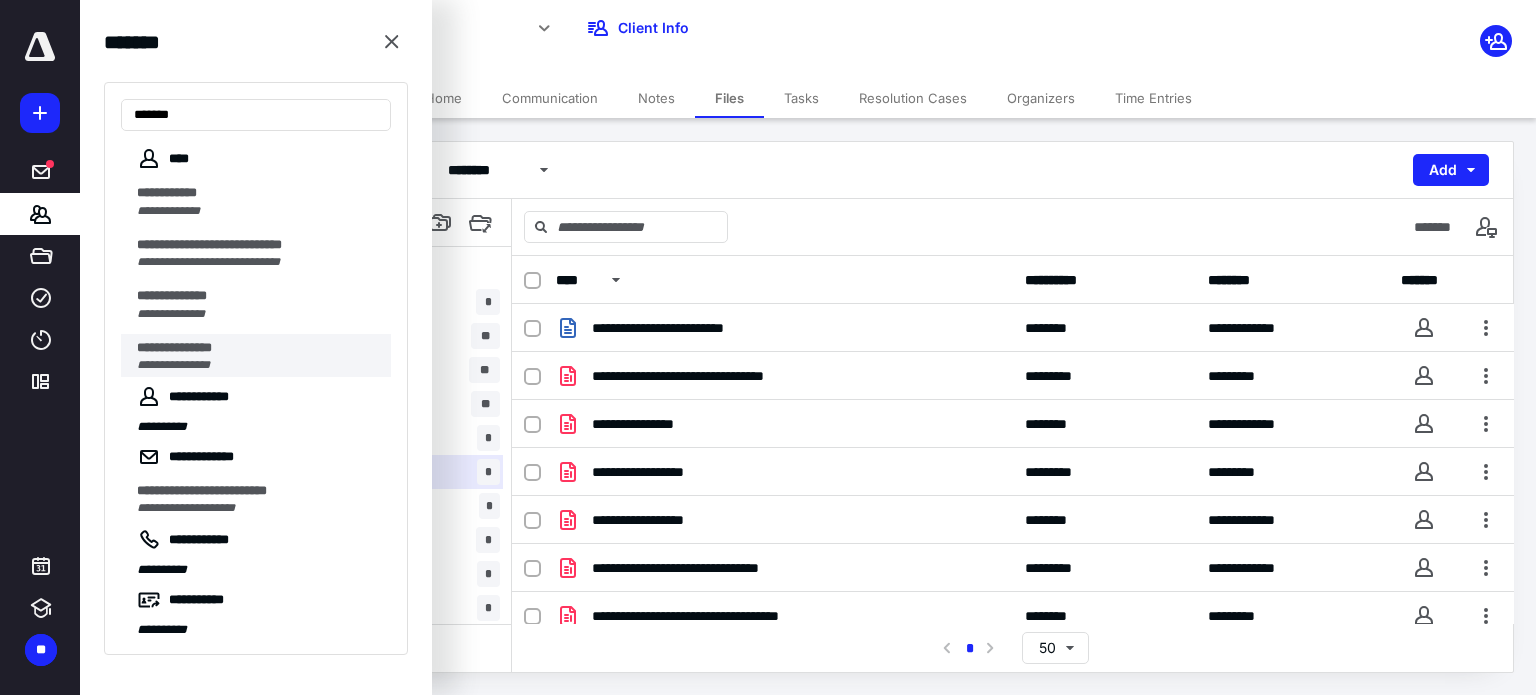 type on "******" 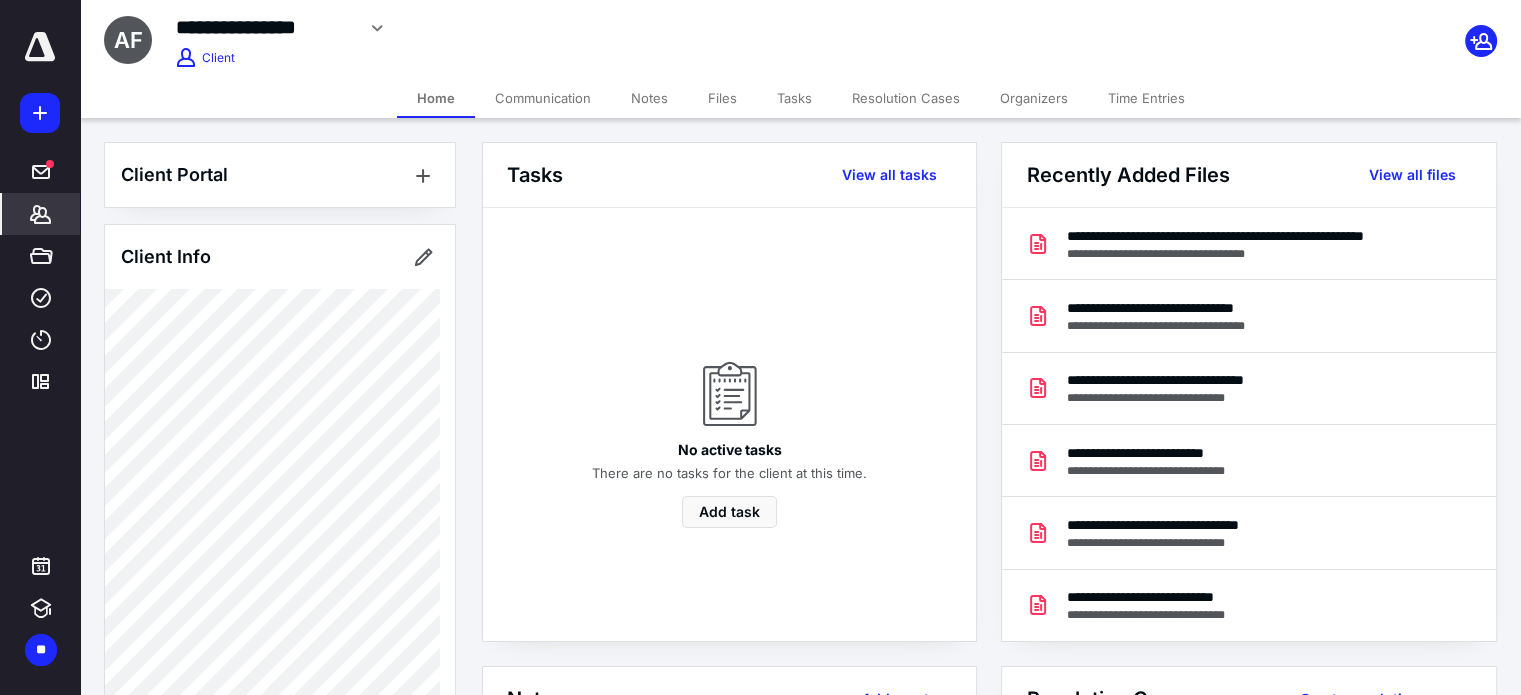 click on "Files" at bounding box center [722, 98] 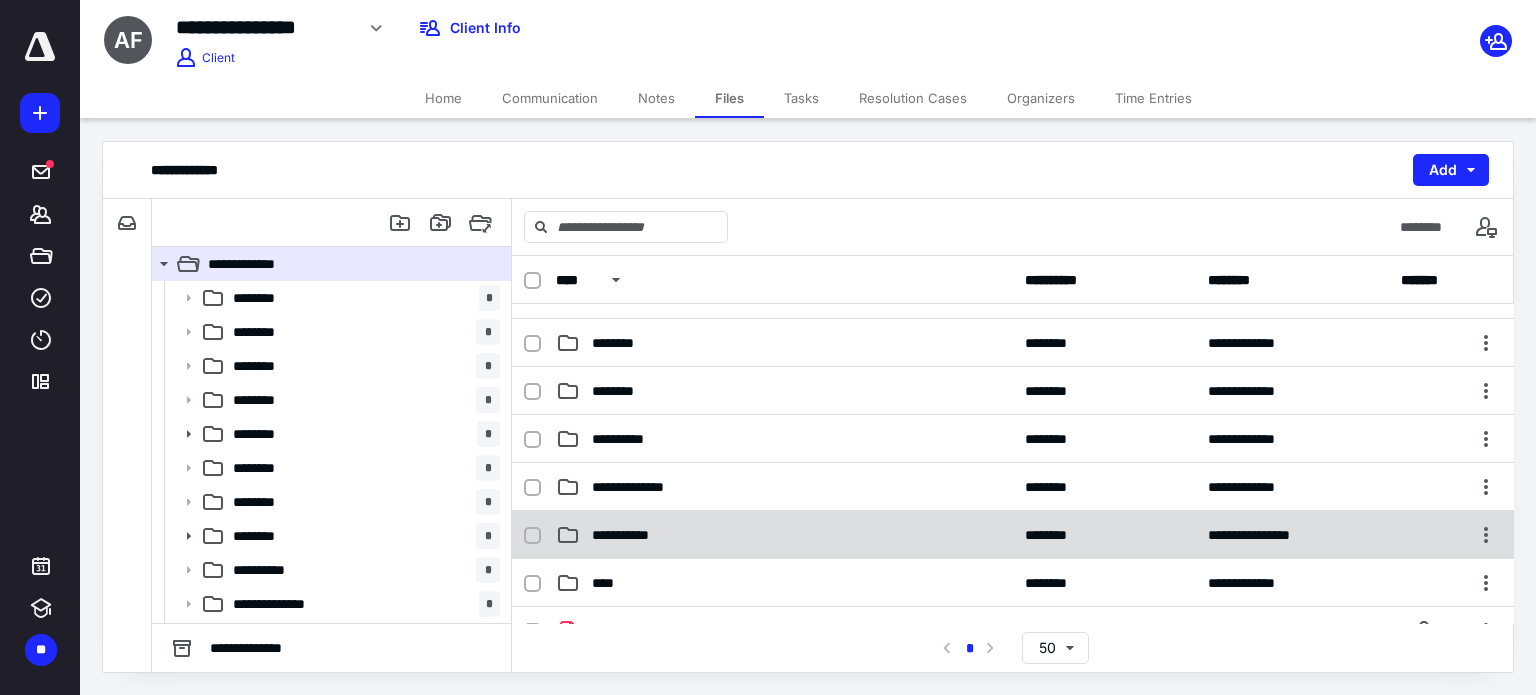 scroll, scrollTop: 253, scrollLeft: 0, axis: vertical 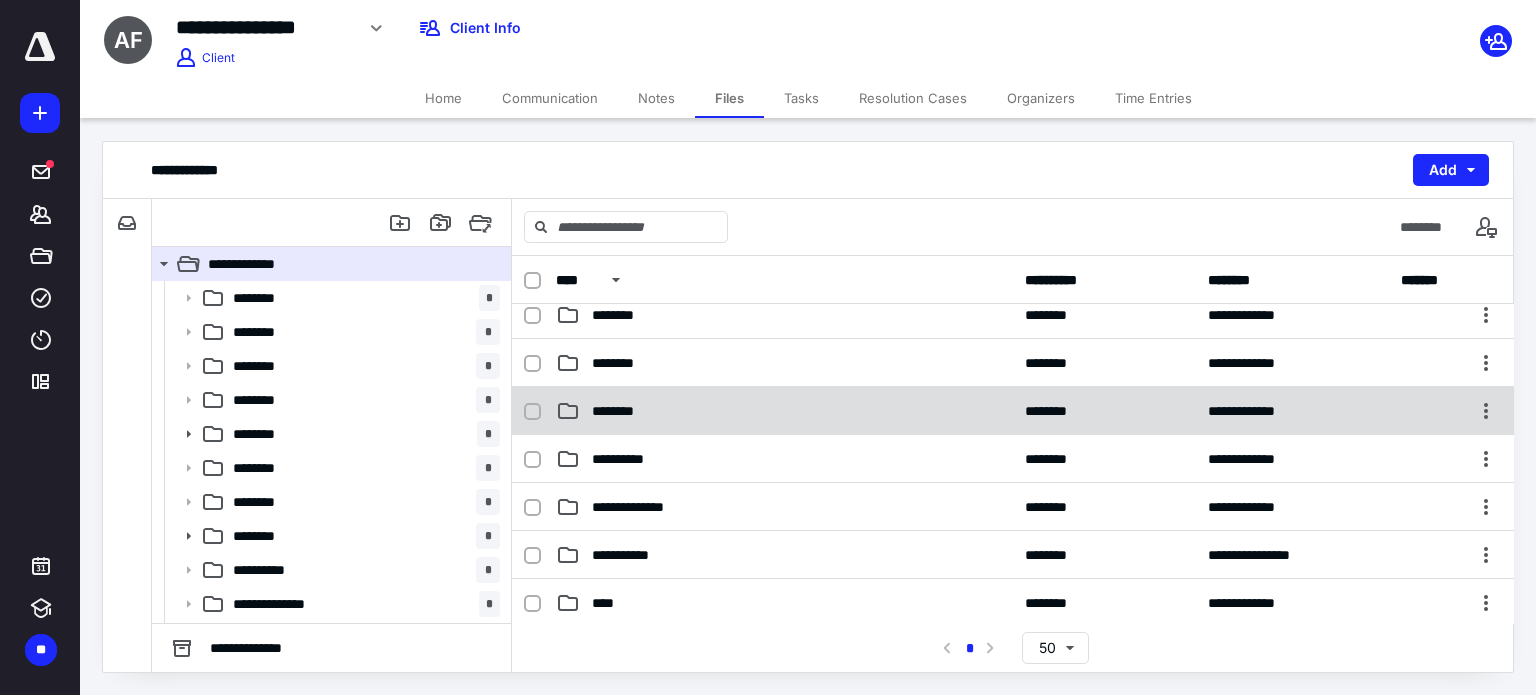 click on "********" at bounding box center [784, 411] 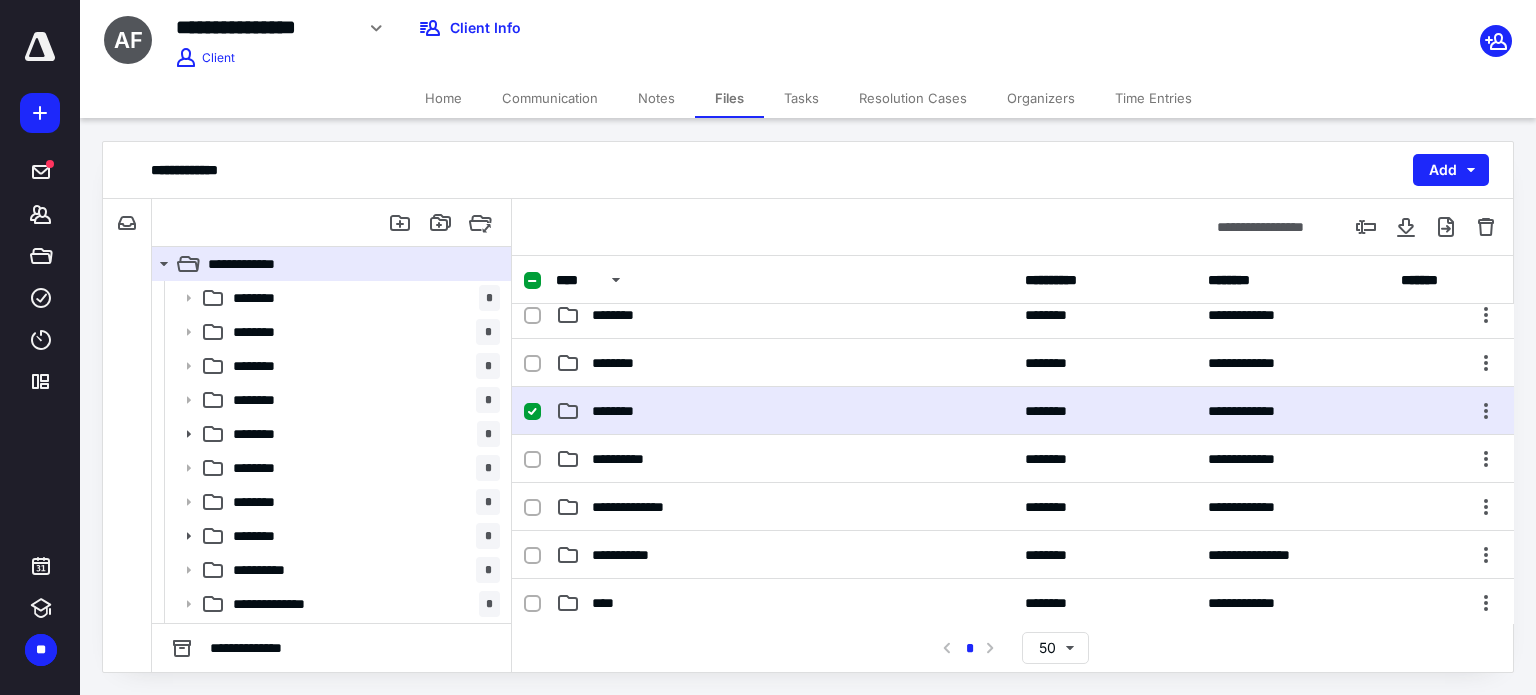 click on "********" at bounding box center (784, 411) 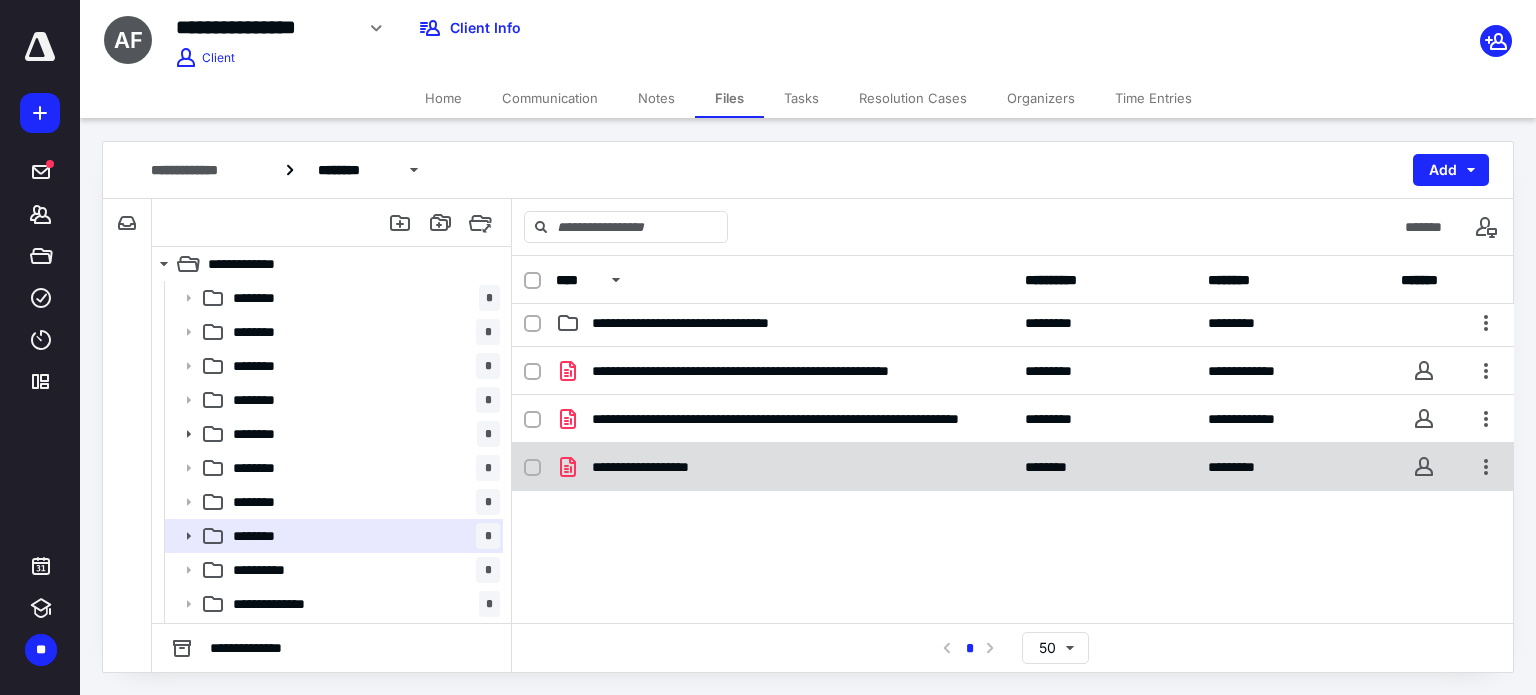 scroll, scrollTop: 0, scrollLeft: 0, axis: both 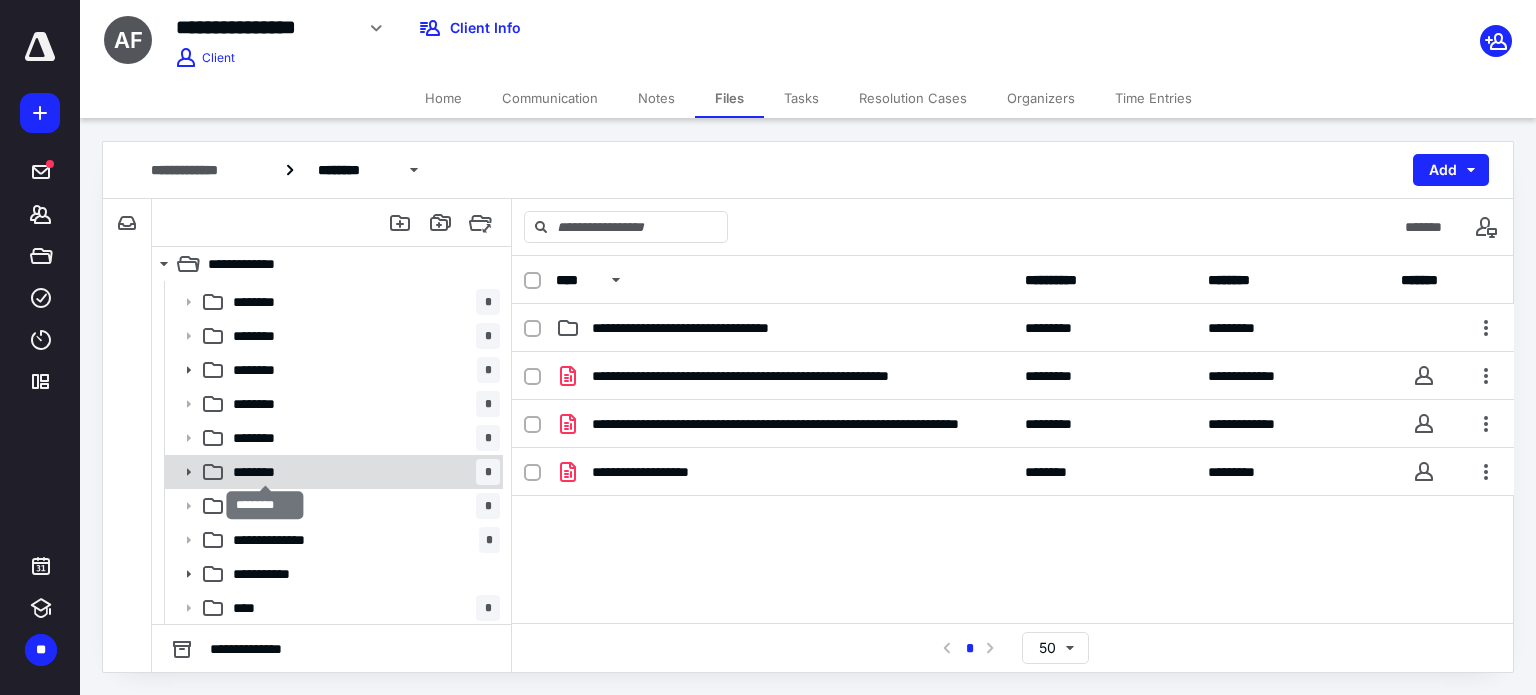 click on "********" at bounding box center [266, 472] 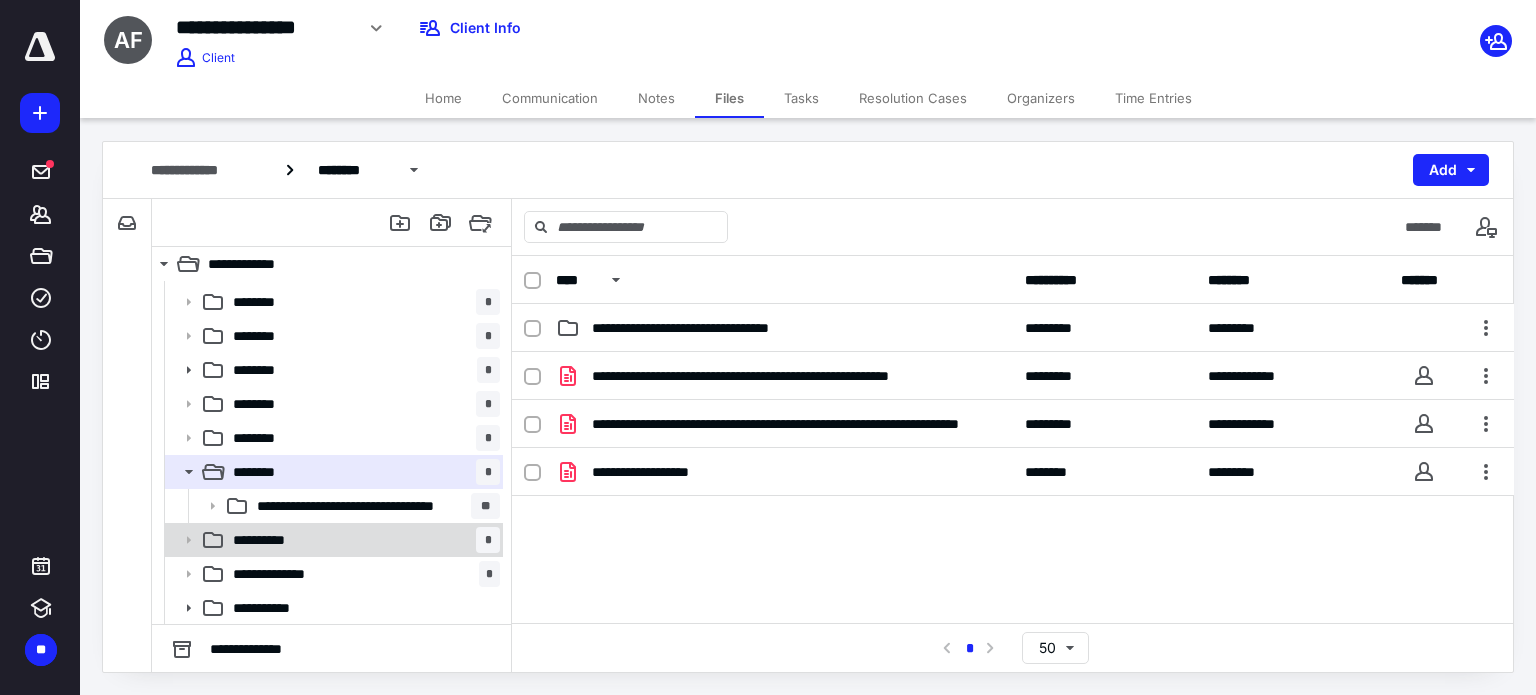 click on "**********" at bounding box center [362, 540] 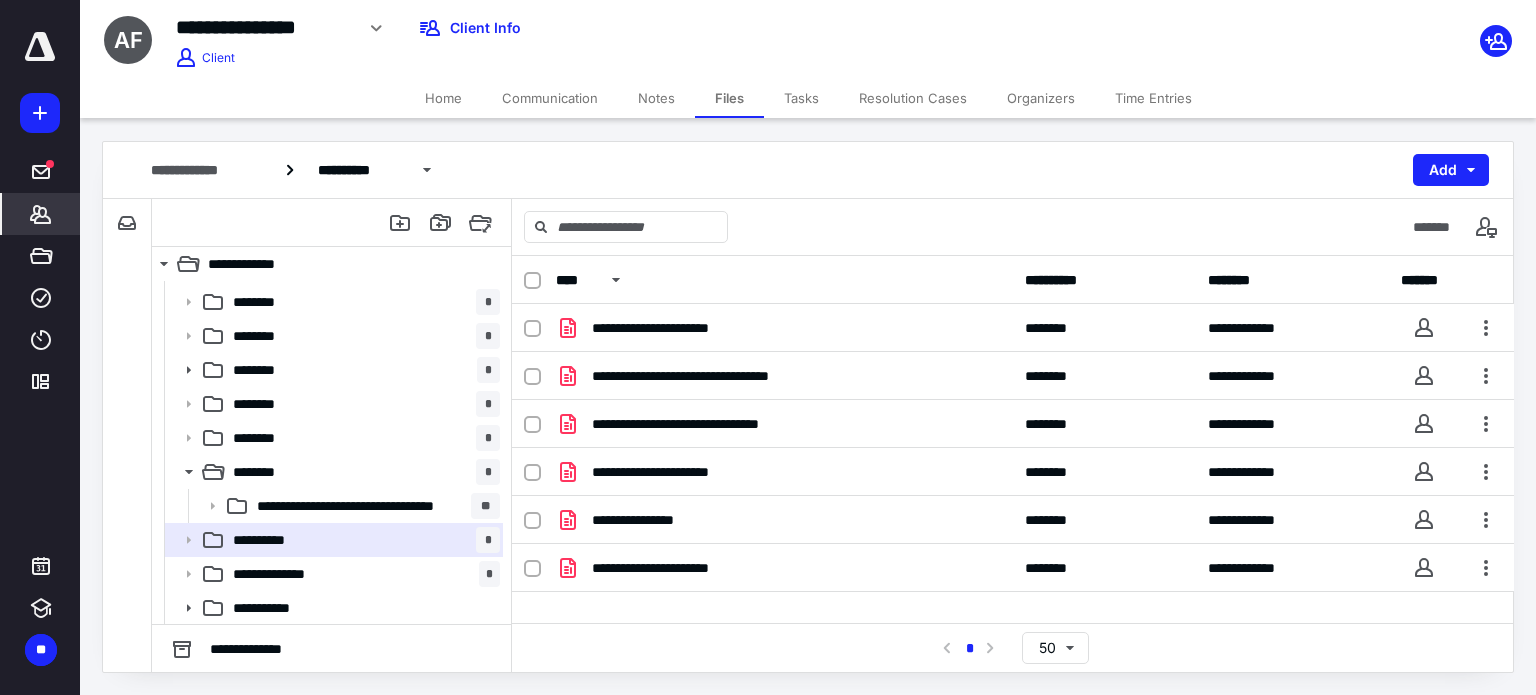 click 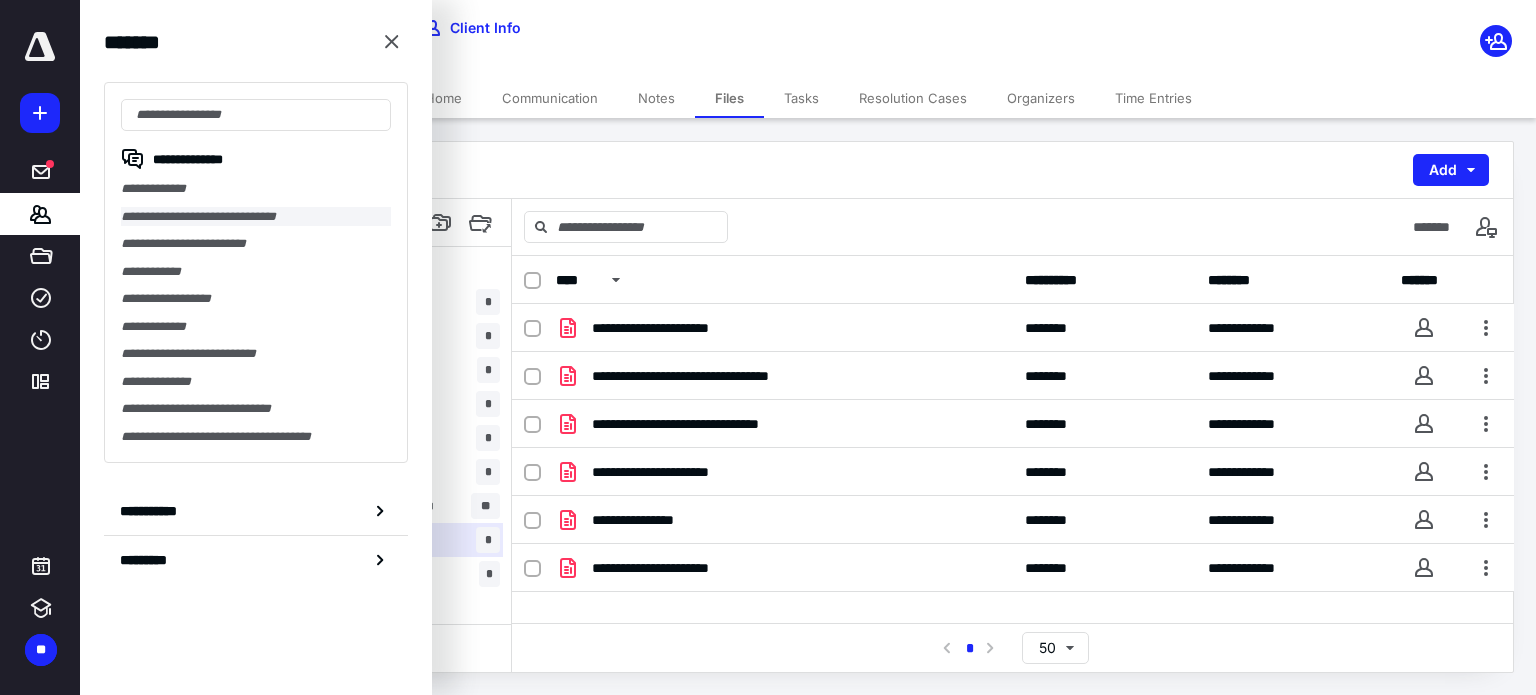 click on "**********" at bounding box center [256, 217] 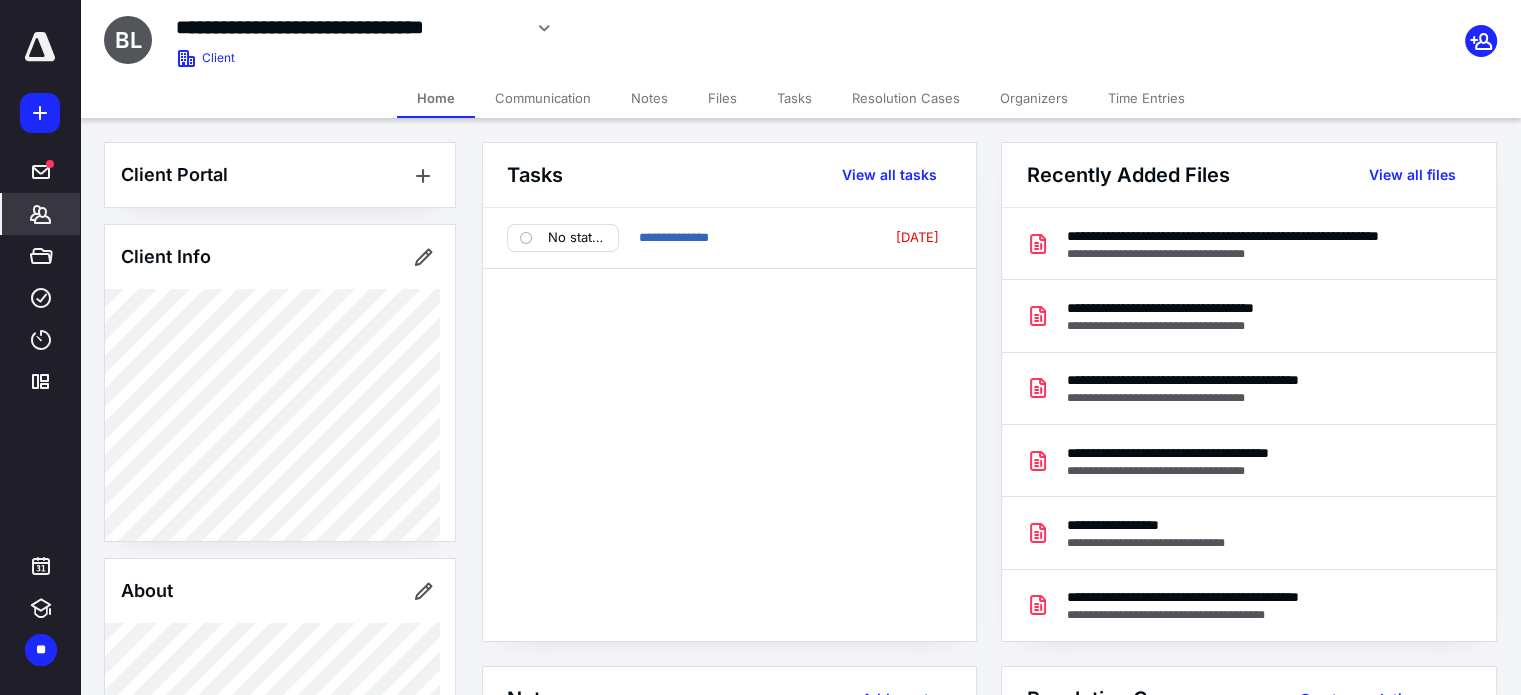 click on "**********" at bounding box center [729, 424] 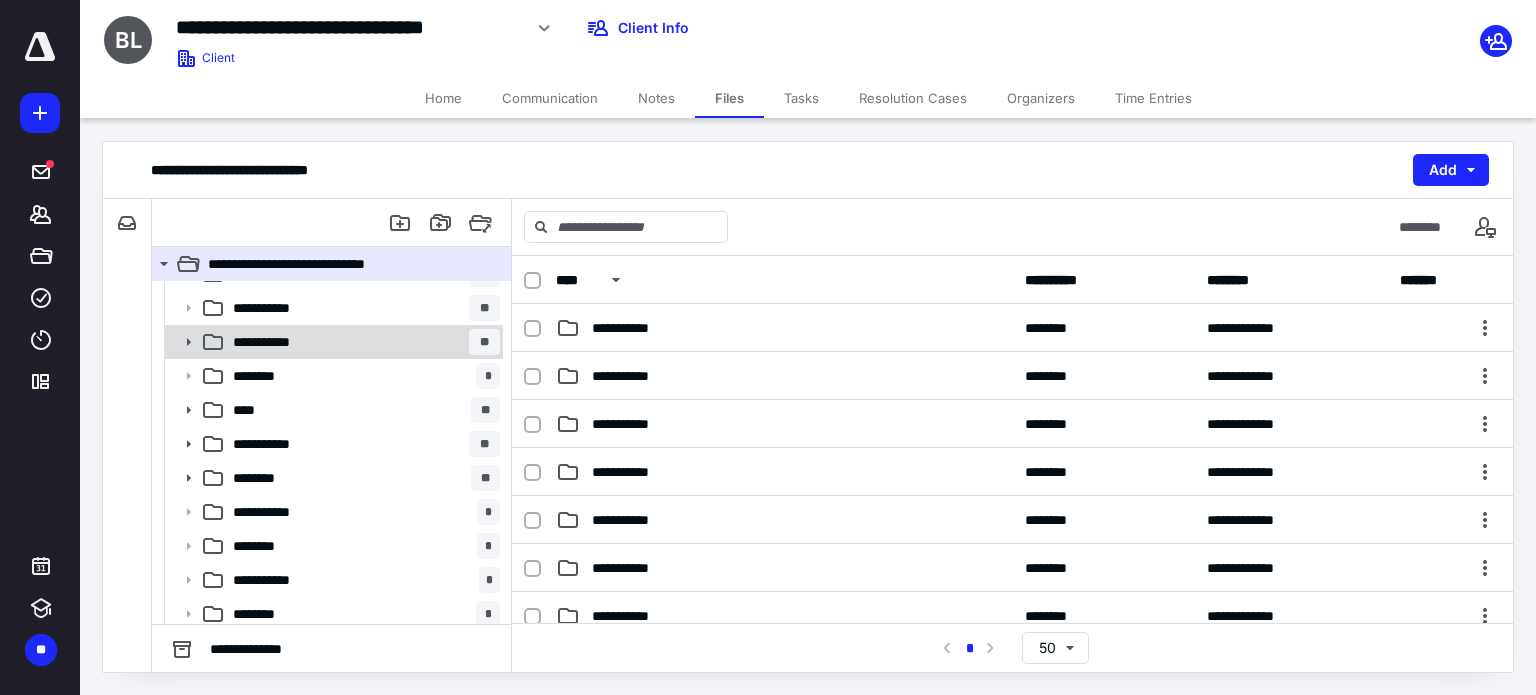 scroll, scrollTop: 574, scrollLeft: 0, axis: vertical 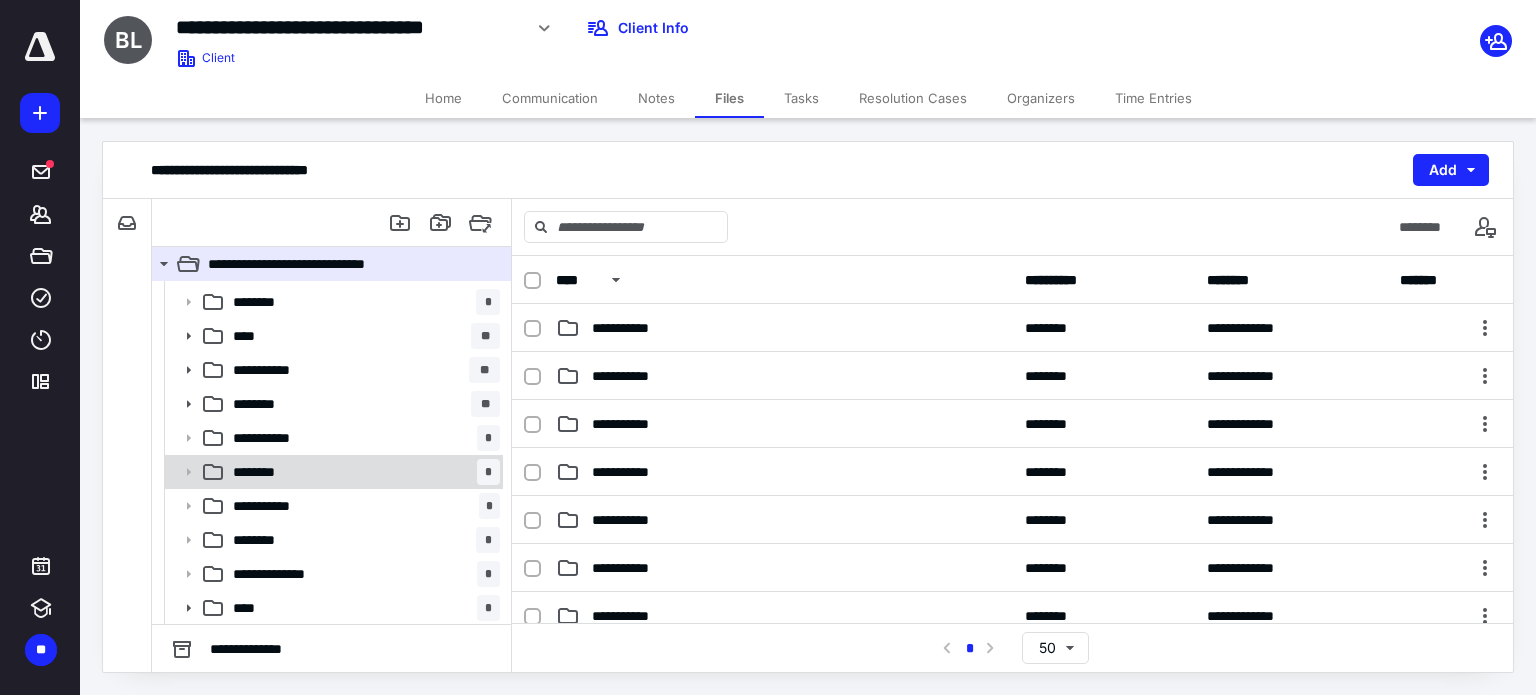 click on "******** *" at bounding box center (362, 472) 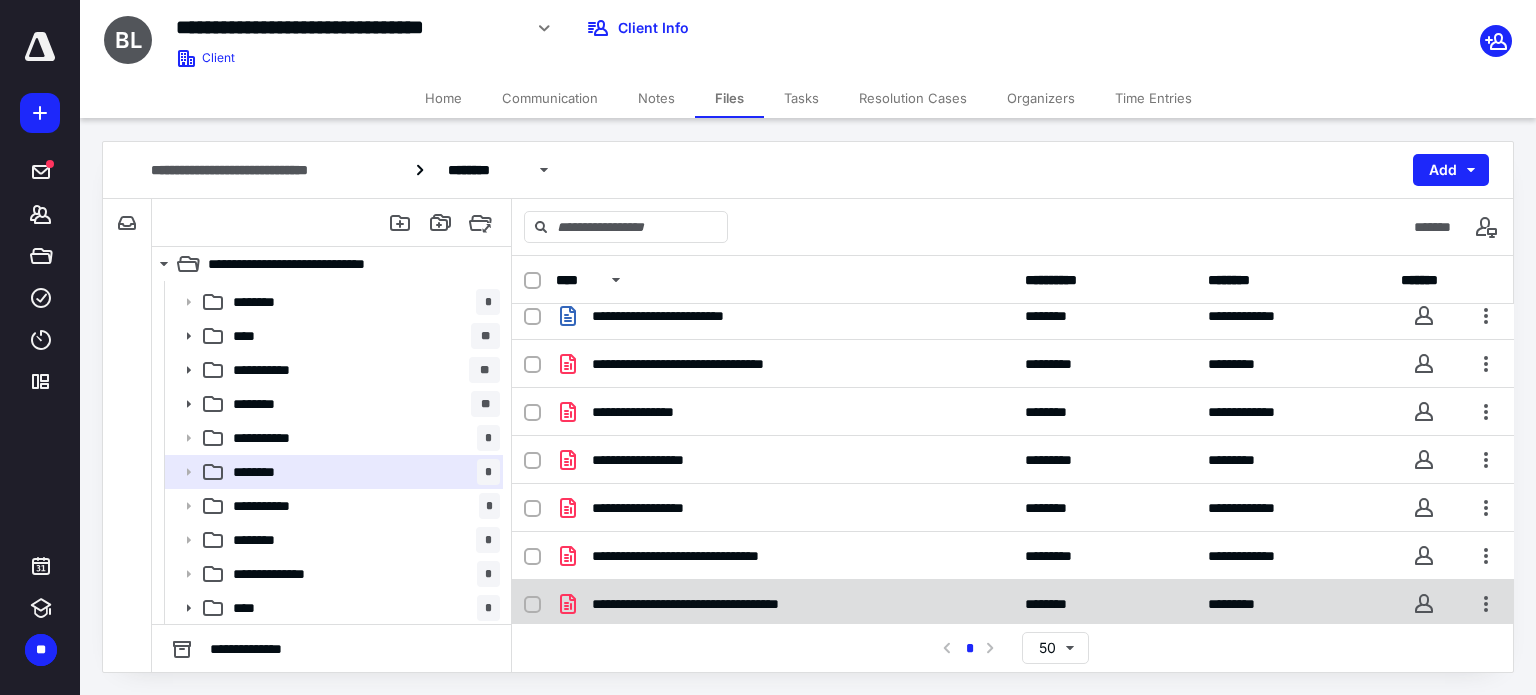 scroll, scrollTop: 14, scrollLeft: 0, axis: vertical 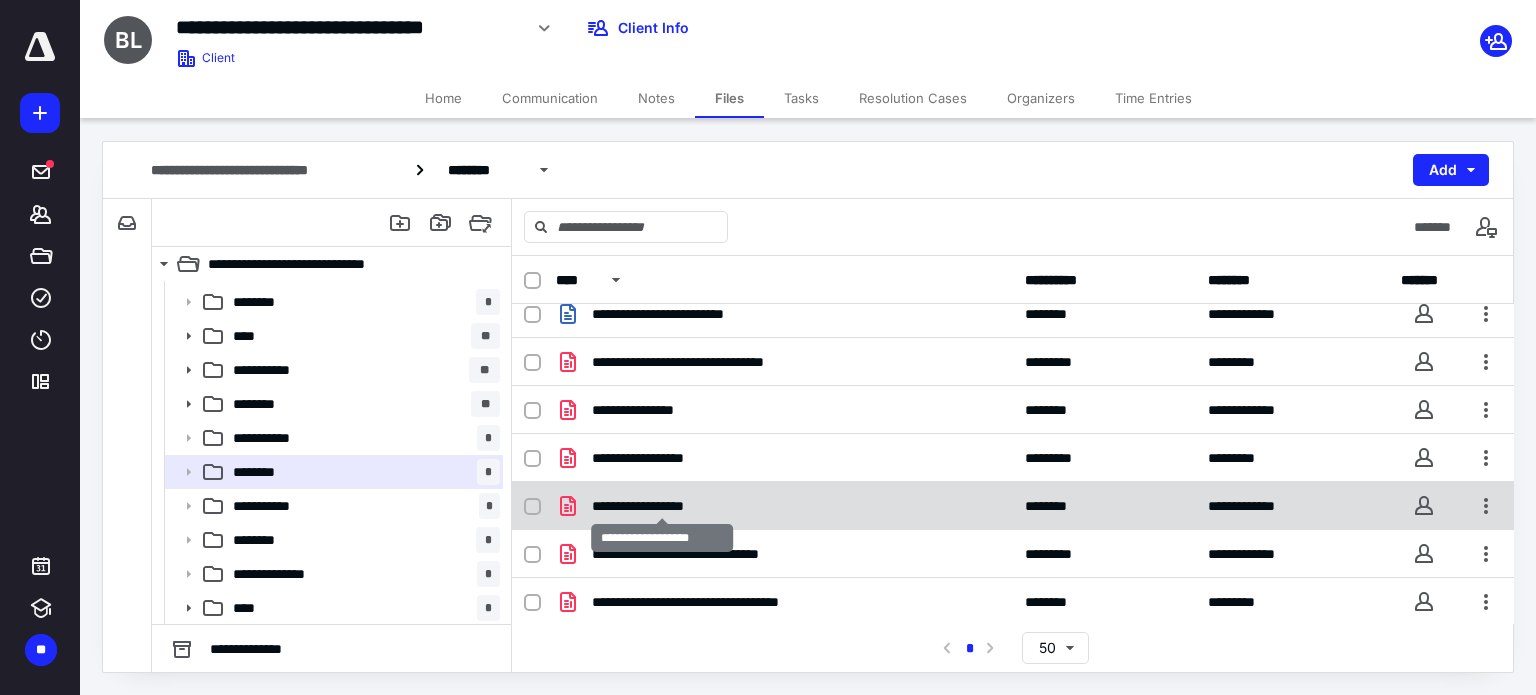 click on "**********" at bounding box center (662, 506) 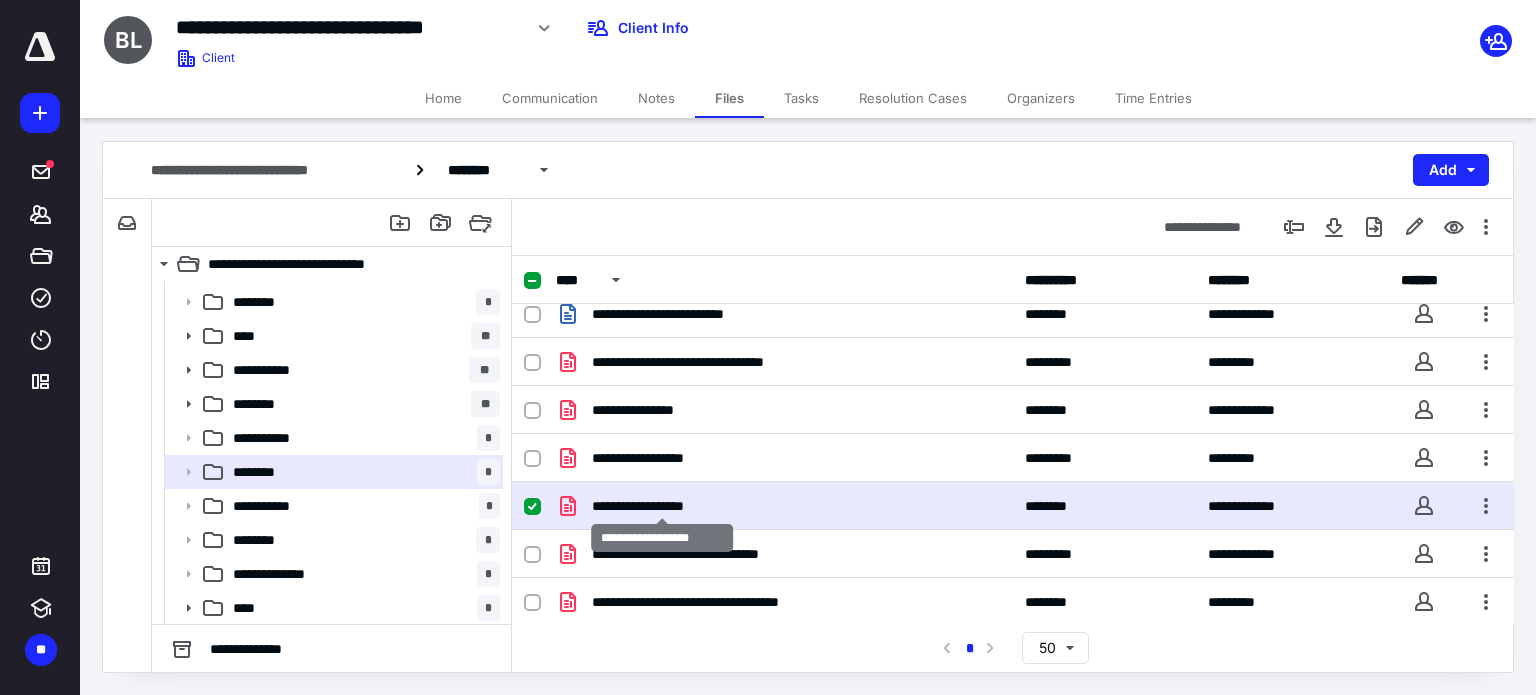 click on "**********" at bounding box center [662, 506] 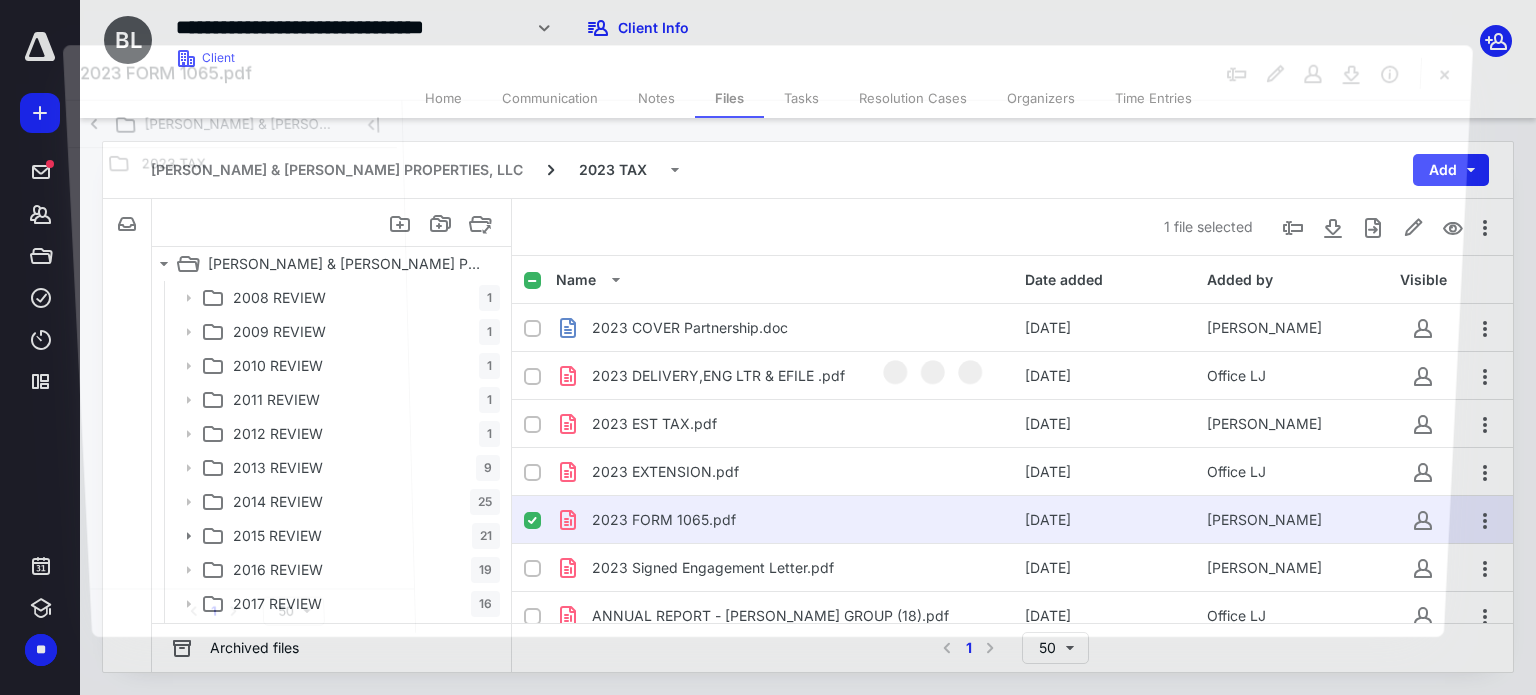 scroll, scrollTop: 574, scrollLeft: 0, axis: vertical 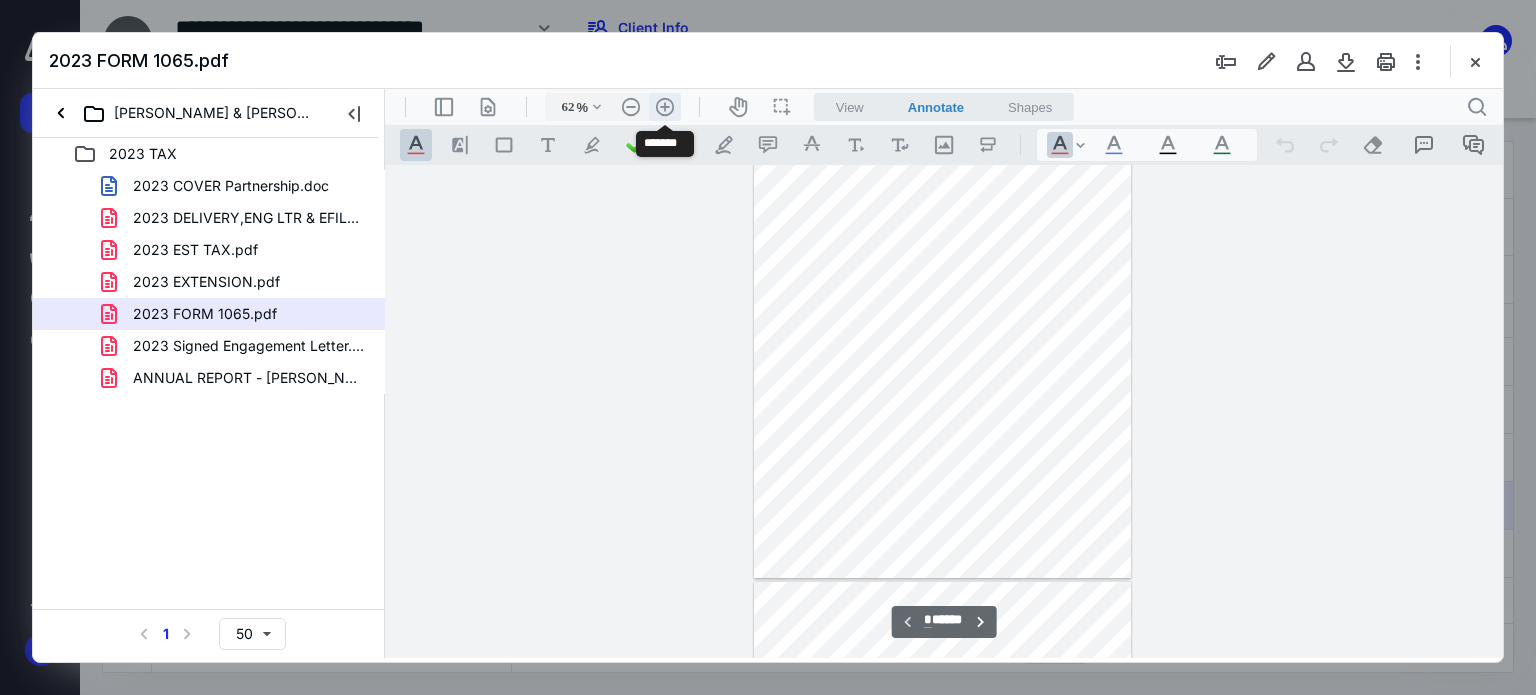 click on ".cls-1{fill:#abb0c4;} icon - header - zoom - in - line" at bounding box center (665, 107) 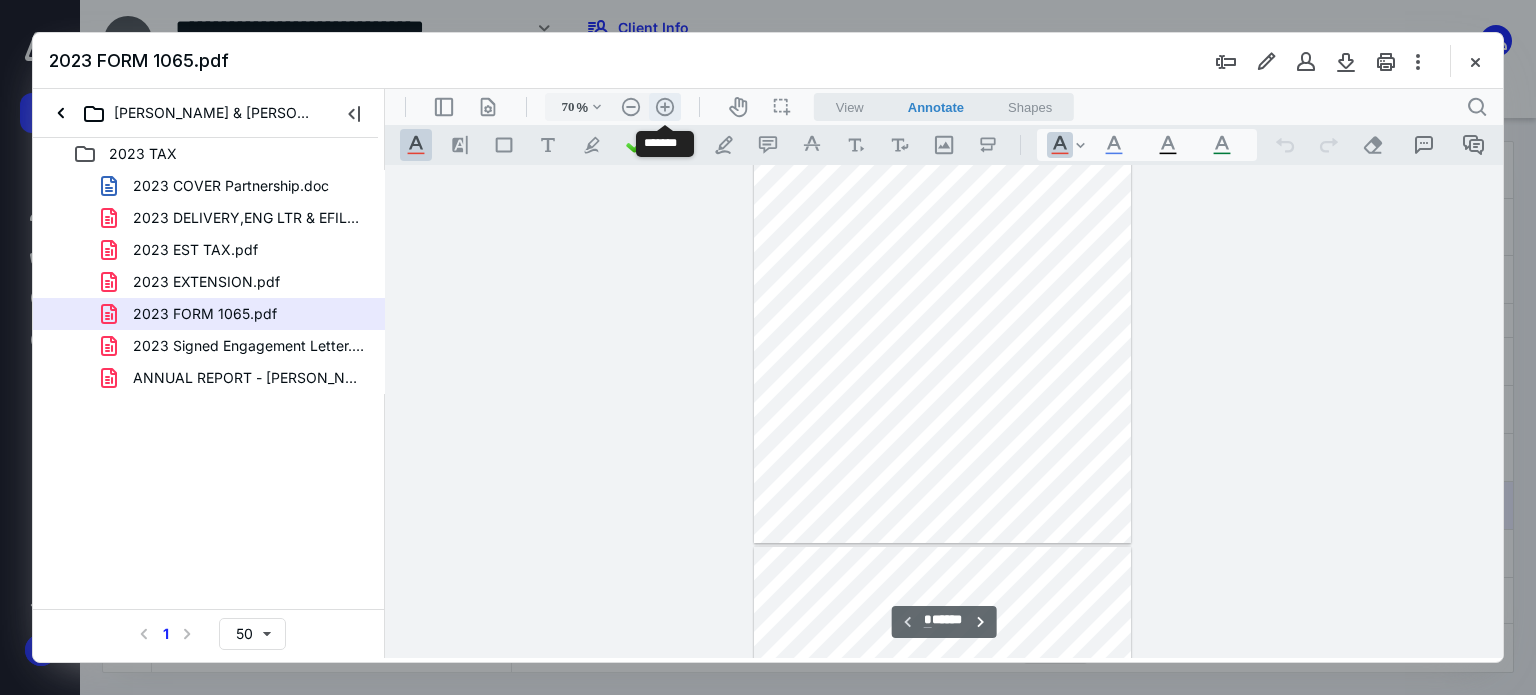 click on ".cls-1{fill:#abb0c4;} icon - header - zoom - in - line" at bounding box center [665, 107] 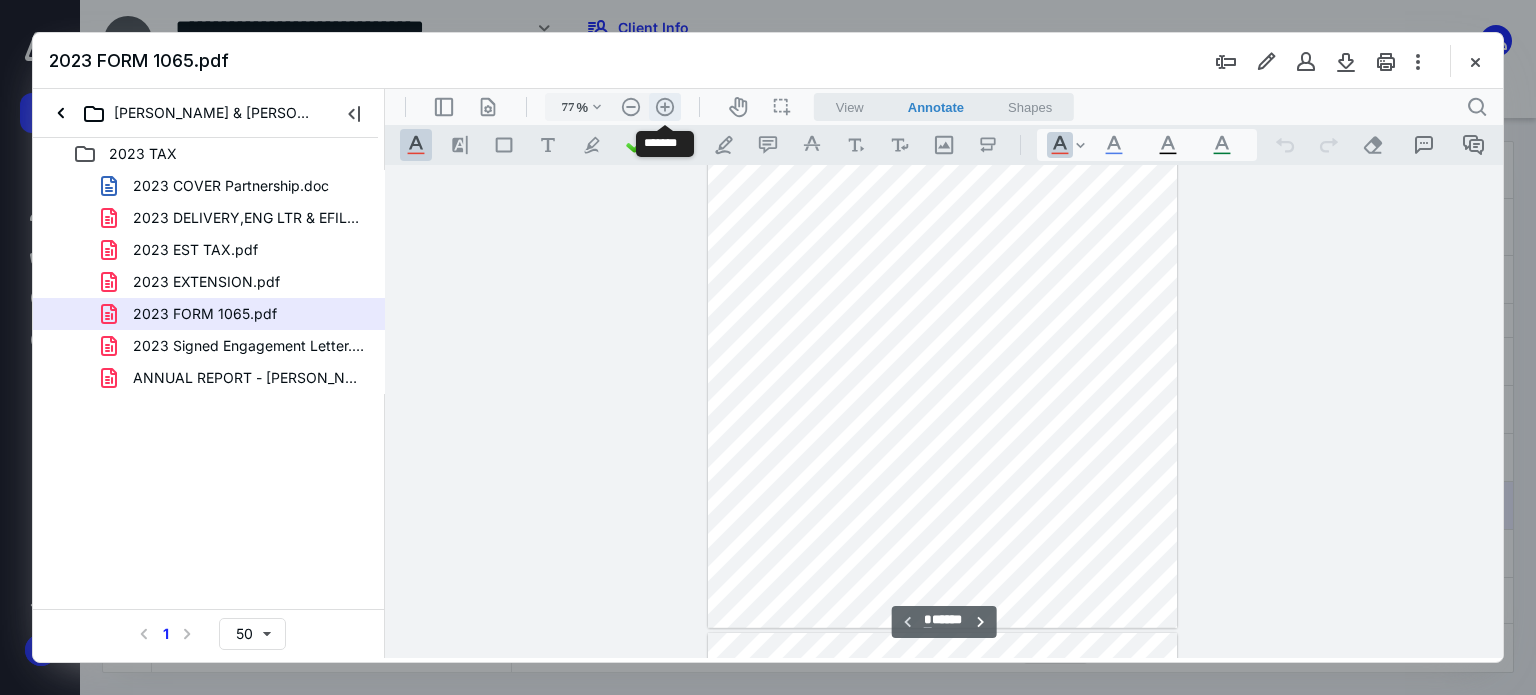 click on ".cls-1{fill:#abb0c4;} icon - header - zoom - in - line" at bounding box center (665, 107) 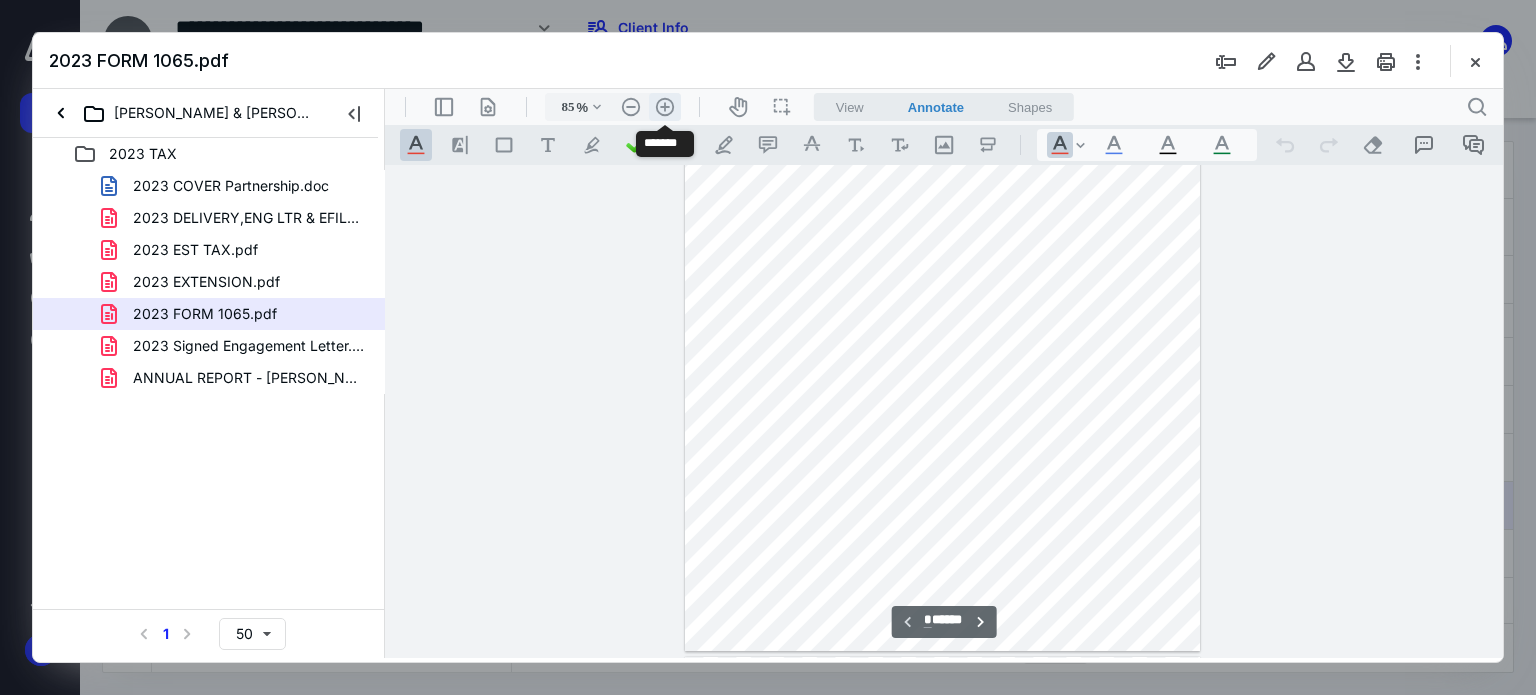 click on ".cls-1{fill:#abb0c4;} icon - header - zoom - in - line" at bounding box center [665, 107] 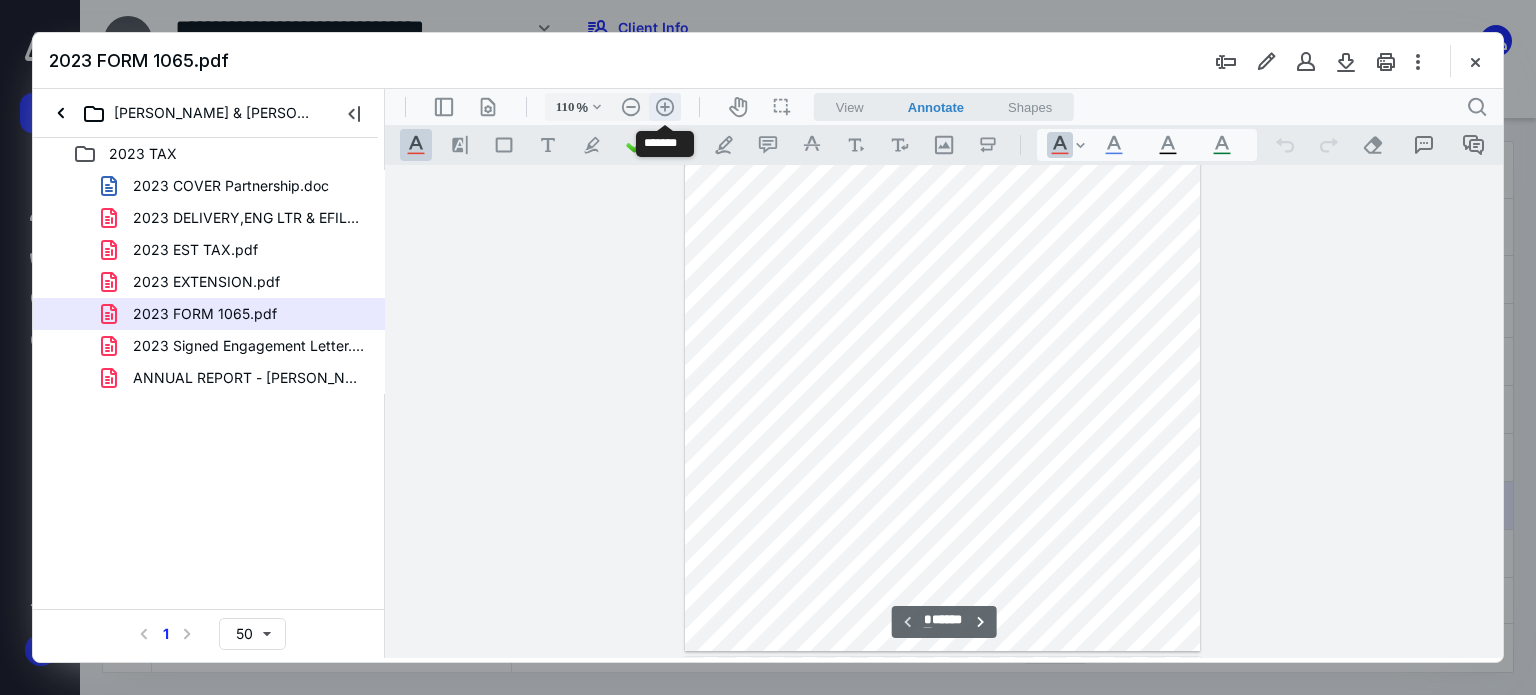 scroll, scrollTop: 300, scrollLeft: 0, axis: vertical 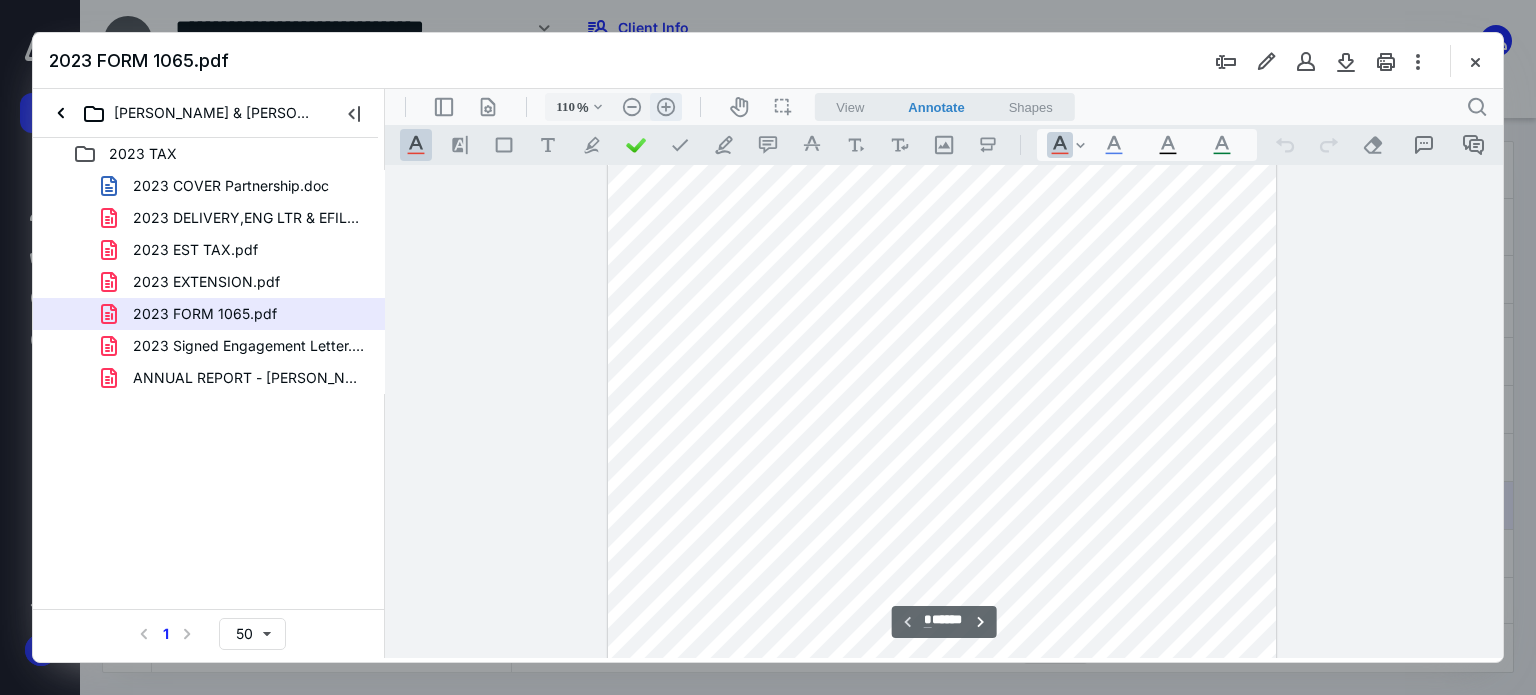 click on ".cls-1{fill:#abb0c4;} icon - header - zoom - in - line" at bounding box center (666, 107) 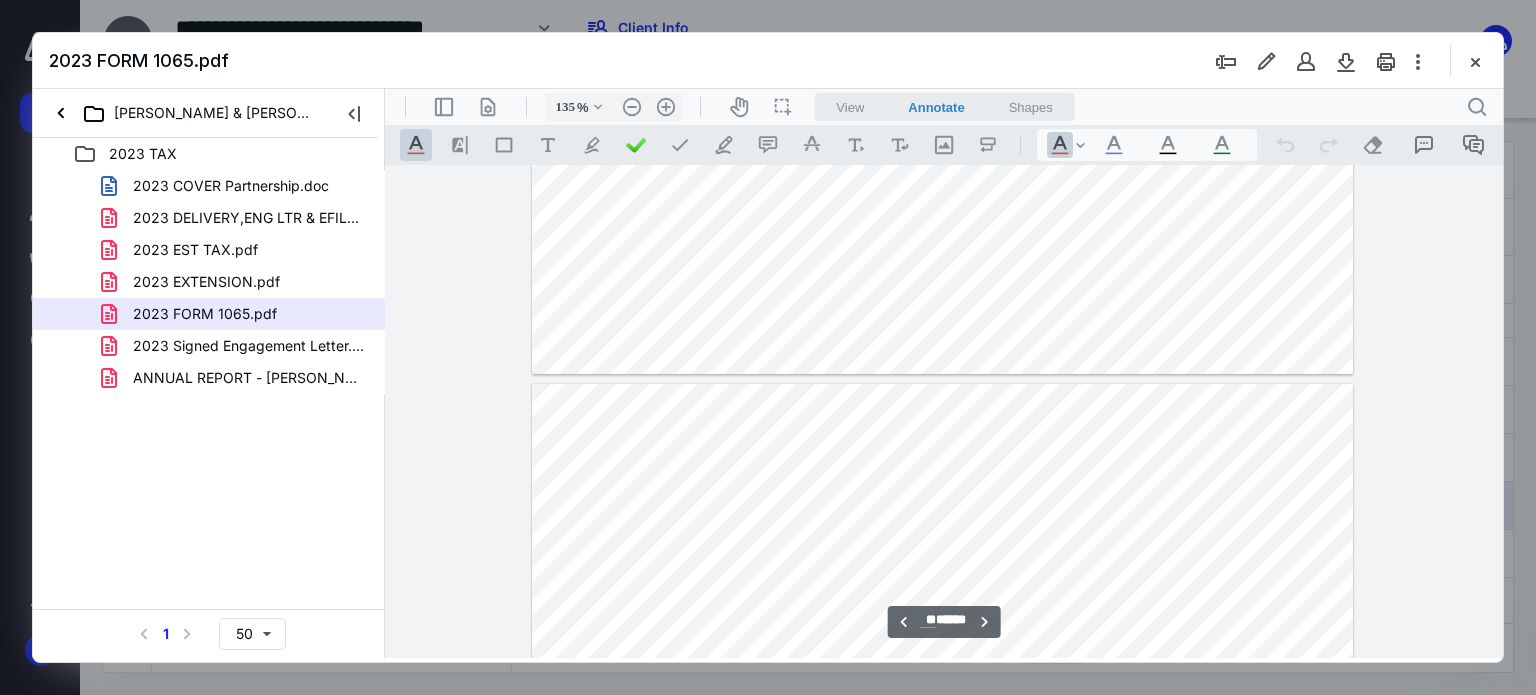 scroll, scrollTop: 36317, scrollLeft: 0, axis: vertical 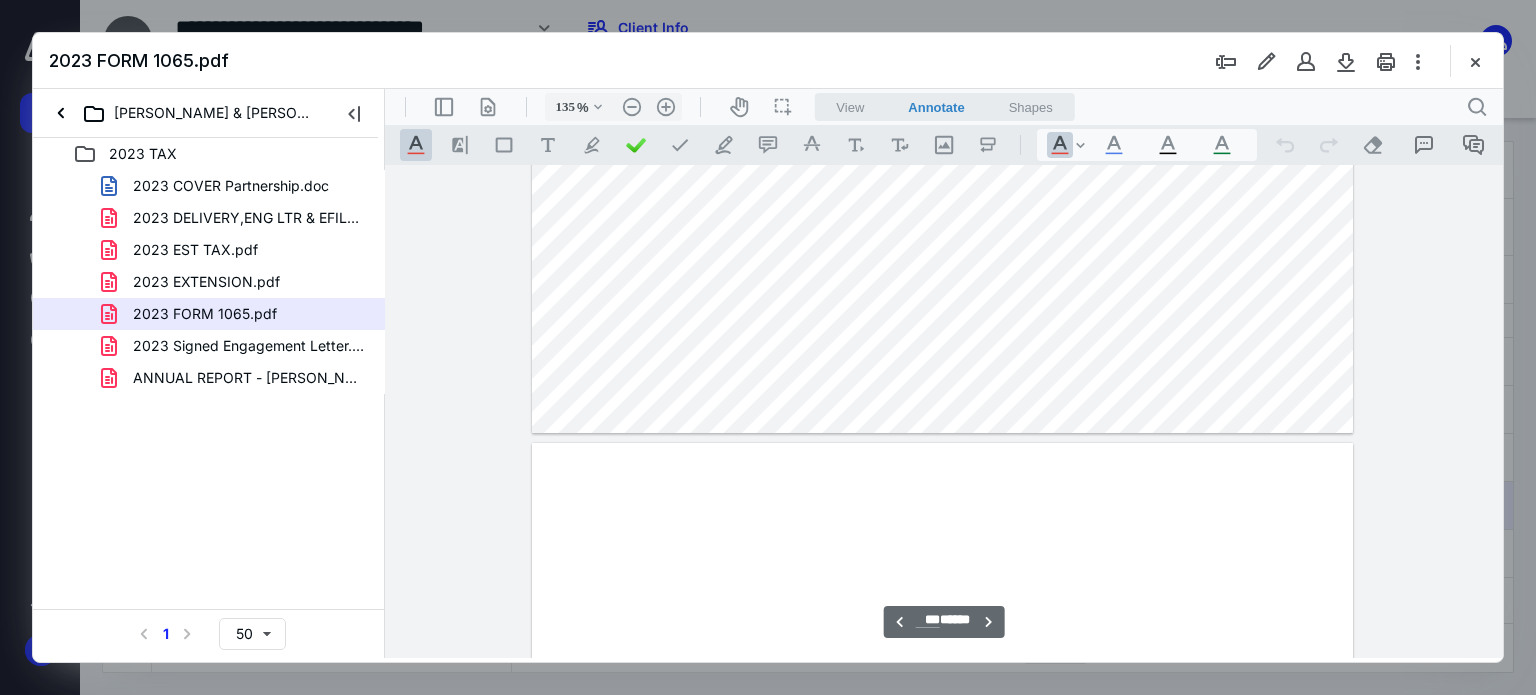 type on "***" 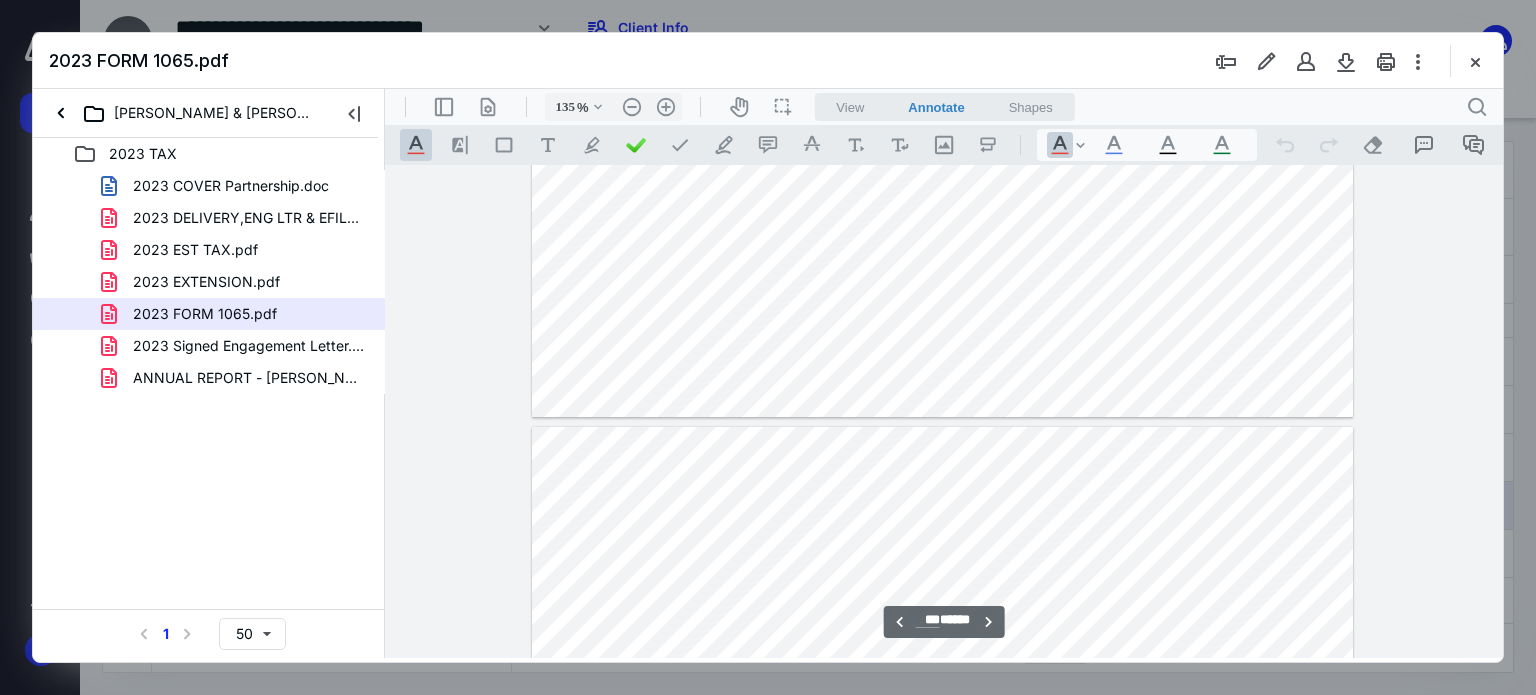 scroll, scrollTop: 189665, scrollLeft: 0, axis: vertical 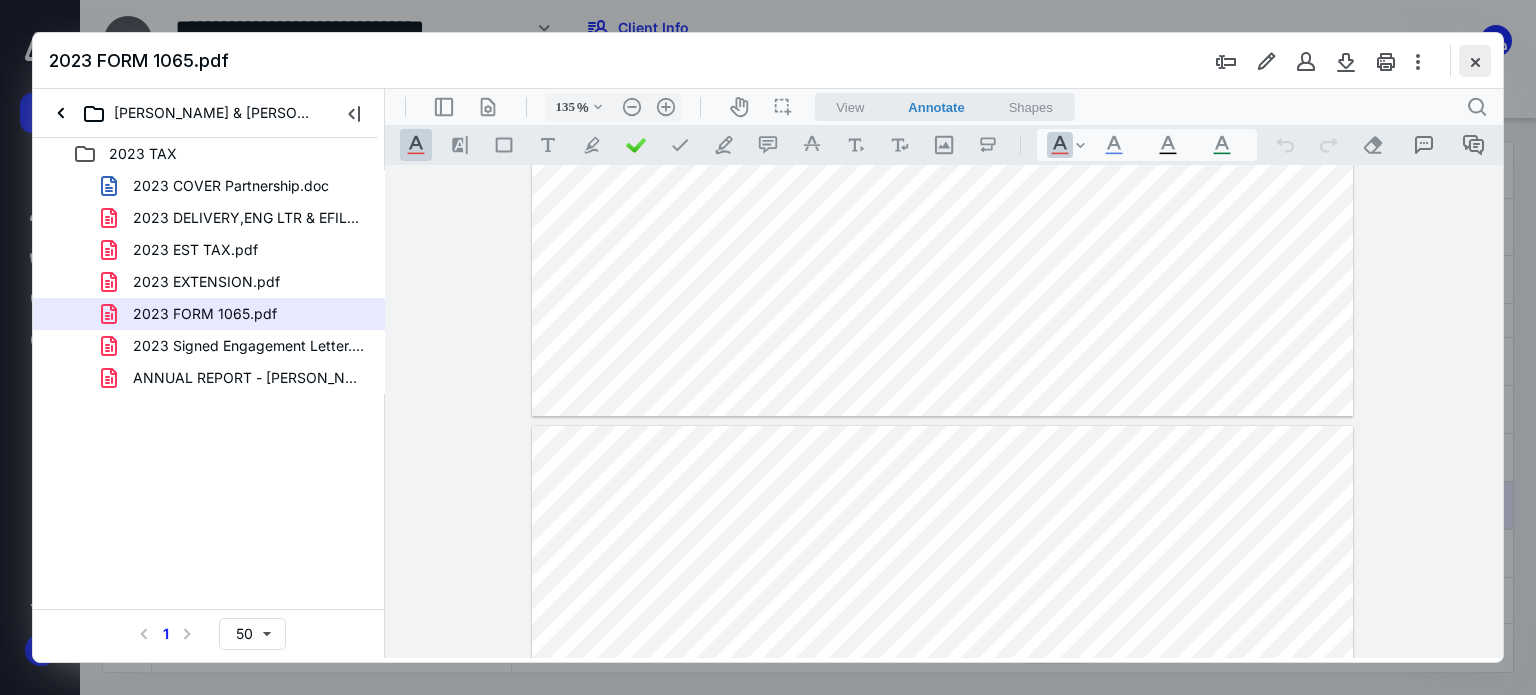click at bounding box center [1475, 61] 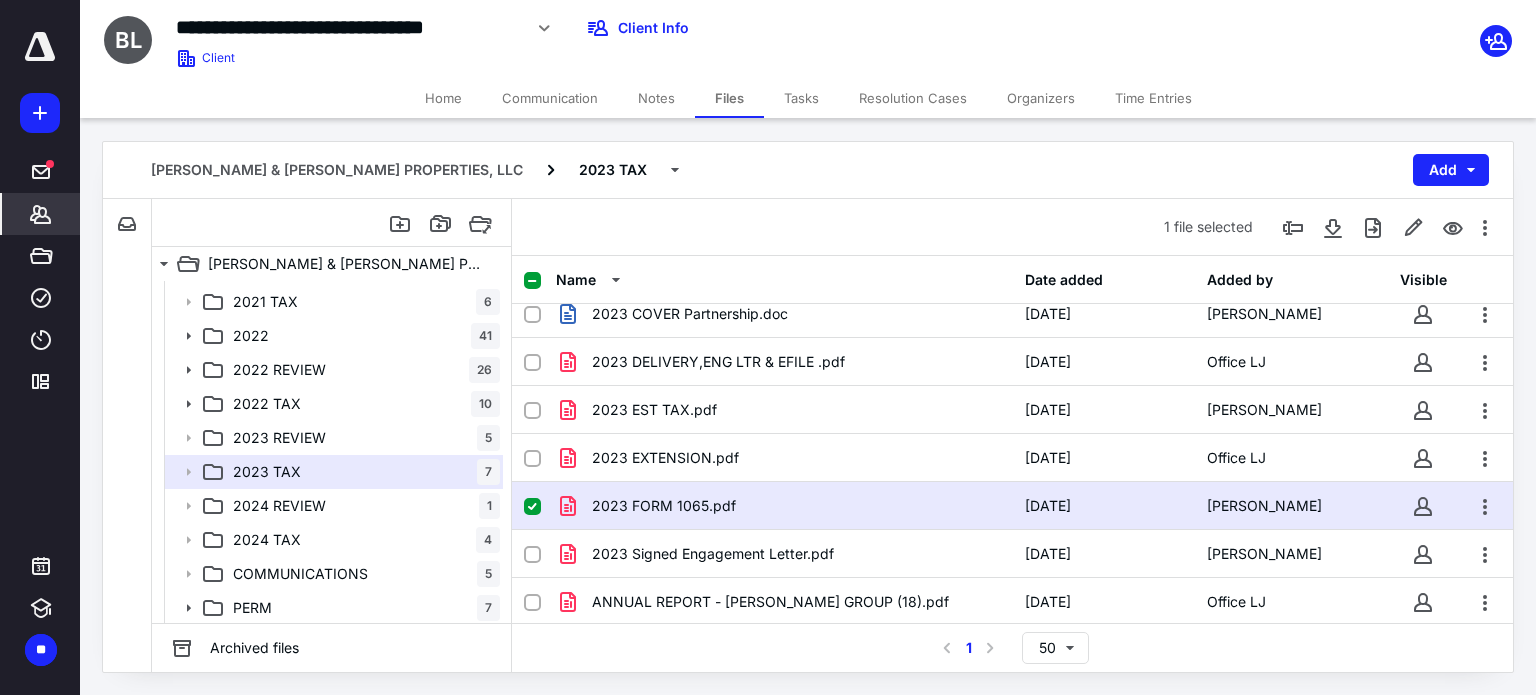 click on "*******" at bounding box center [41, 214] 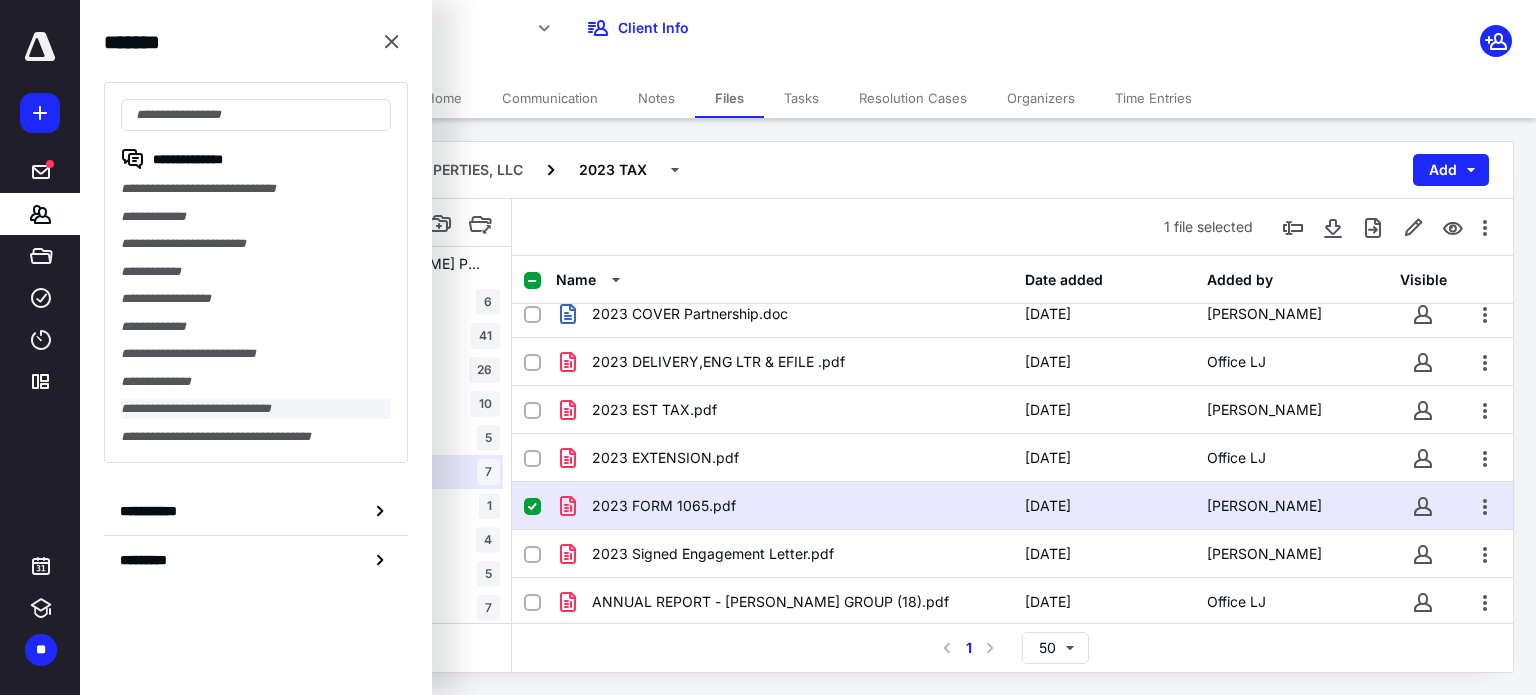 click on "**********" at bounding box center (256, 409) 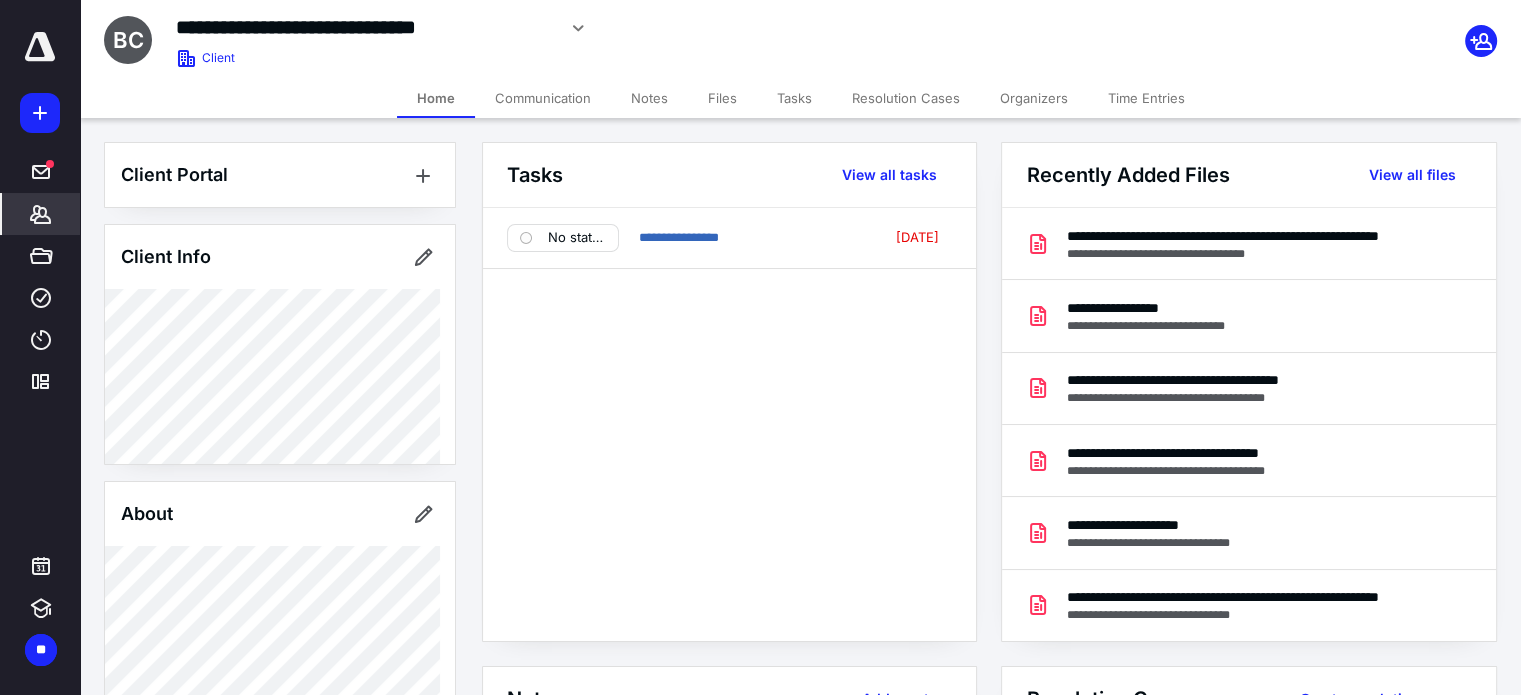 click on "Files" at bounding box center (722, 98) 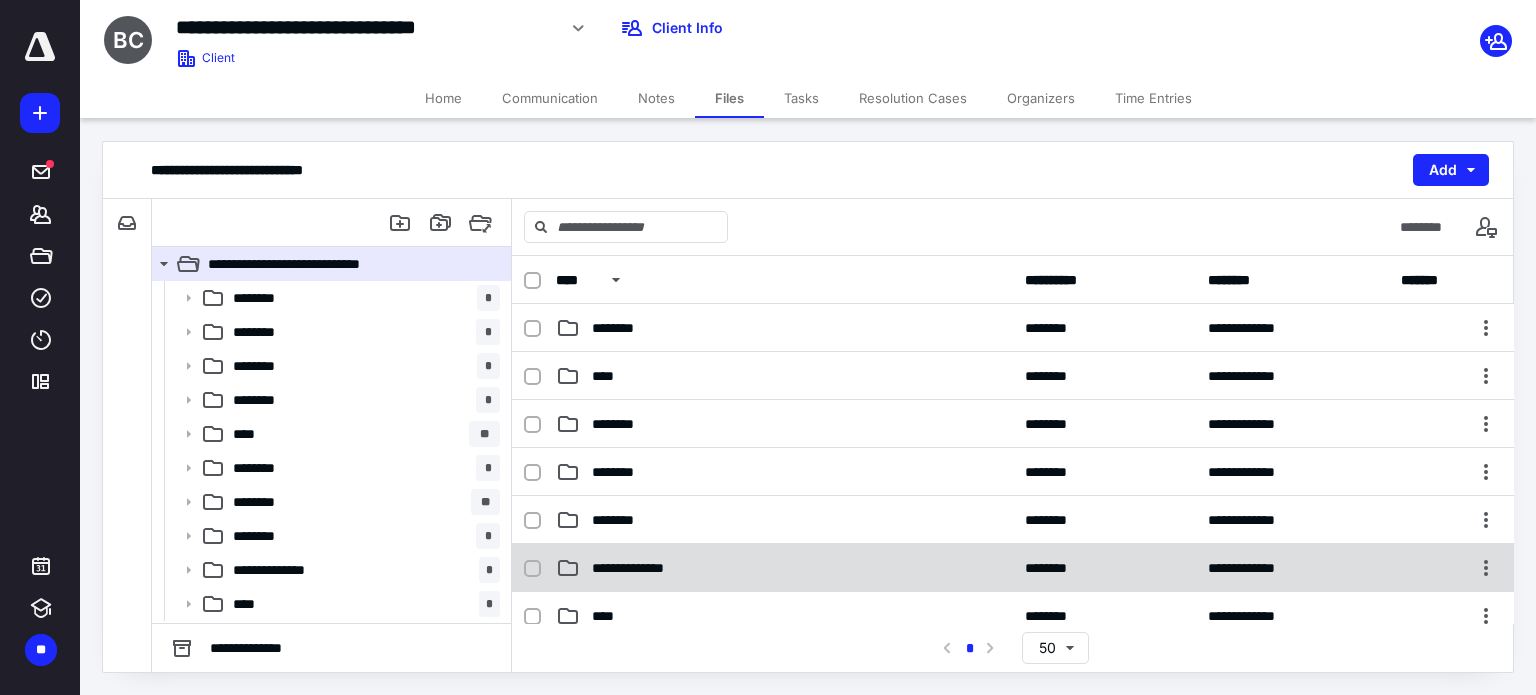 scroll, scrollTop: 200, scrollLeft: 0, axis: vertical 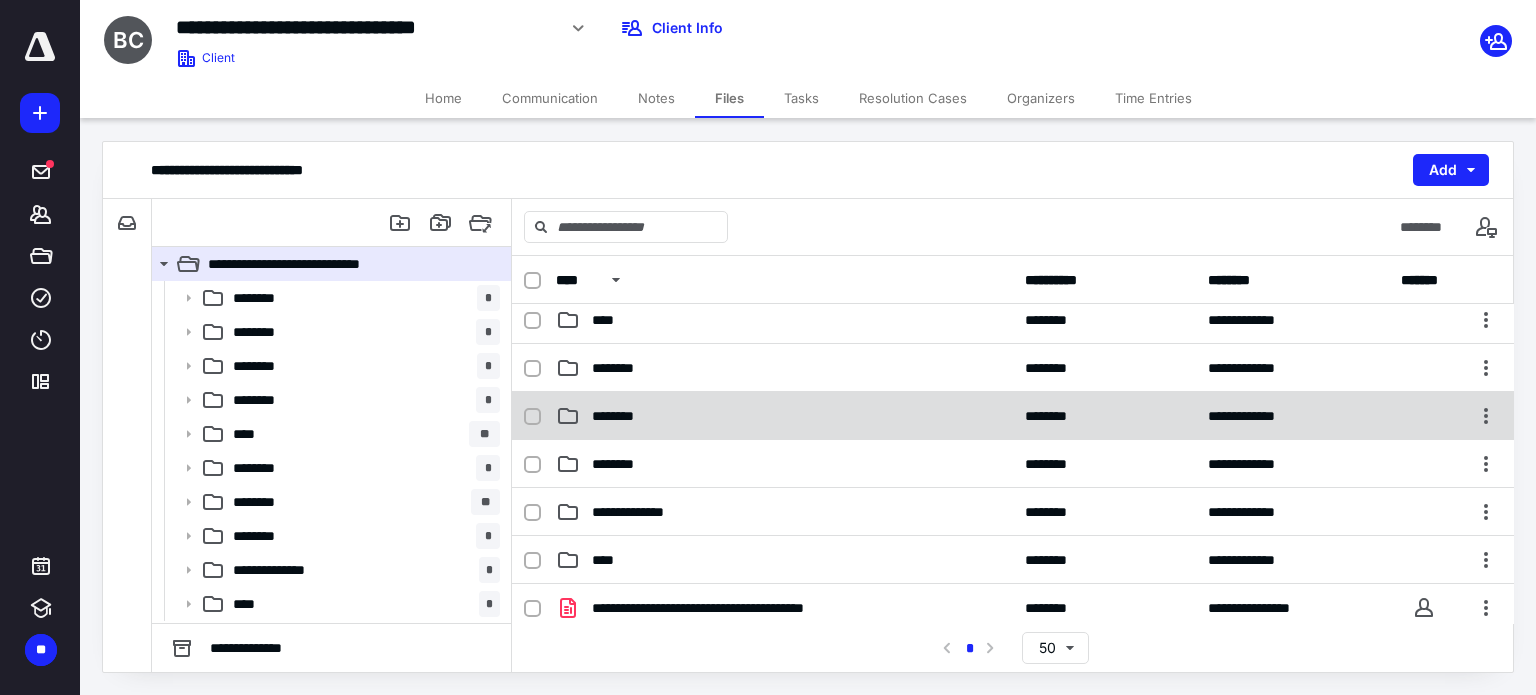 click on "**********" at bounding box center [1013, 416] 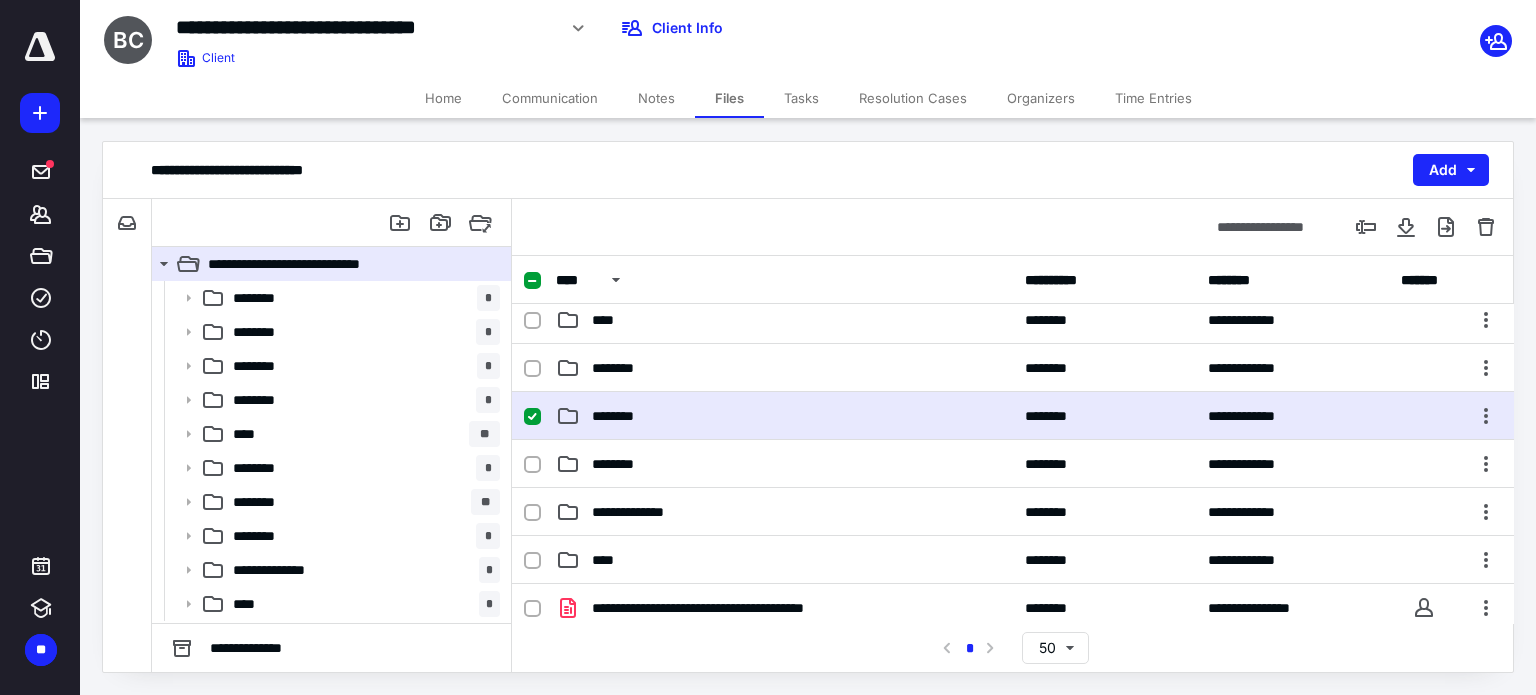 click on "**********" at bounding box center (1013, 416) 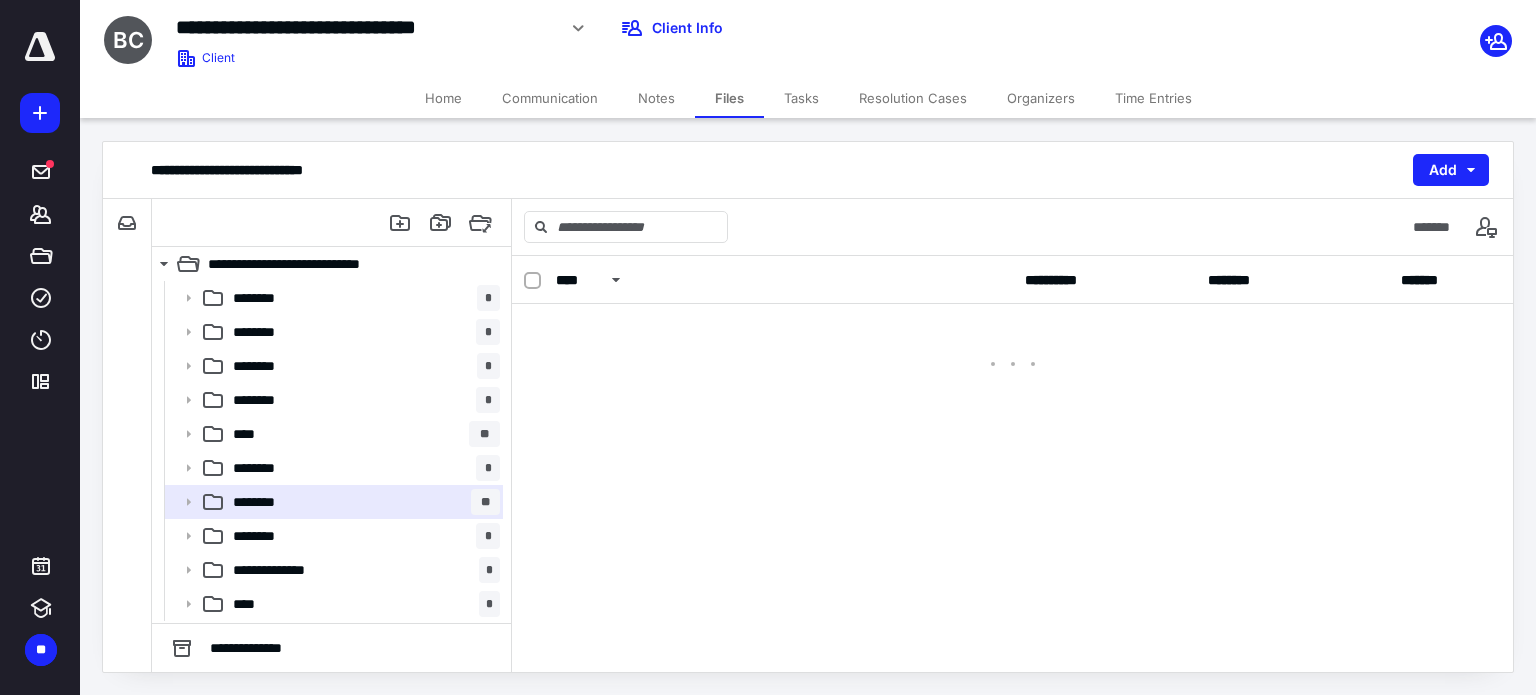 scroll, scrollTop: 0, scrollLeft: 0, axis: both 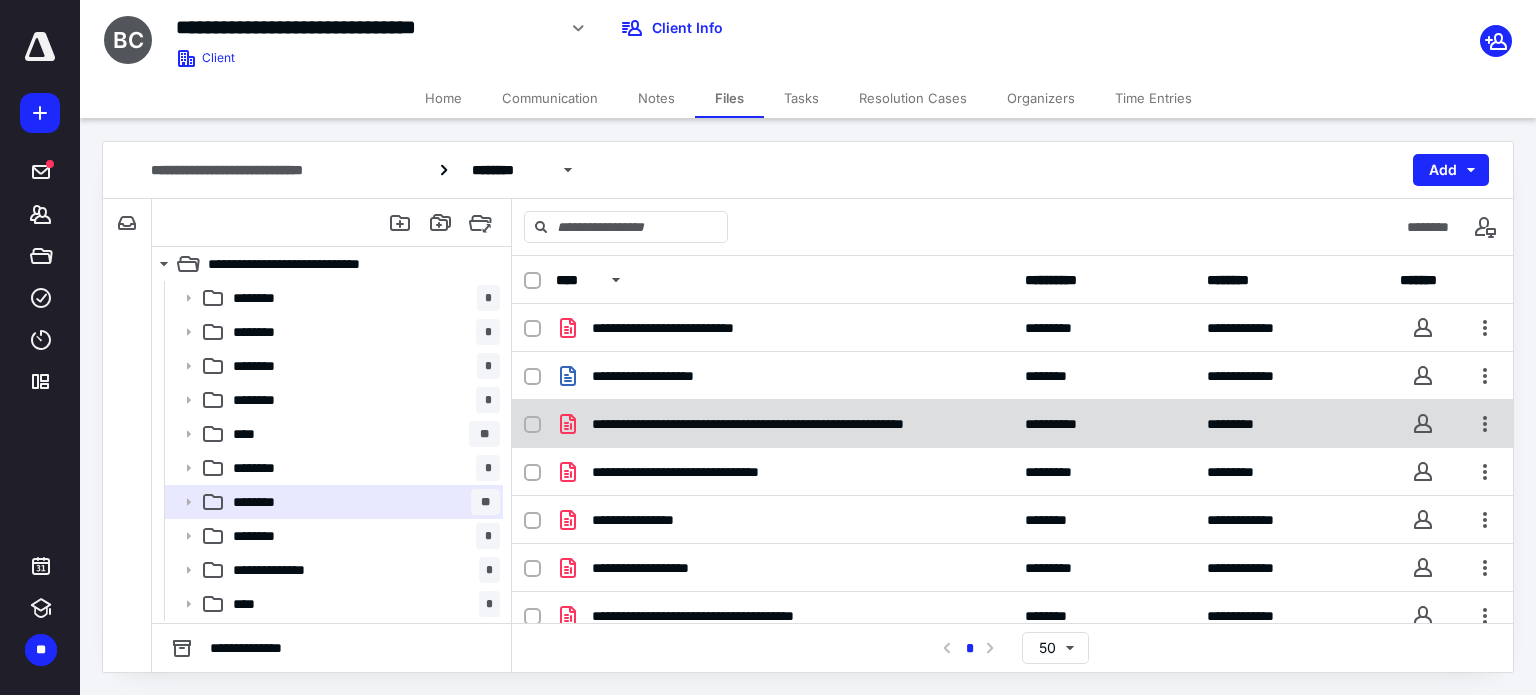 click on "**********" at bounding box center (792, 424) 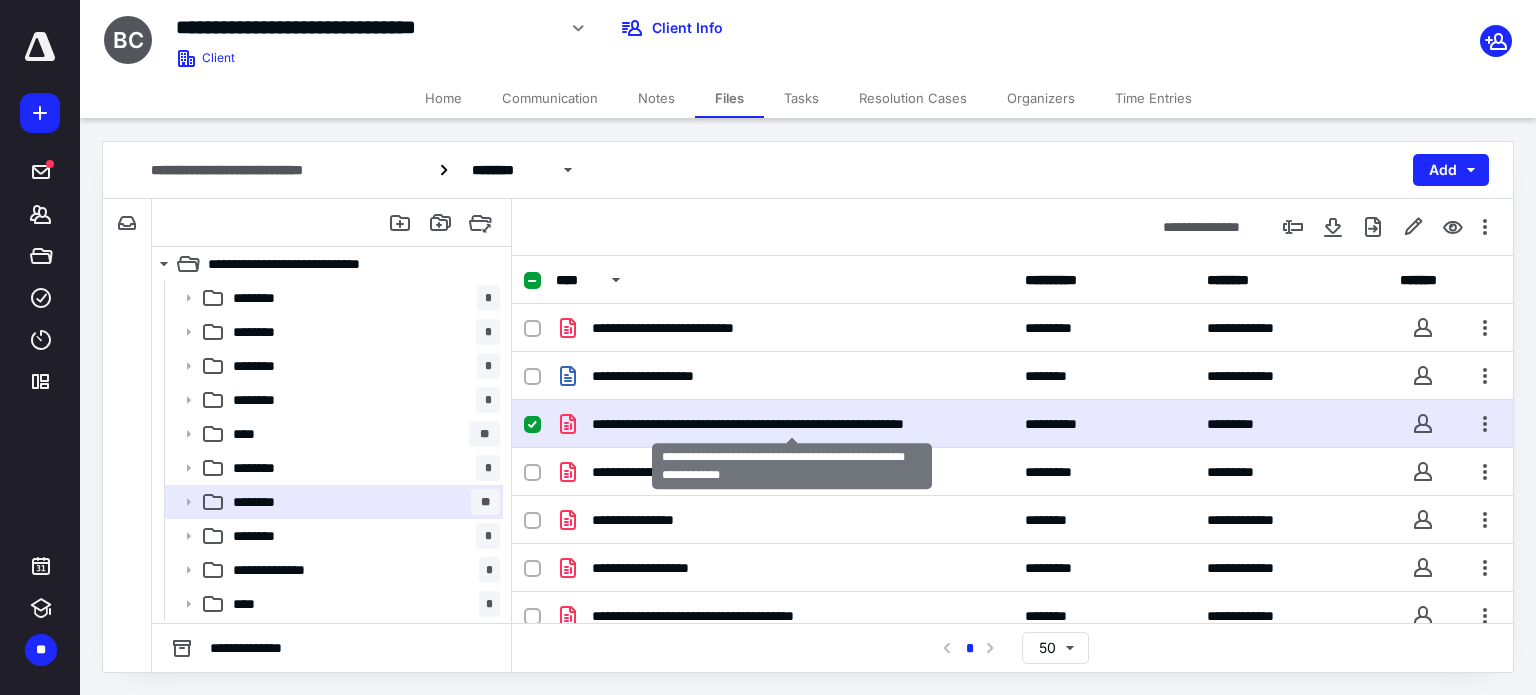 click on "**********" at bounding box center [792, 424] 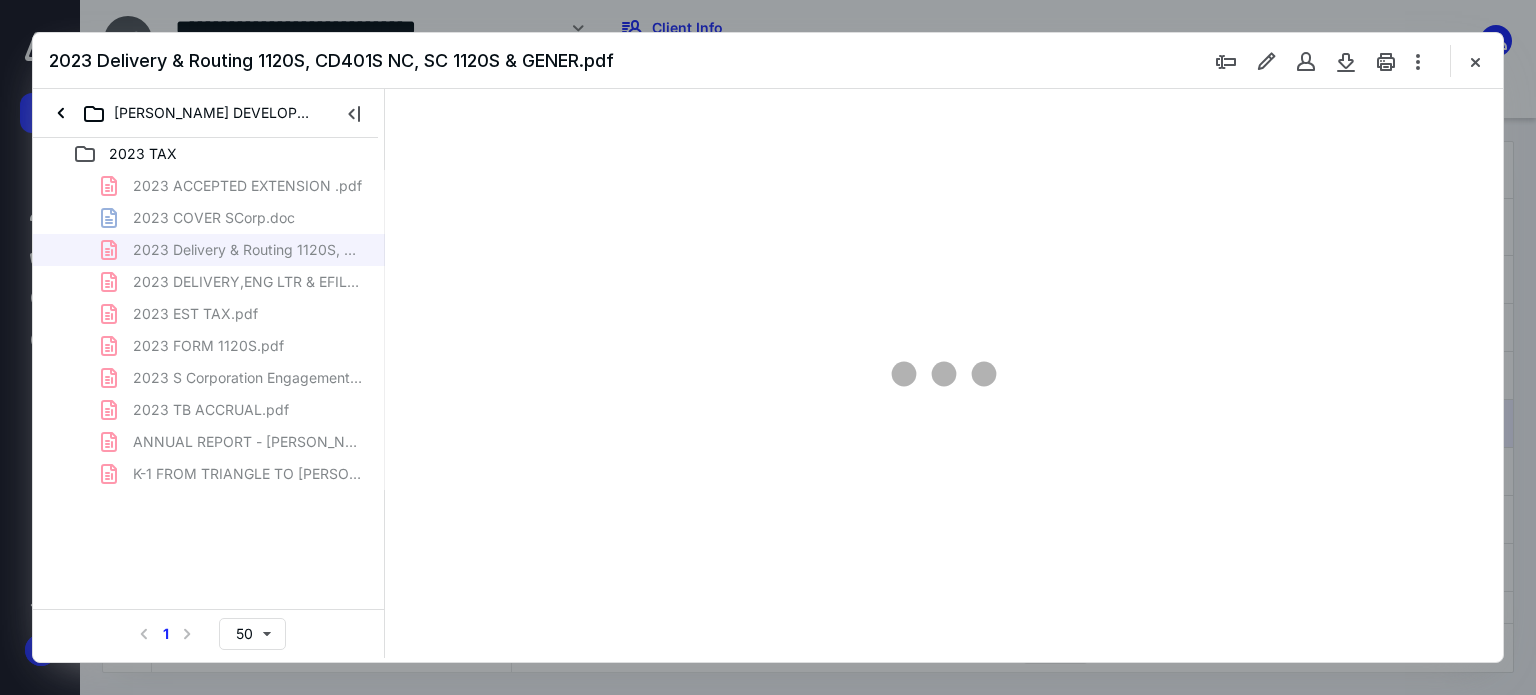 scroll, scrollTop: 0, scrollLeft: 0, axis: both 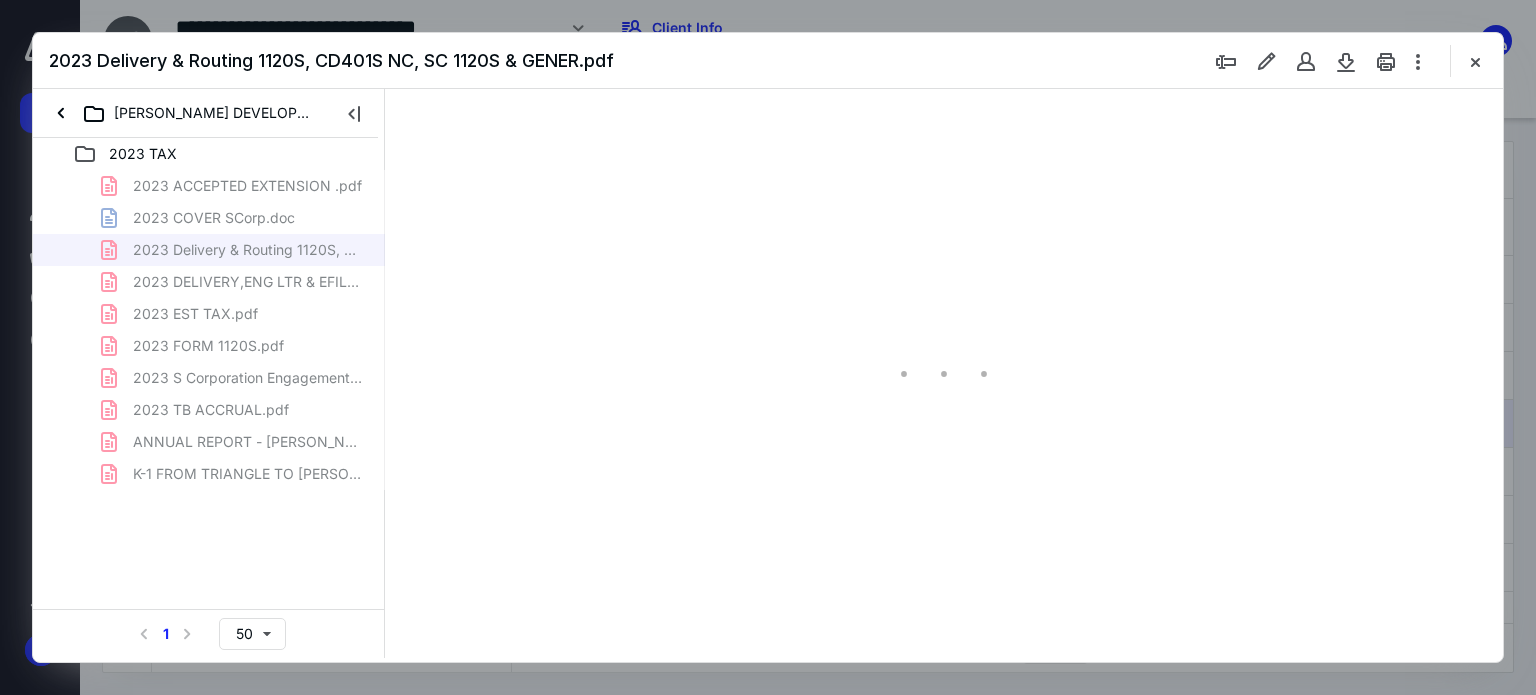 type on "62" 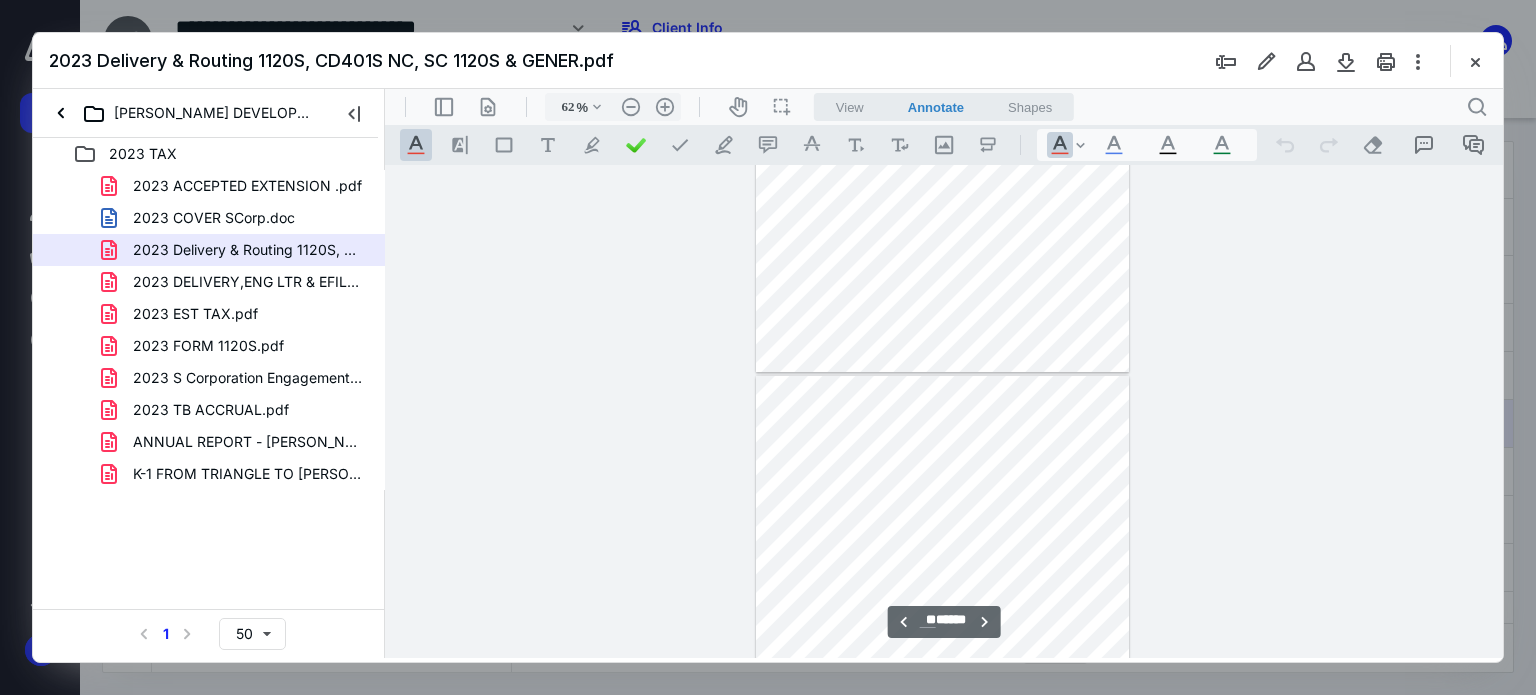 scroll, scrollTop: 9200, scrollLeft: 0, axis: vertical 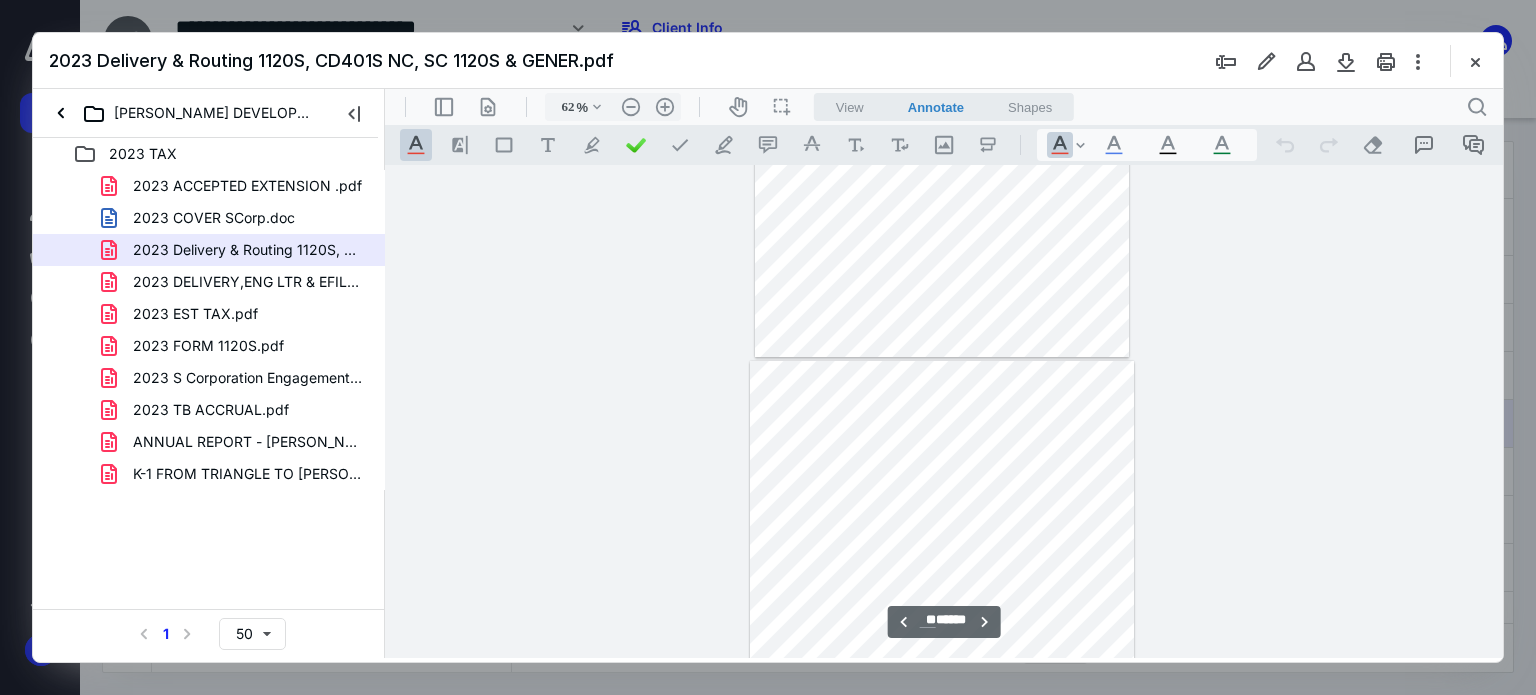 type on "**" 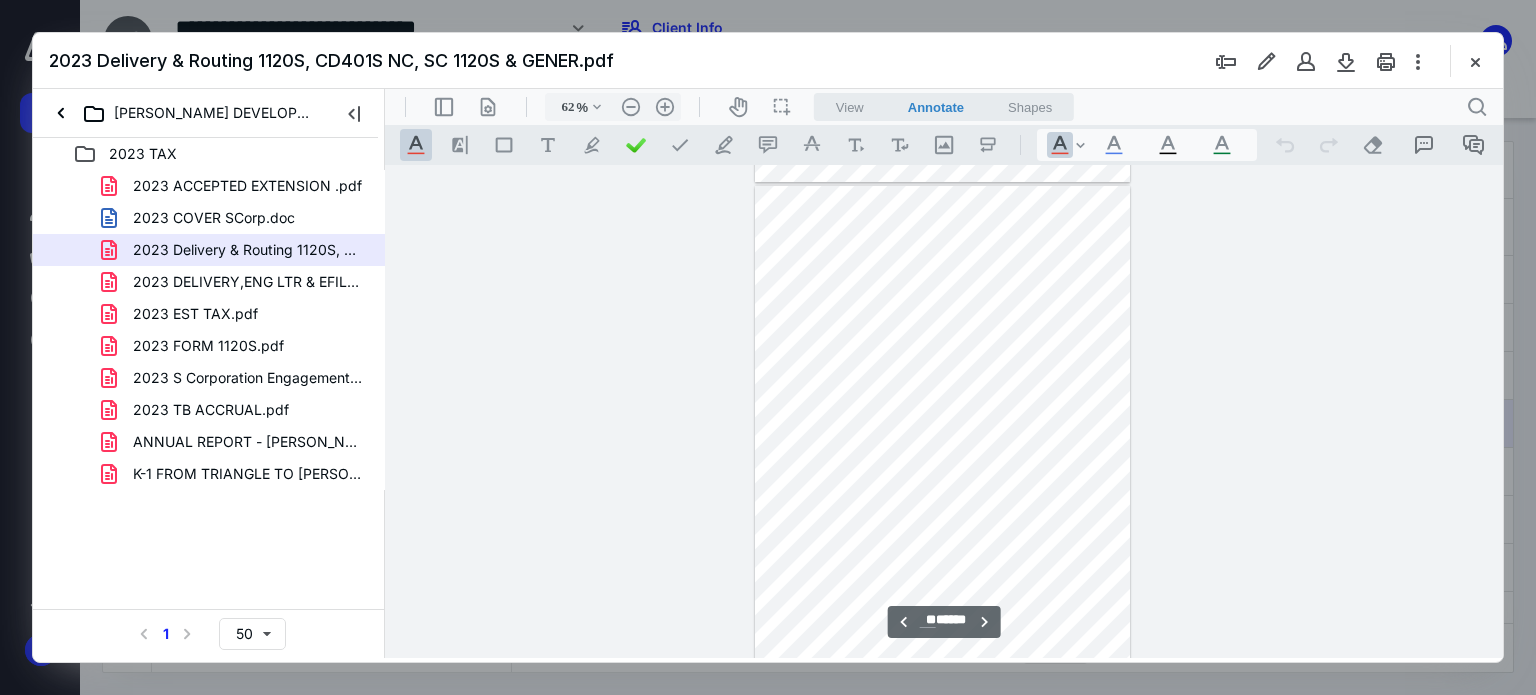 click at bounding box center [1475, 61] 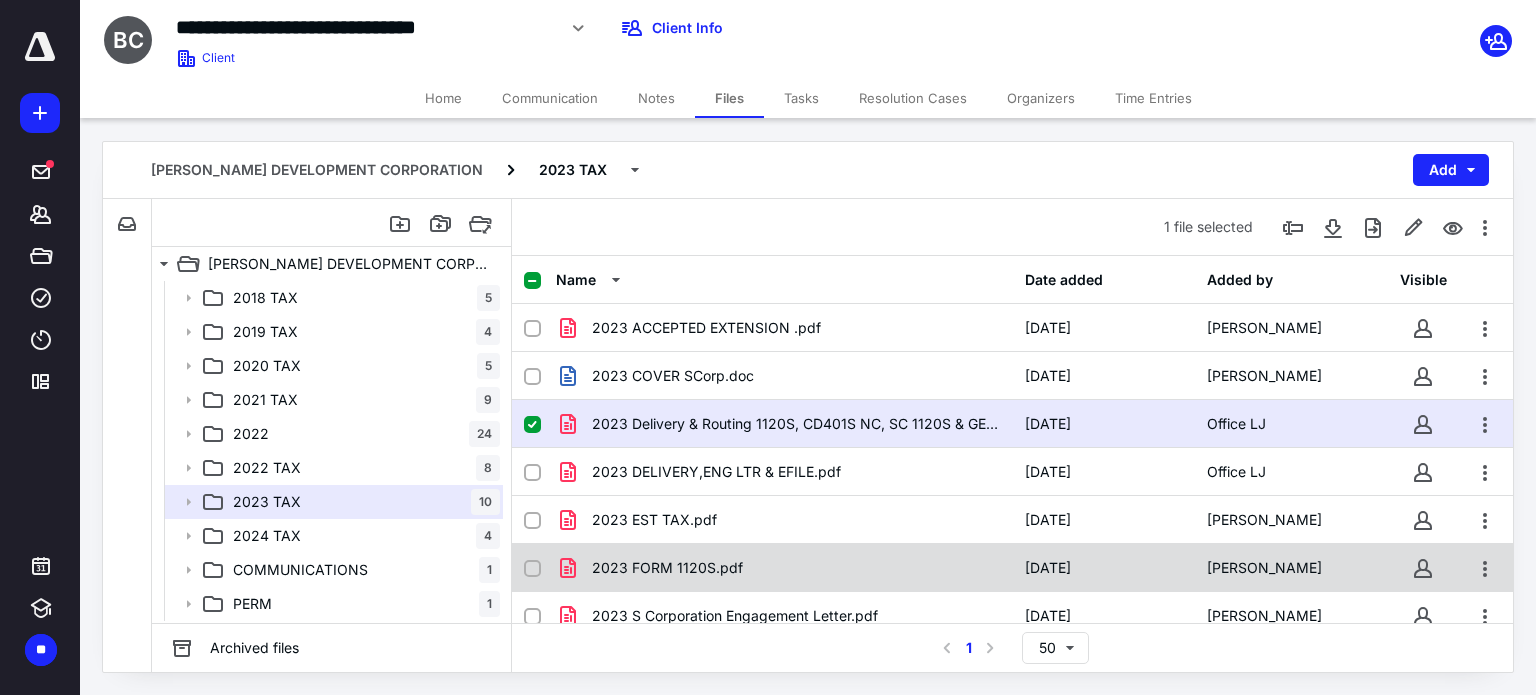 click on "2023 FORM 1120S.pdf 8/22/2024 Joseph Jarman" at bounding box center (1012, 568) 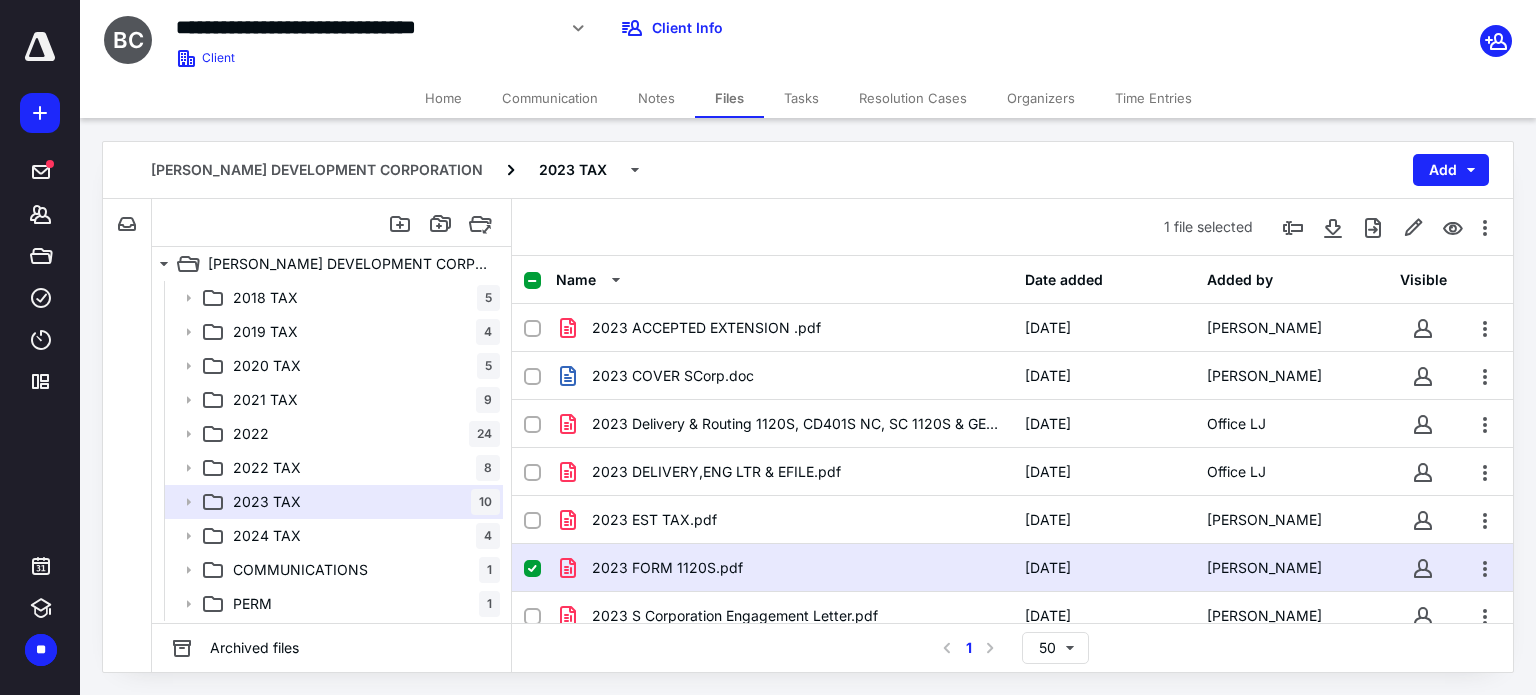 click on "2023 FORM 1120S.pdf 8/22/2024 Joseph Jarman" at bounding box center [1012, 568] 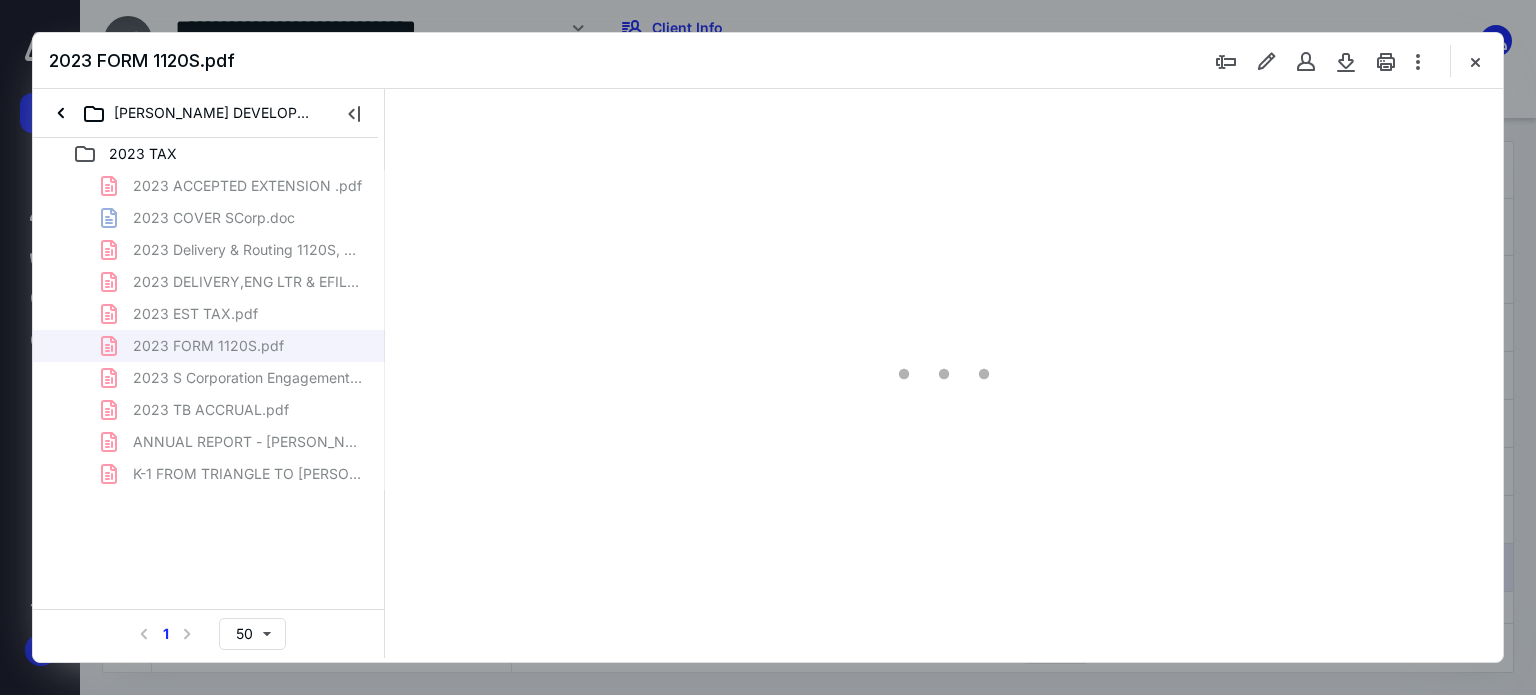 scroll, scrollTop: 0, scrollLeft: 0, axis: both 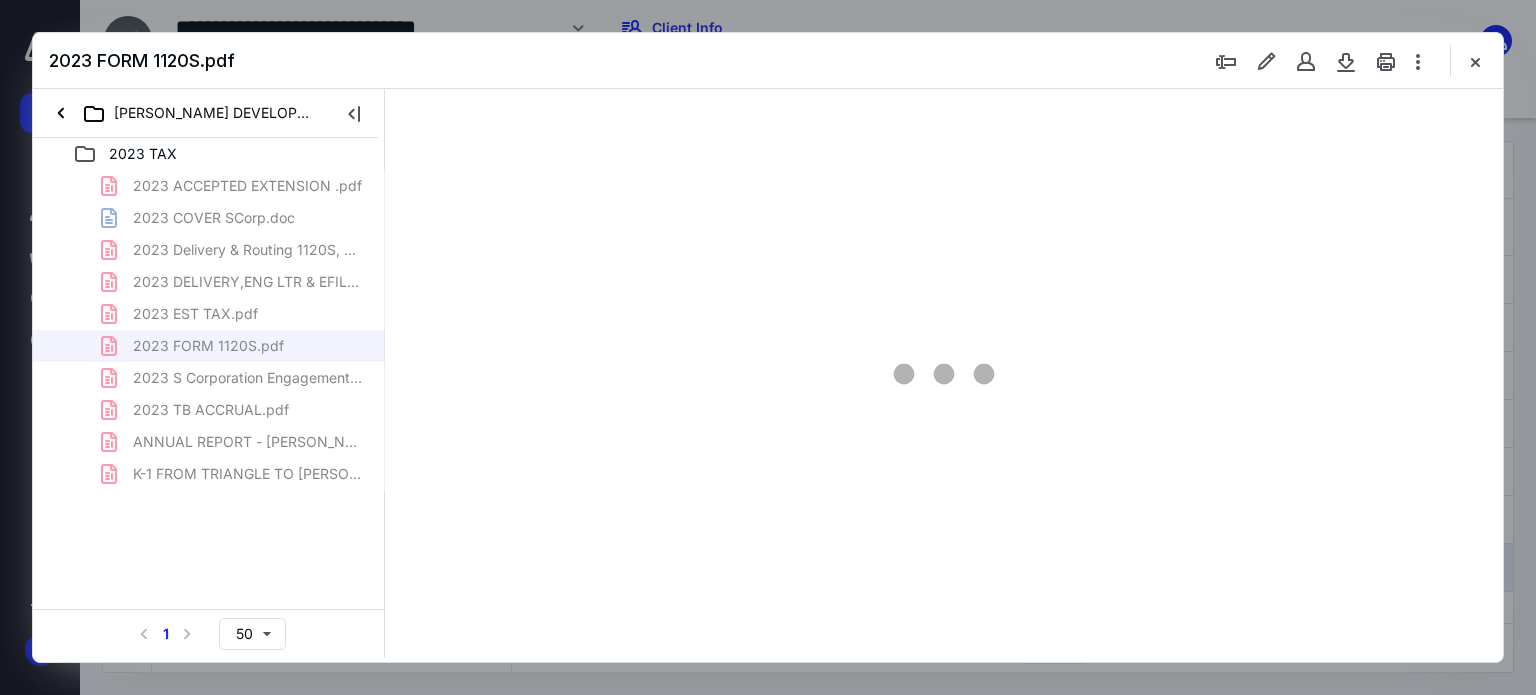 type on "62" 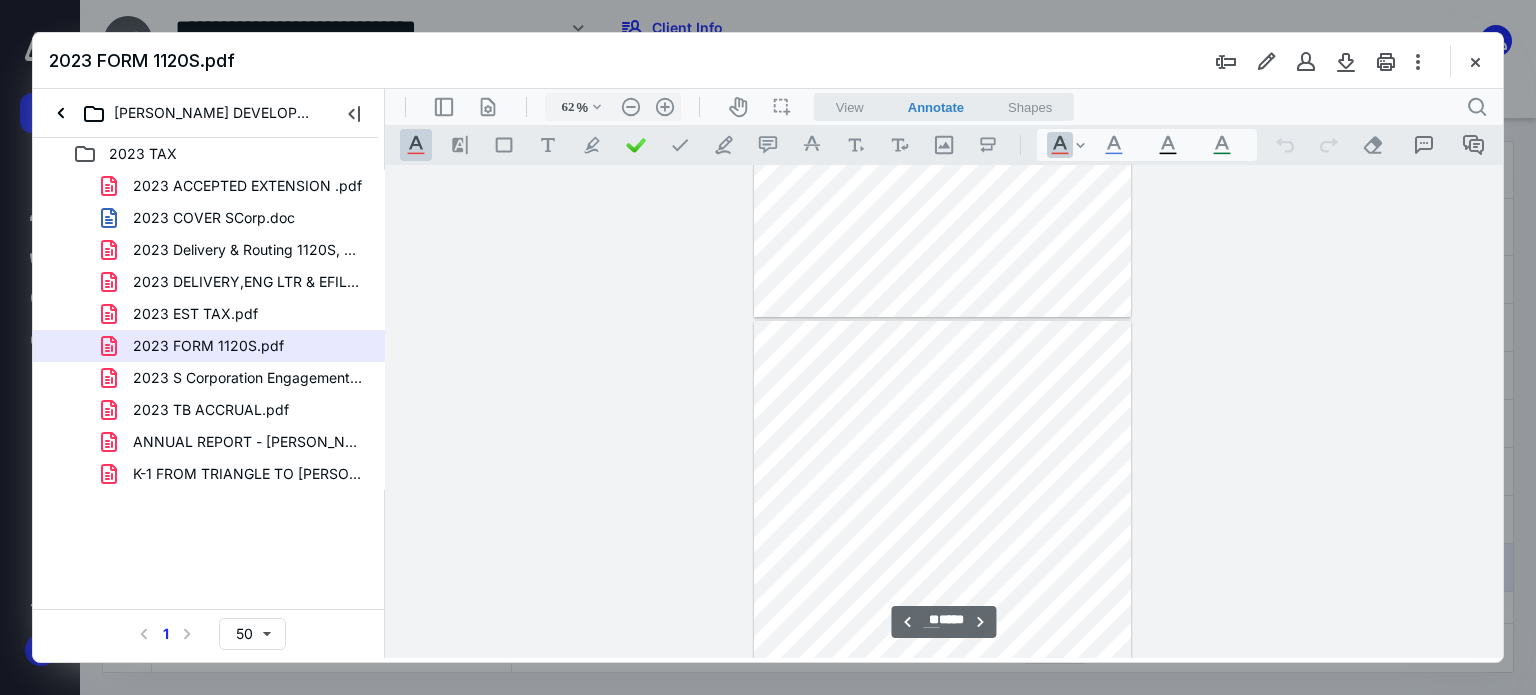 scroll, scrollTop: 20578, scrollLeft: 0, axis: vertical 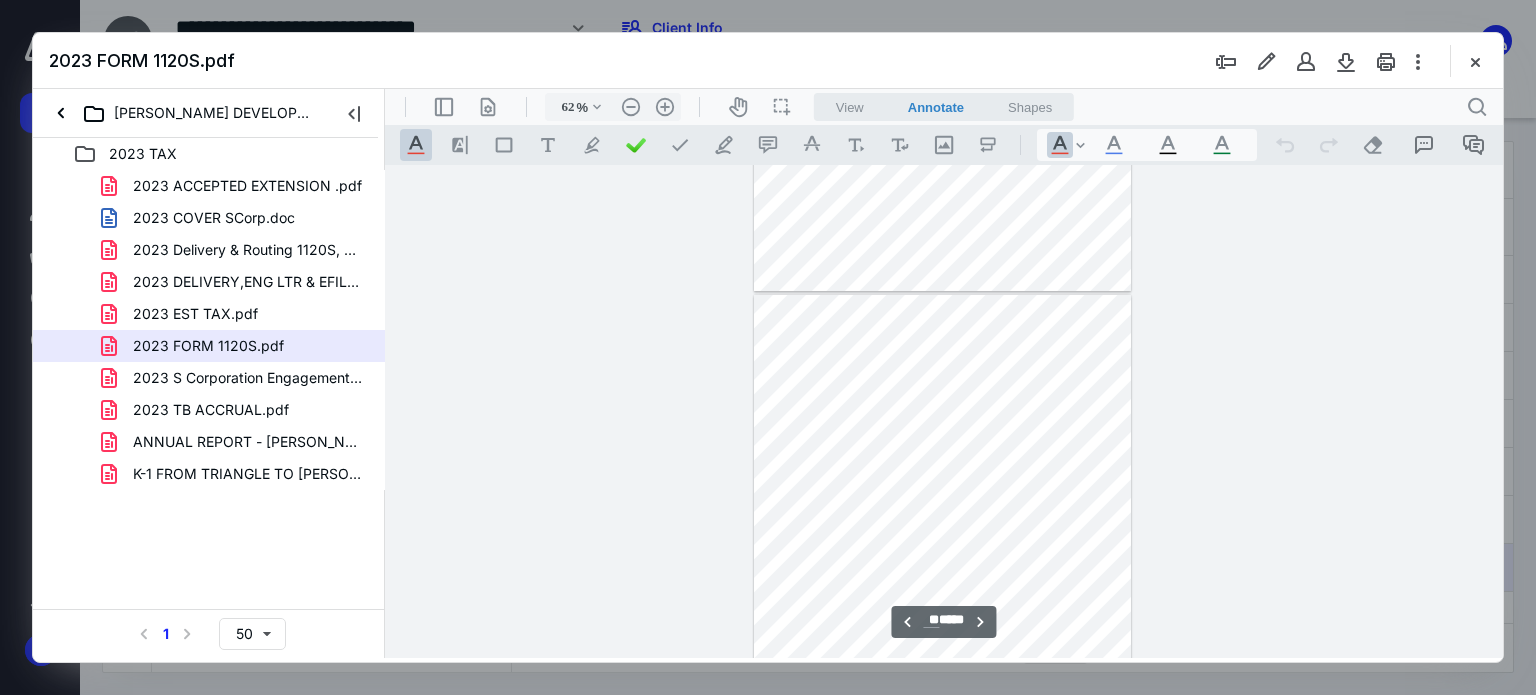 drag, startPoint x: 1493, startPoint y: 464, endPoint x: 1472, endPoint y: 256, distance: 209.0574 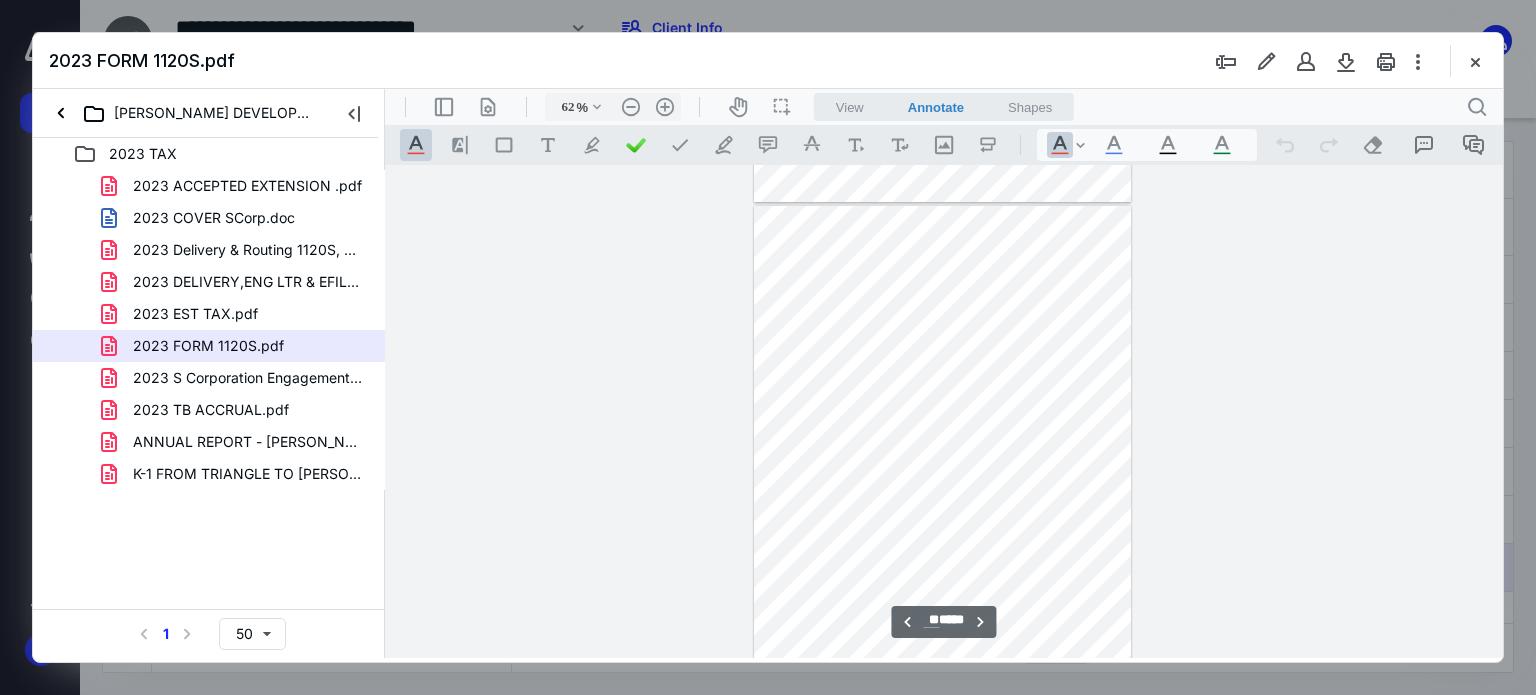 scroll, scrollTop: 11794, scrollLeft: 0, axis: vertical 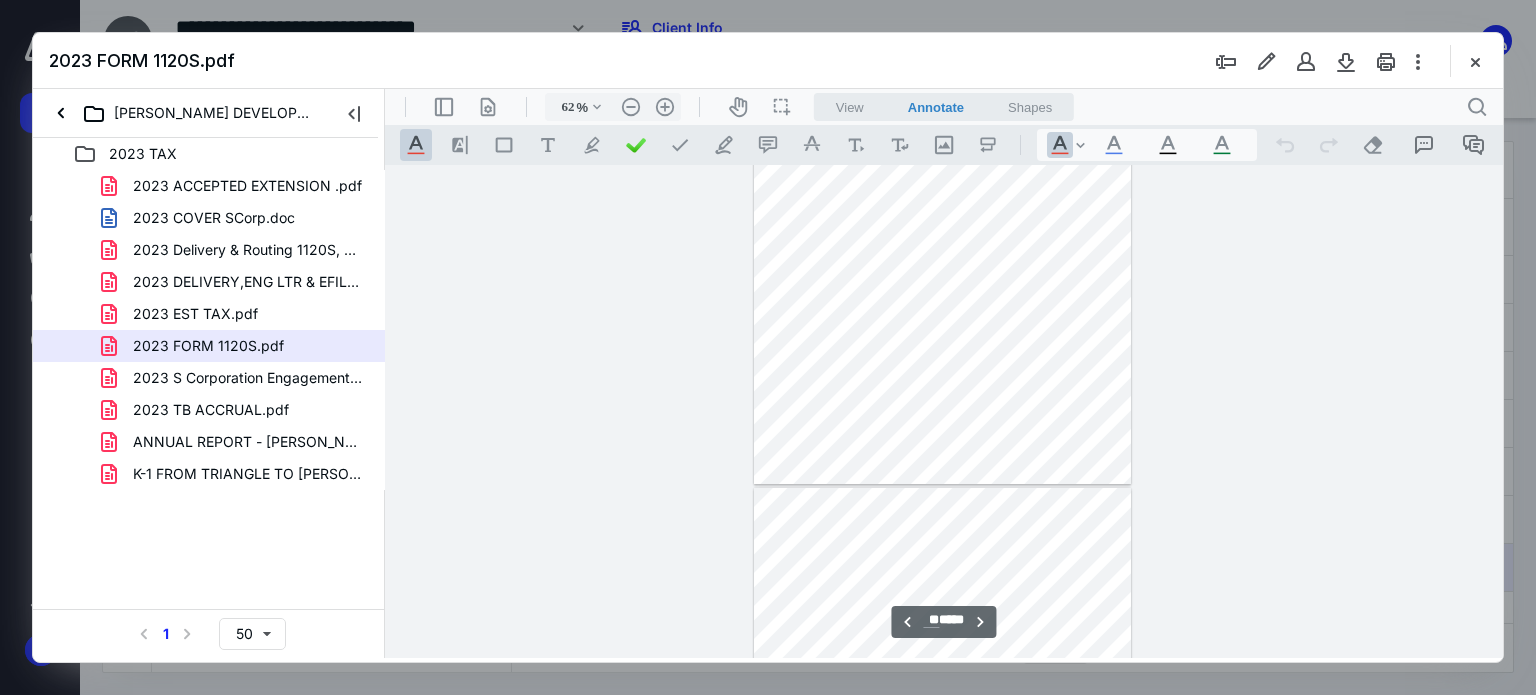 type on "**" 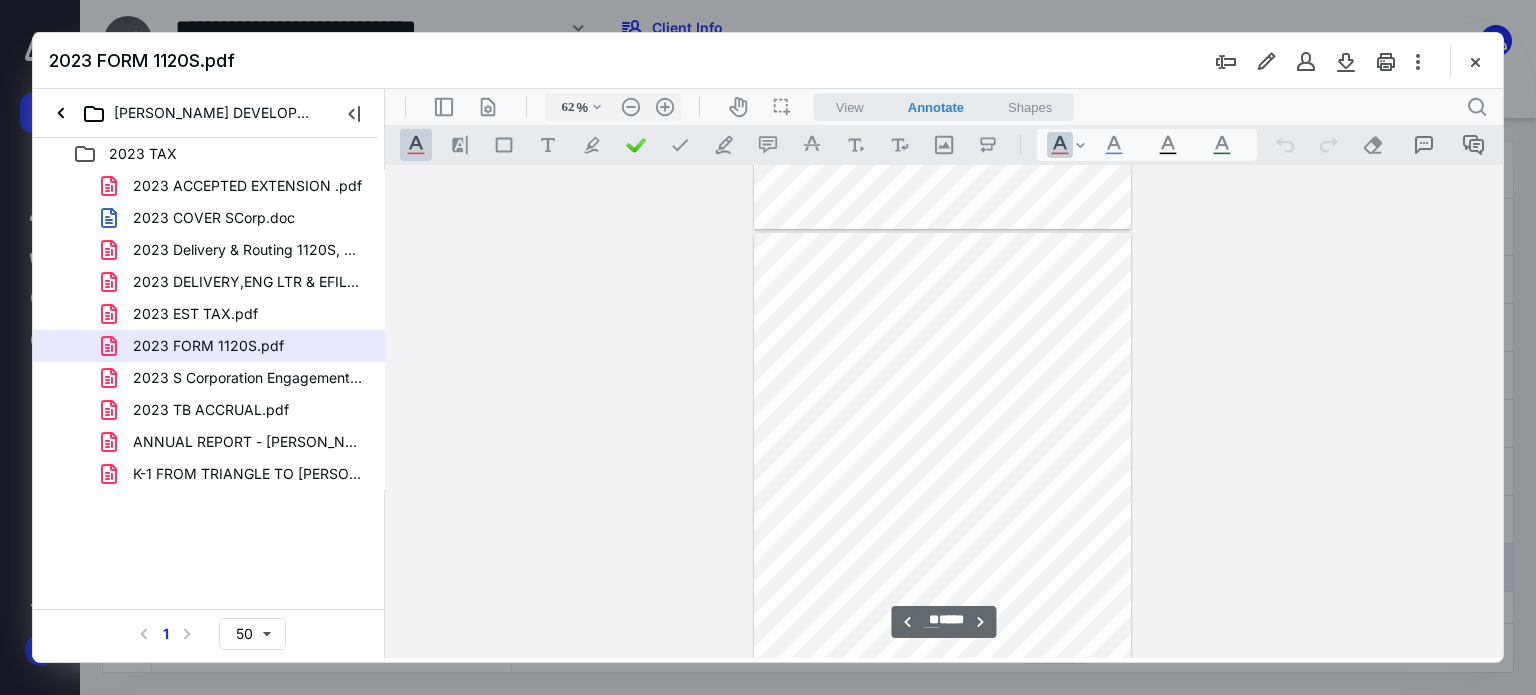 scroll, scrollTop: 12294, scrollLeft: 0, axis: vertical 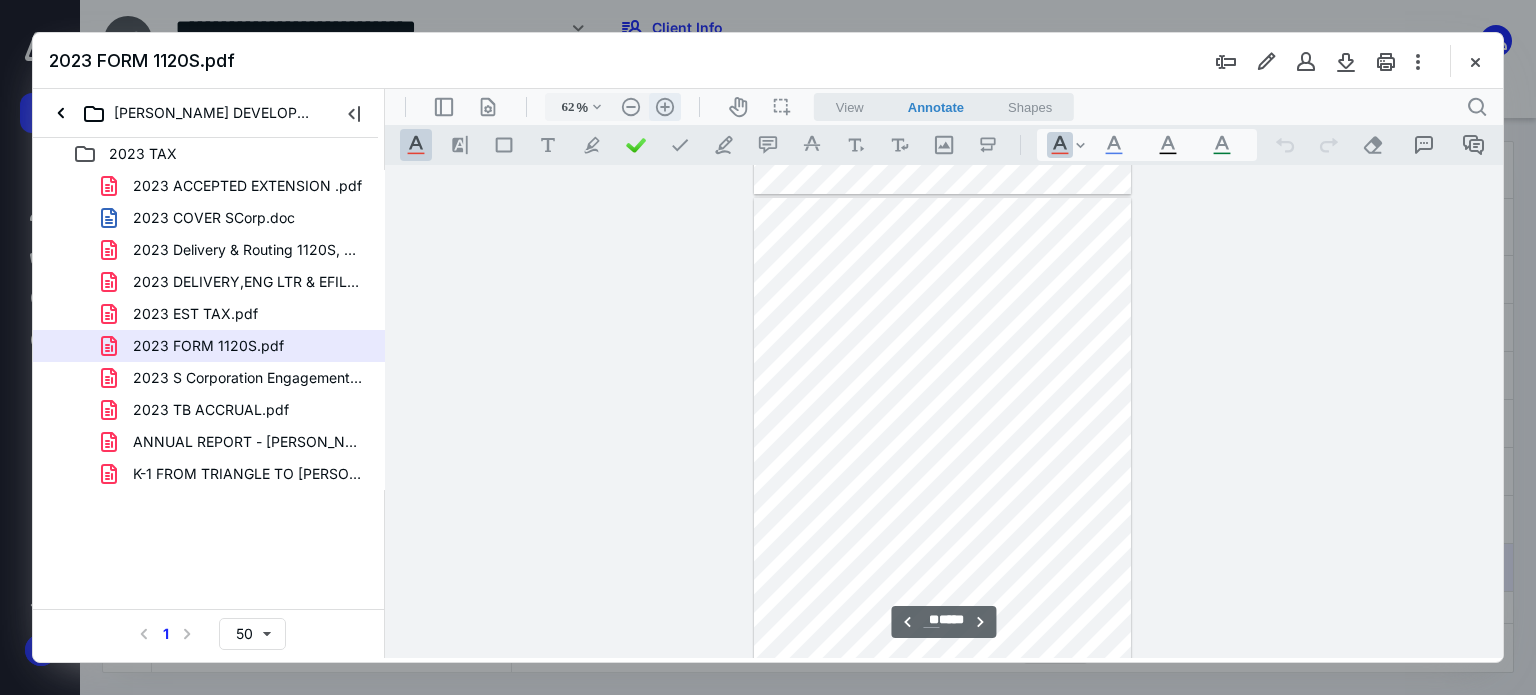 click on ".cls-1{fill:#abb0c4;} icon - header - zoom - in - line" at bounding box center [665, 107] 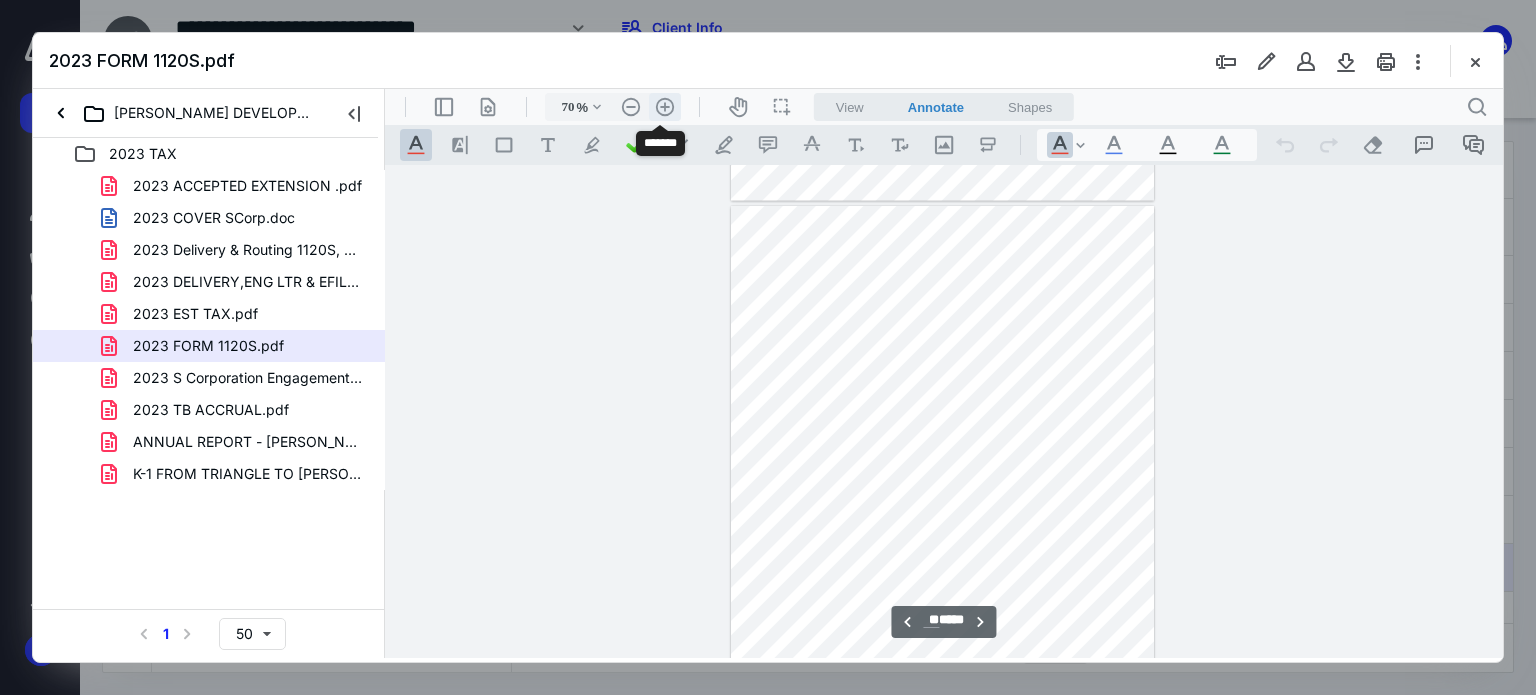 click on ".cls-1{fill:#abb0c4;} icon - header - zoom - in - line" at bounding box center [665, 107] 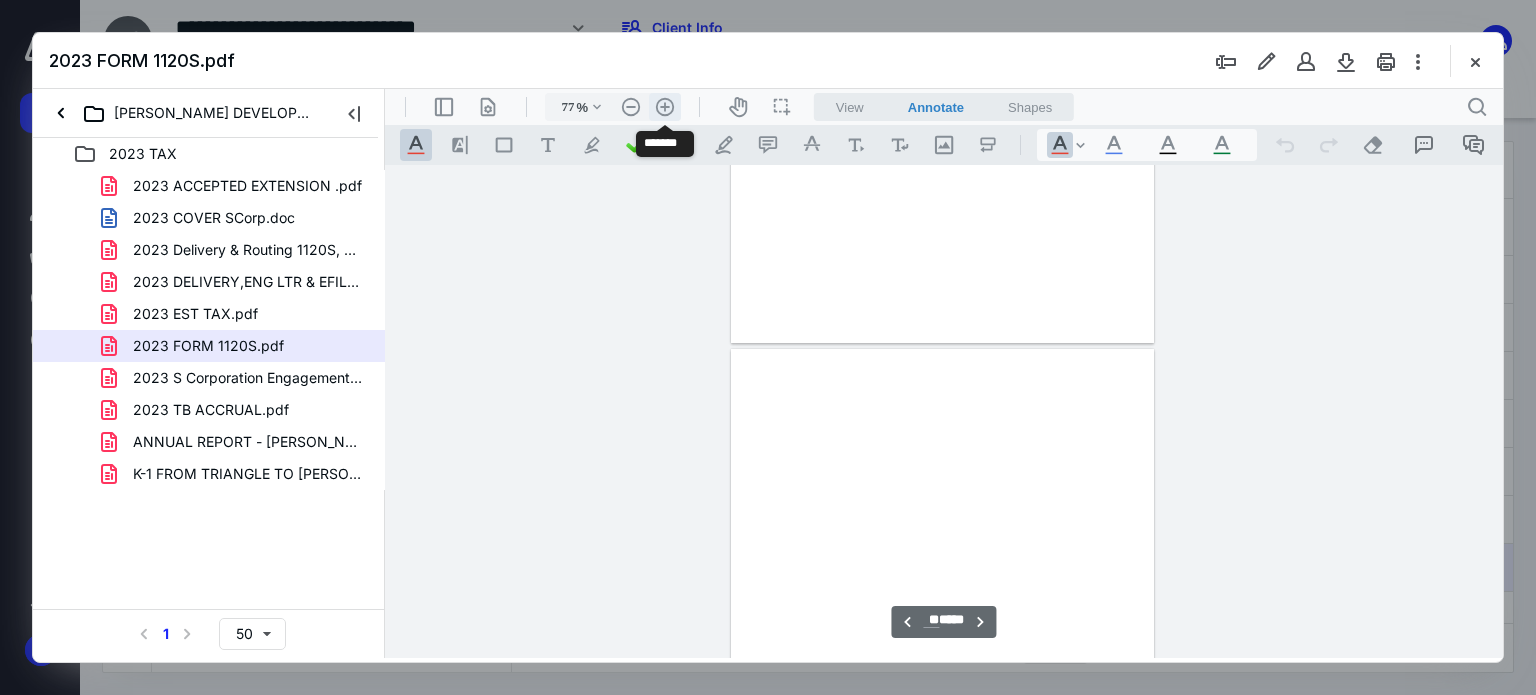 click on ".cls-1{fill:#abb0c4;} icon - header - zoom - in - line" at bounding box center [665, 107] 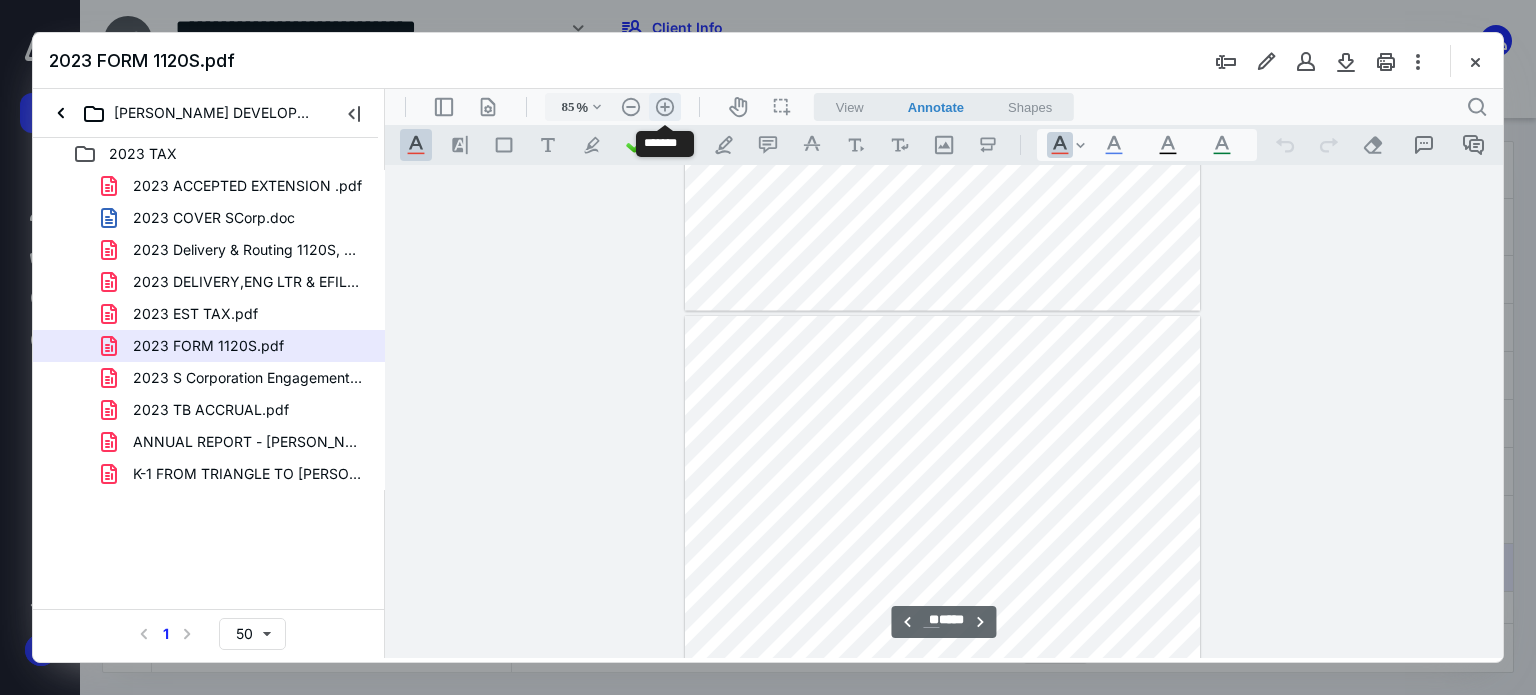 click on ".cls-1{fill:#abb0c4;} icon - header - zoom - in - line" at bounding box center [665, 107] 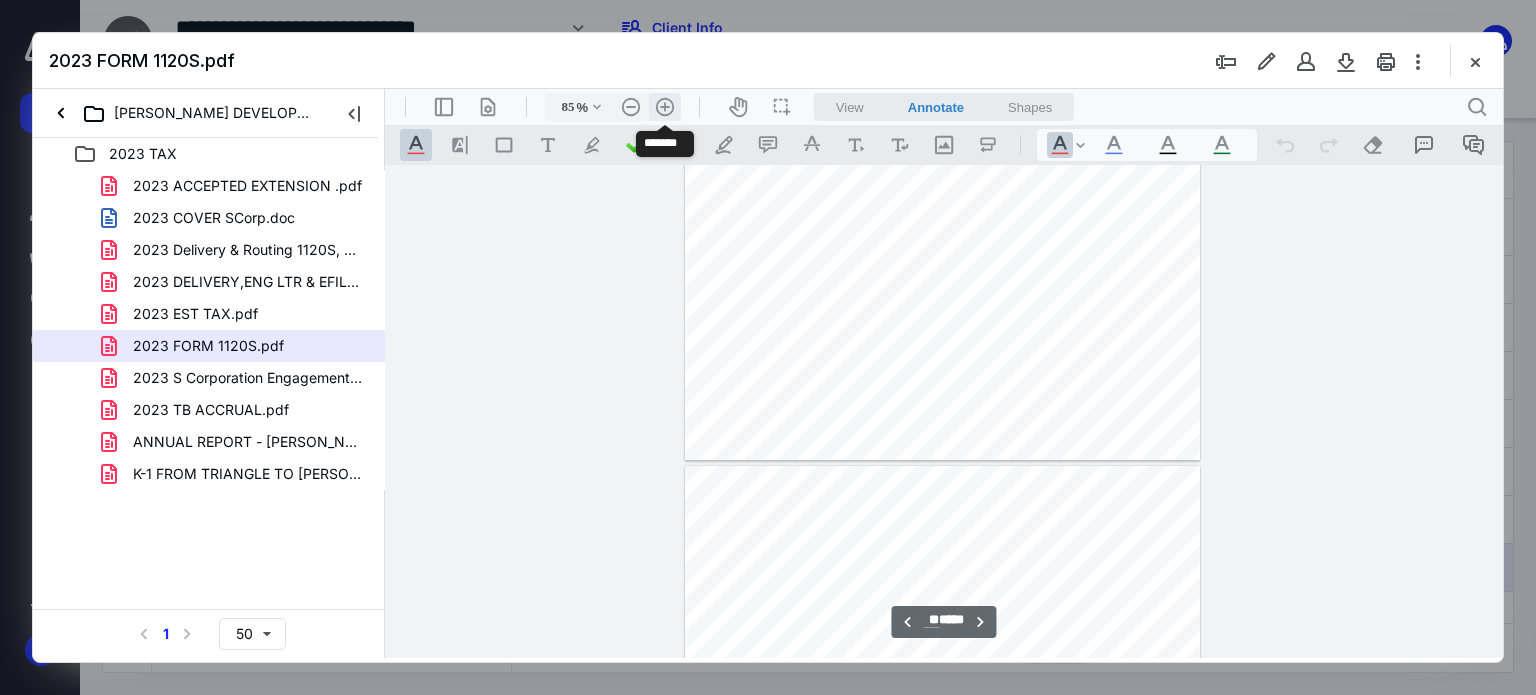 type on "110" 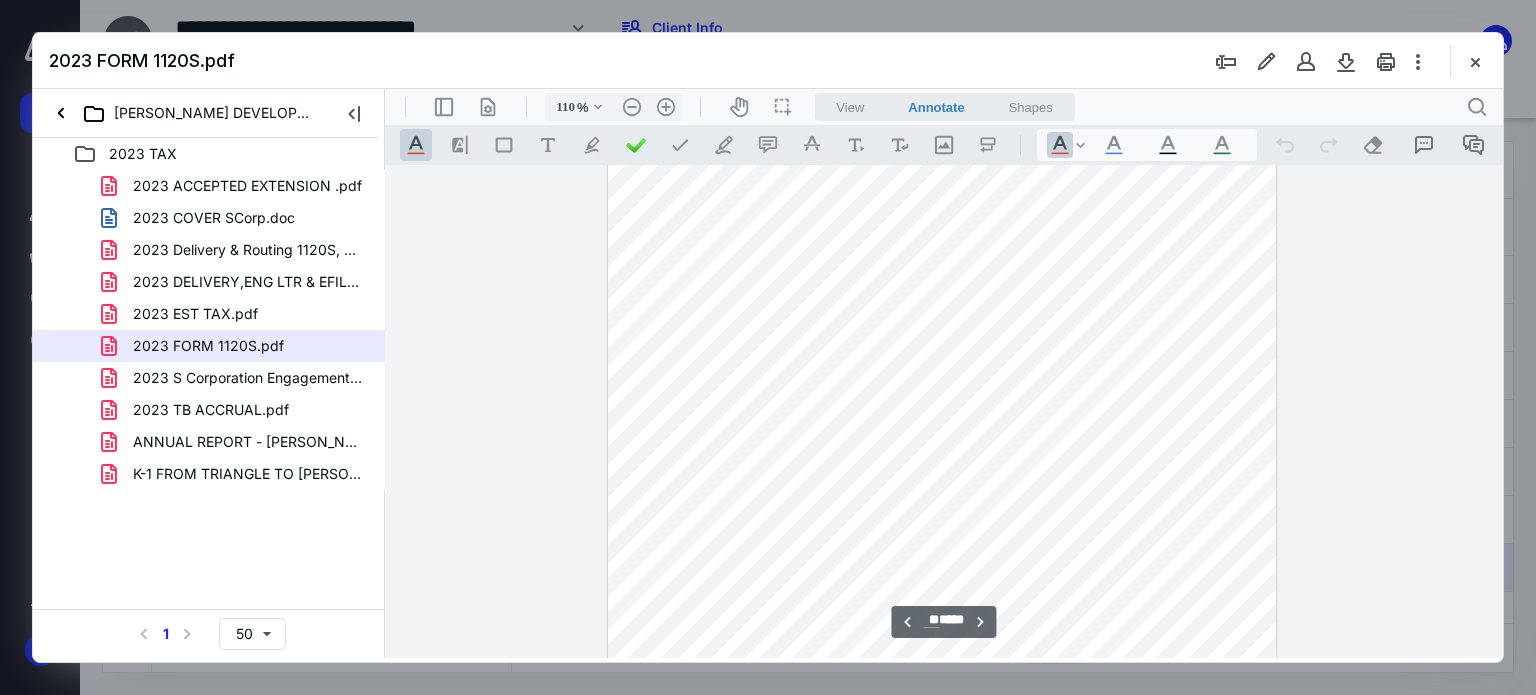 scroll, scrollTop: 22011, scrollLeft: 0, axis: vertical 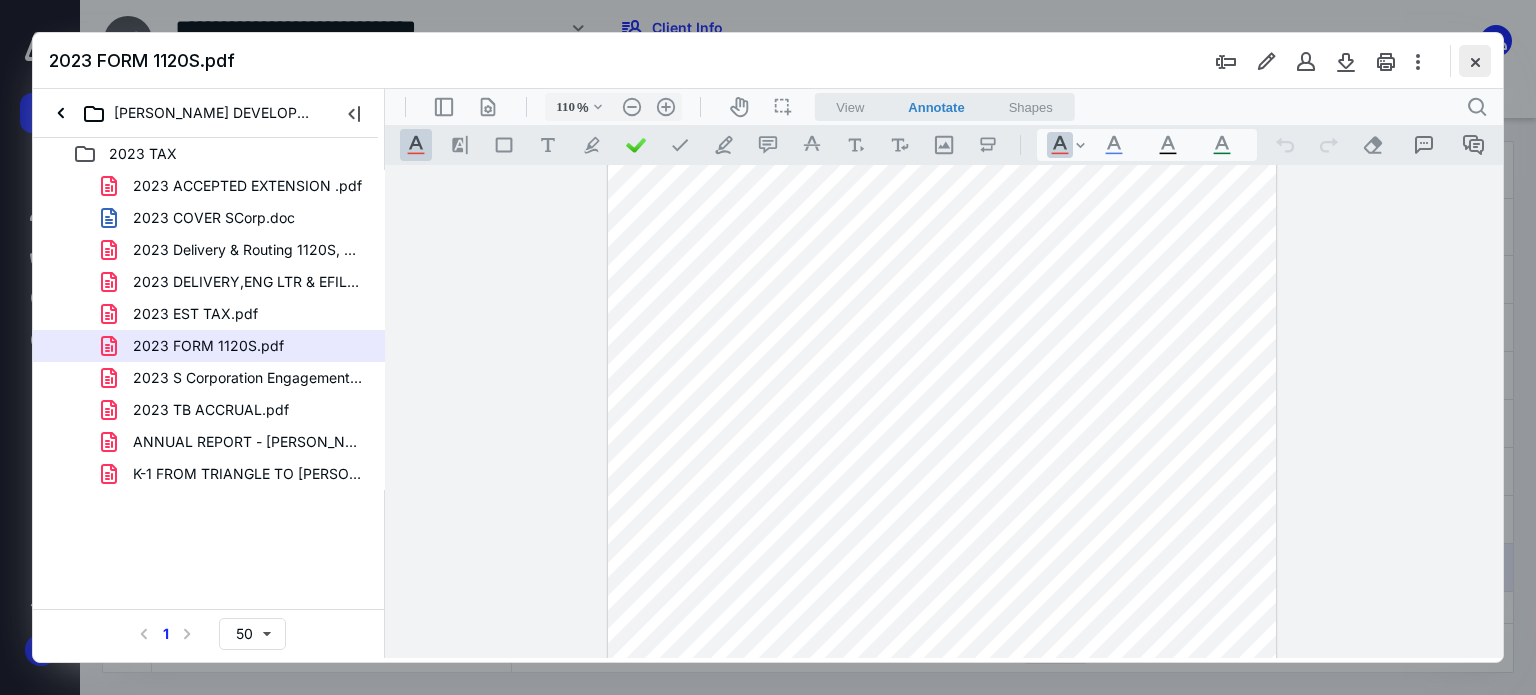 click at bounding box center (1475, 61) 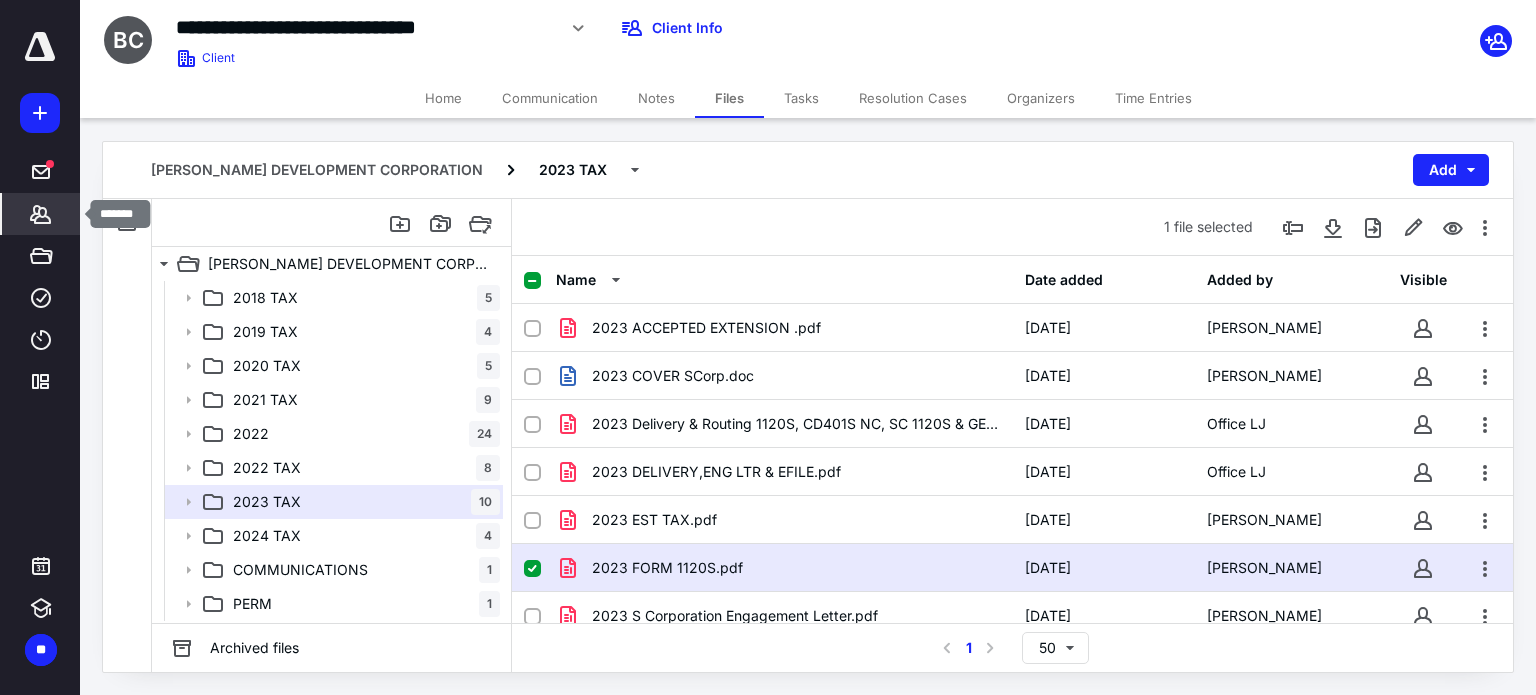 click 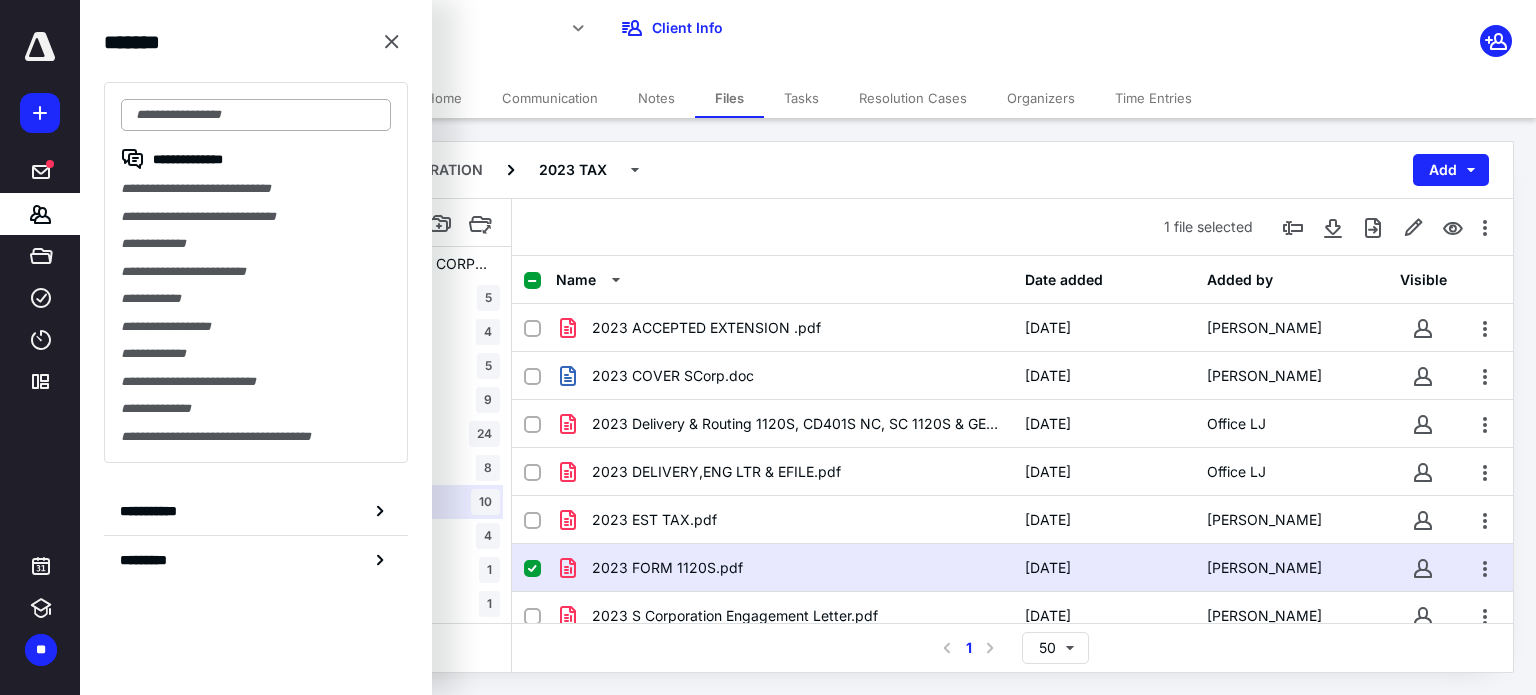 click at bounding box center [256, 115] 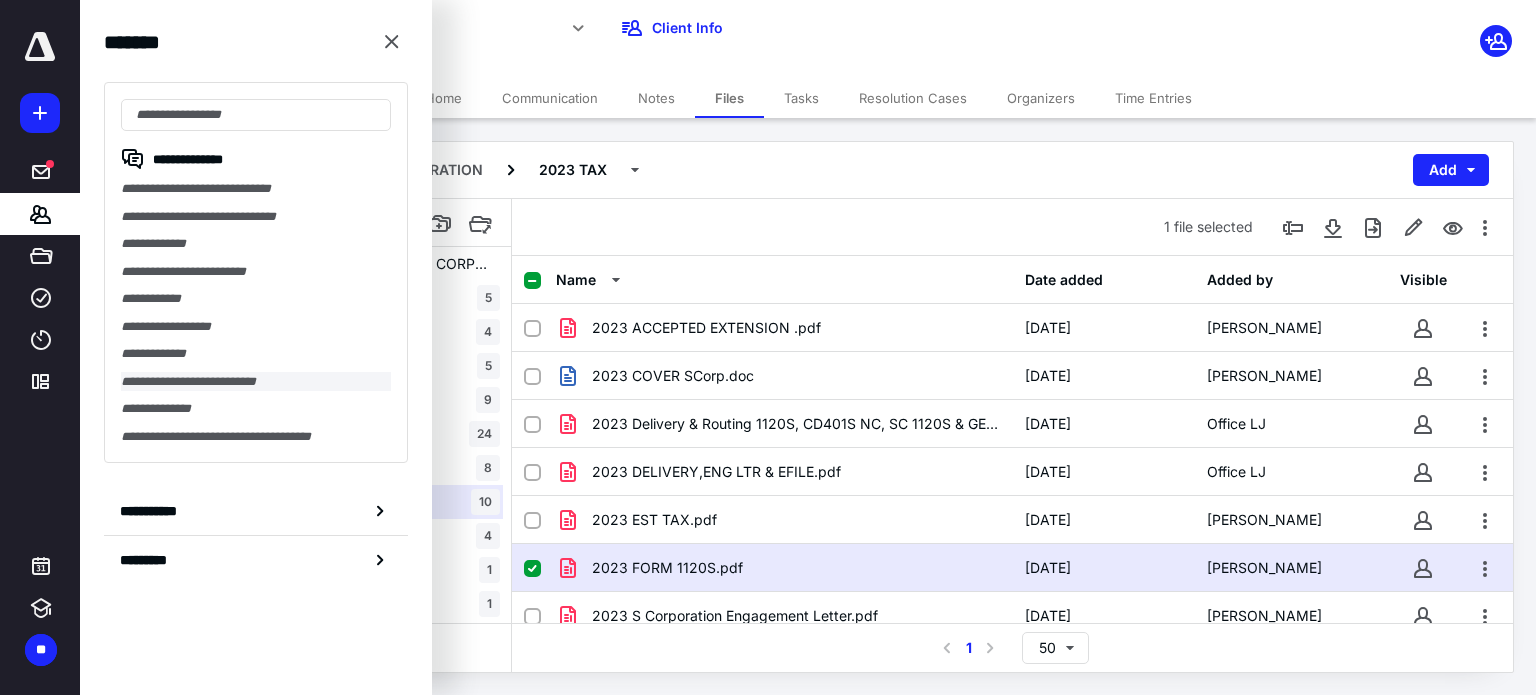 click on "**********" at bounding box center (256, 382) 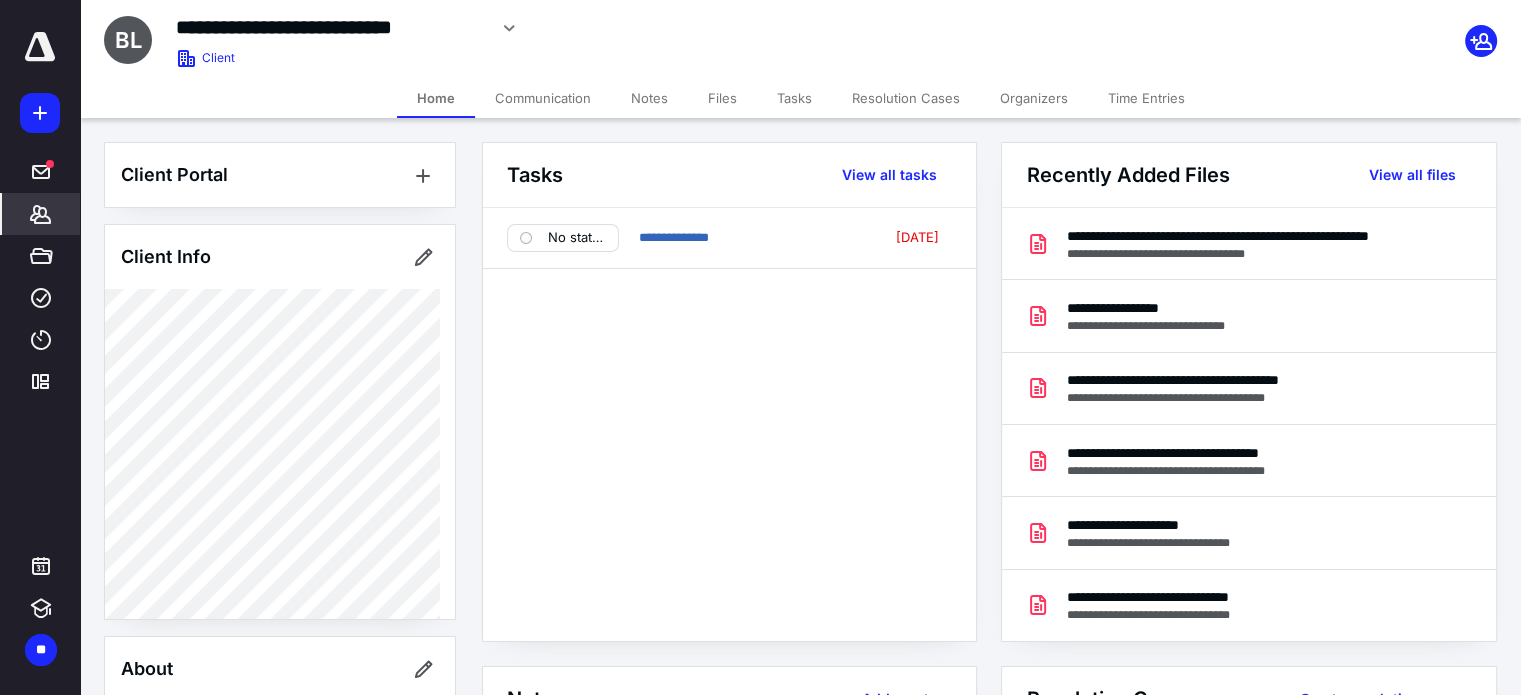 click on "Files" at bounding box center [722, 98] 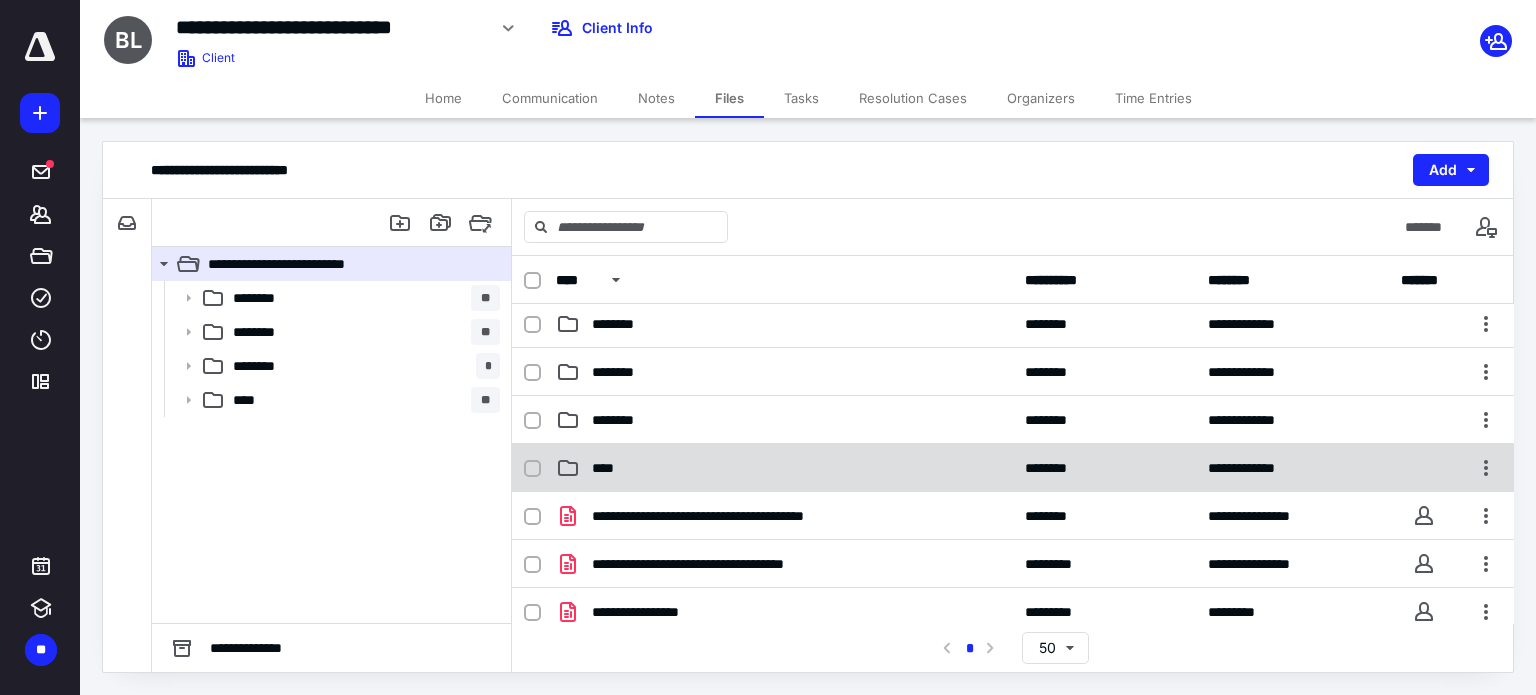 scroll, scrollTop: 0, scrollLeft: 0, axis: both 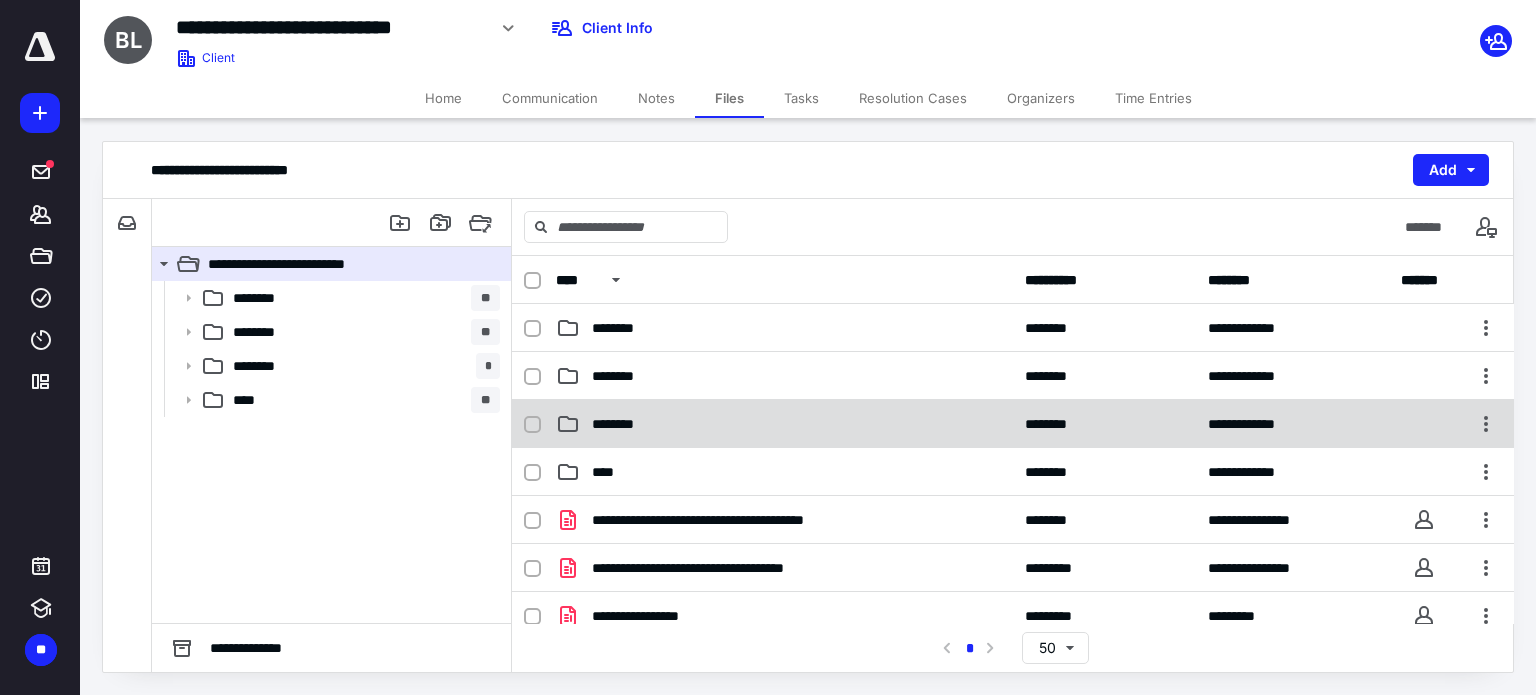 click on "********" at bounding box center [784, 424] 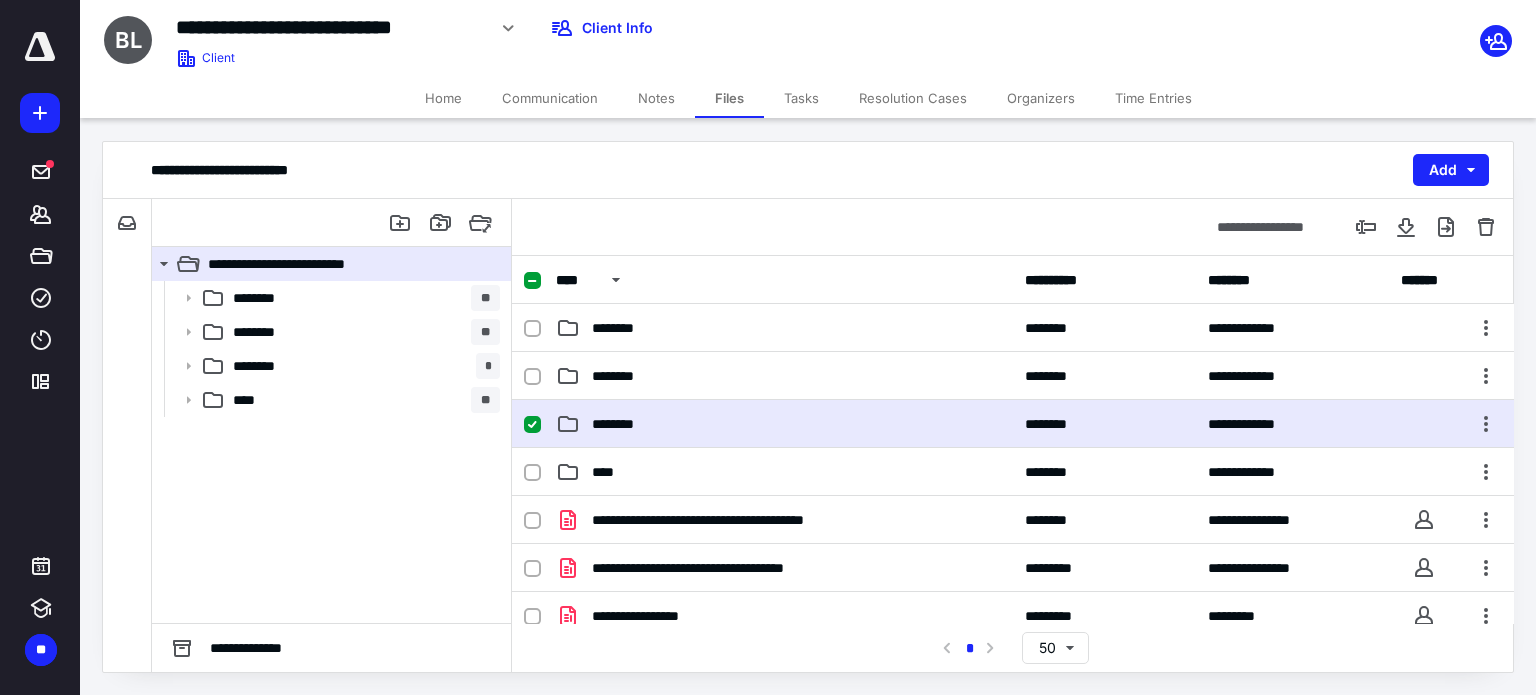 click on "********" at bounding box center (784, 424) 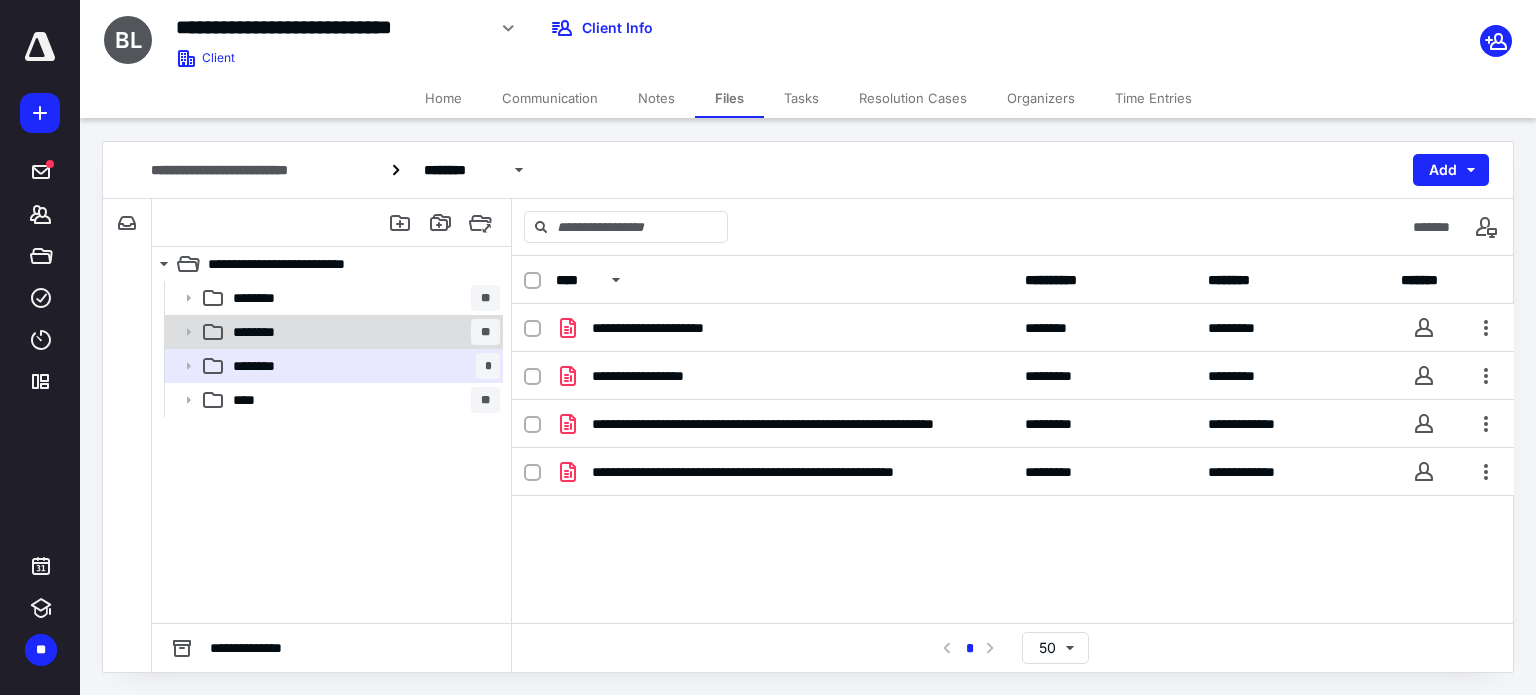 click on "******** **" at bounding box center (332, 332) 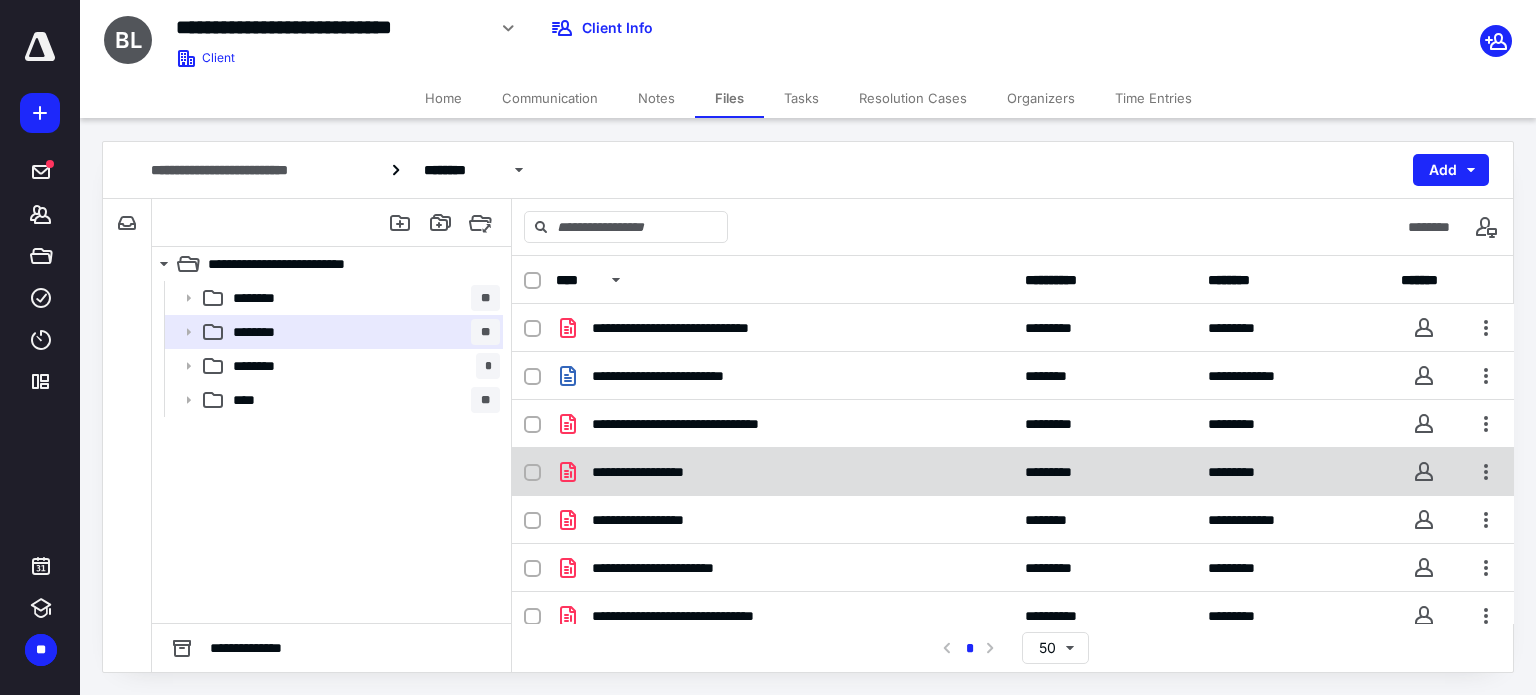 scroll, scrollTop: 100, scrollLeft: 0, axis: vertical 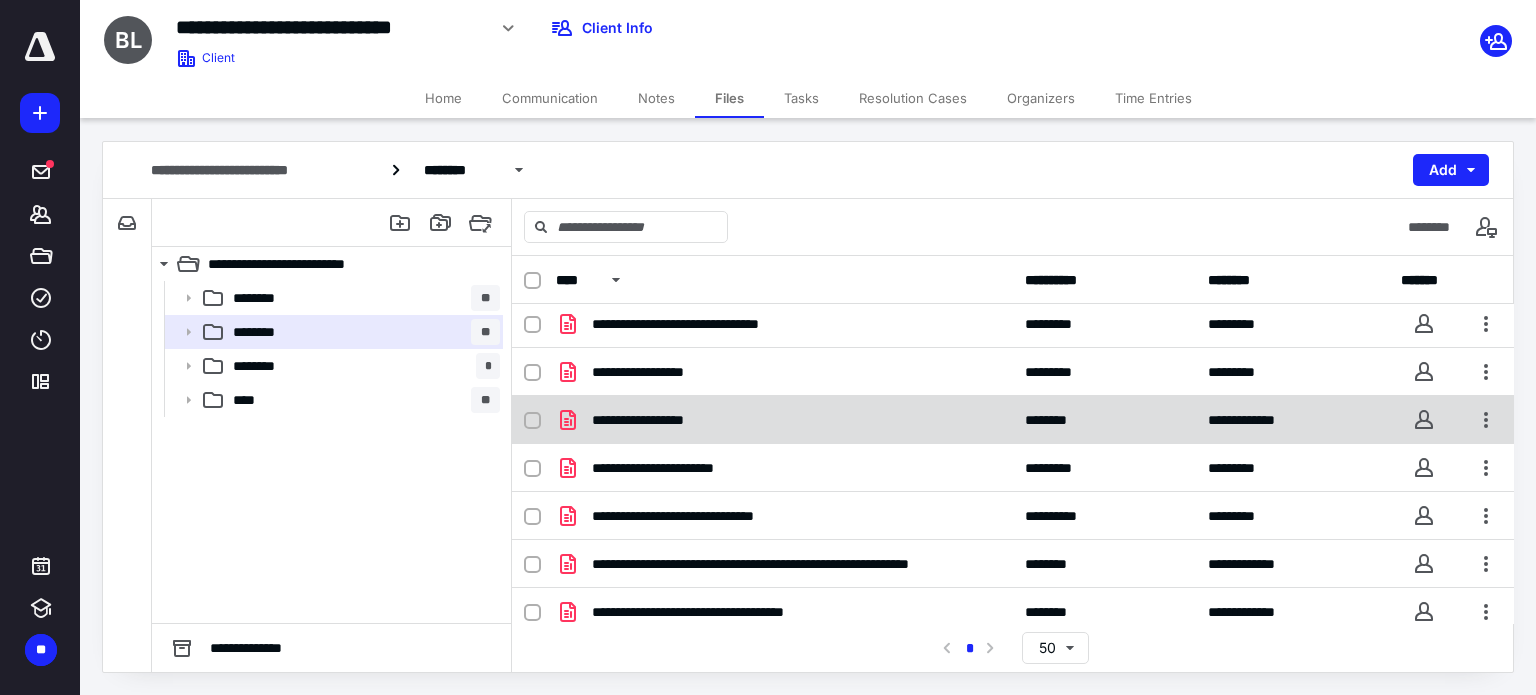 click on "**********" at bounding box center (784, 420) 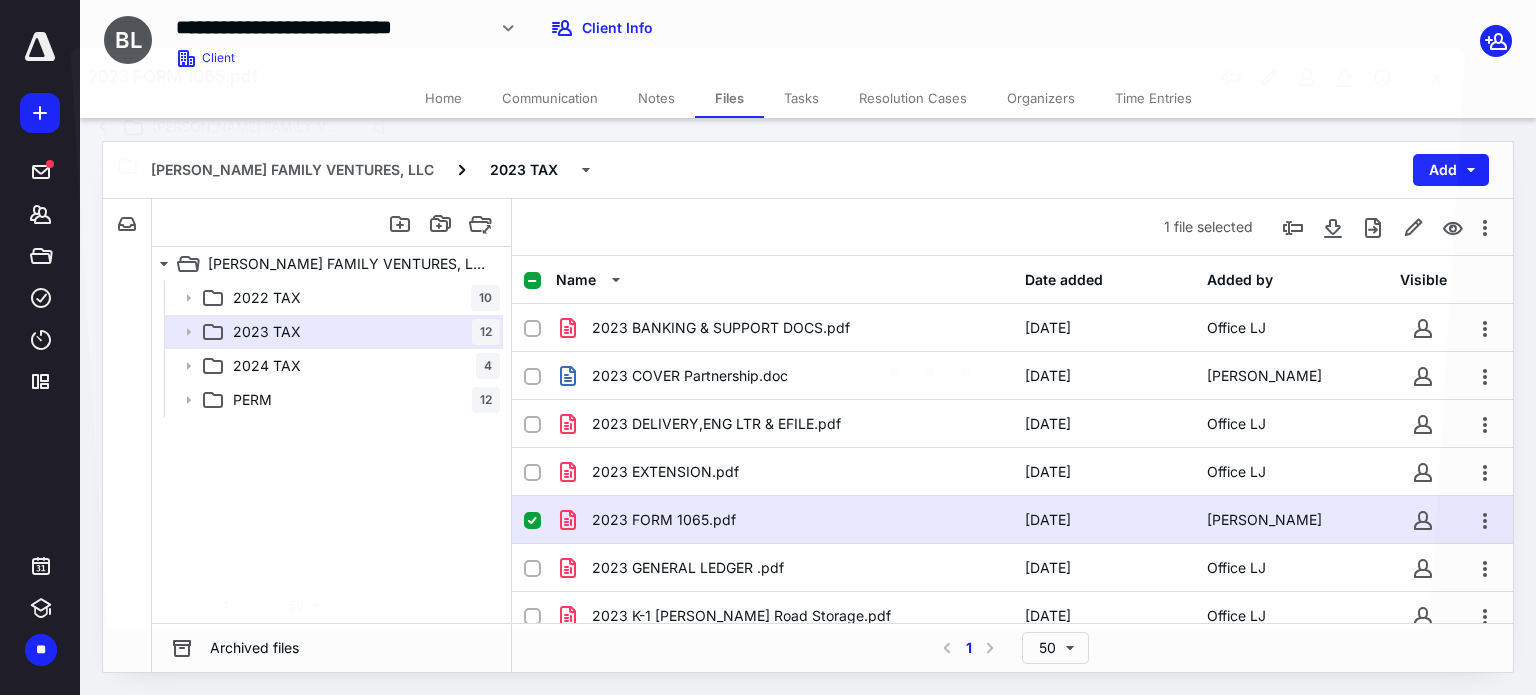 scroll, scrollTop: 100, scrollLeft: 0, axis: vertical 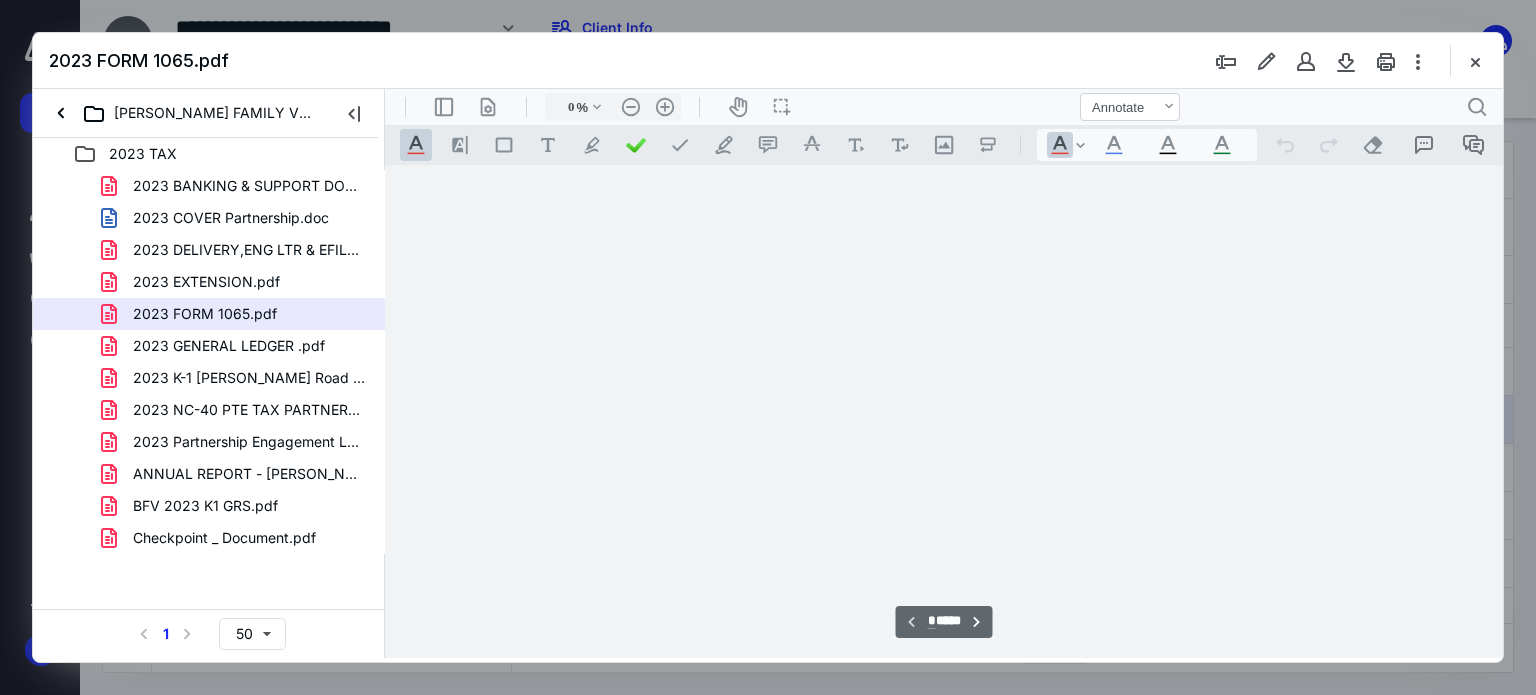 type on "62" 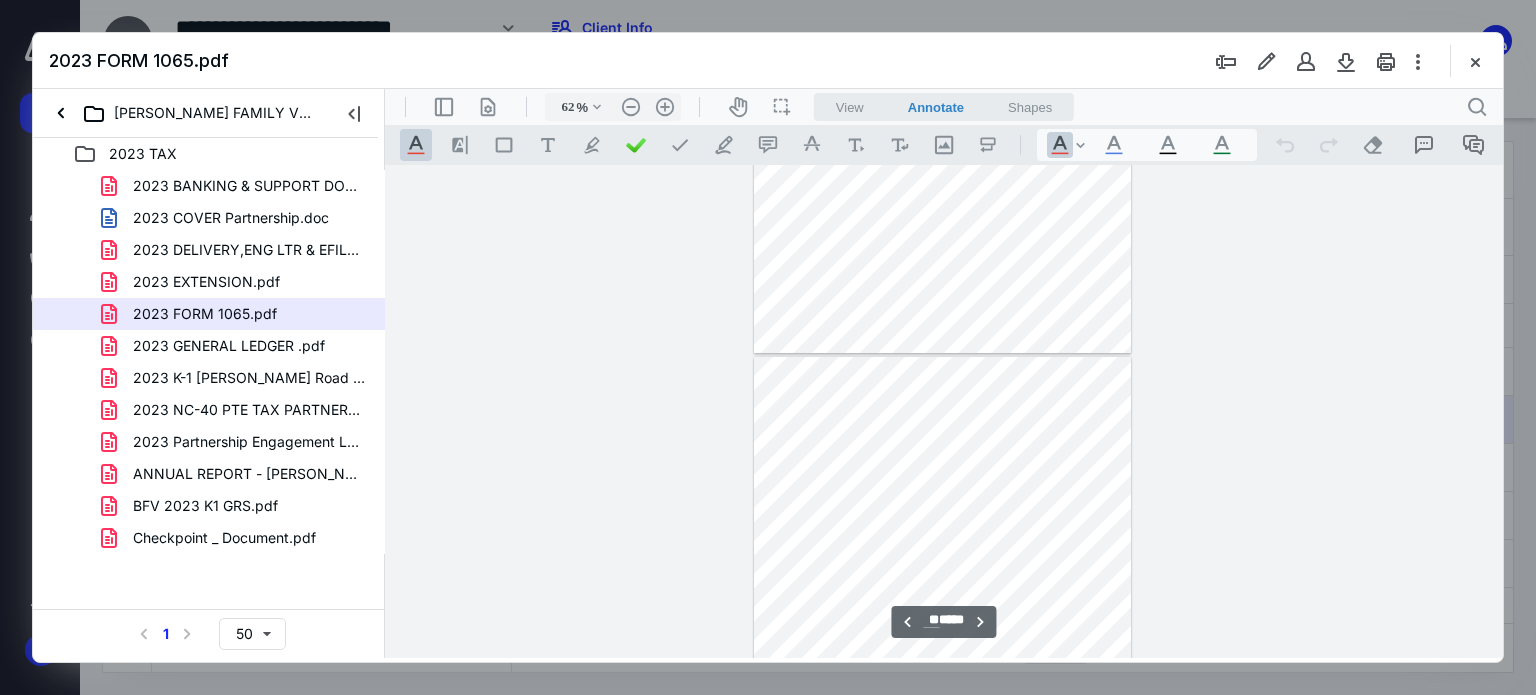 scroll, scrollTop: 20978, scrollLeft: 0, axis: vertical 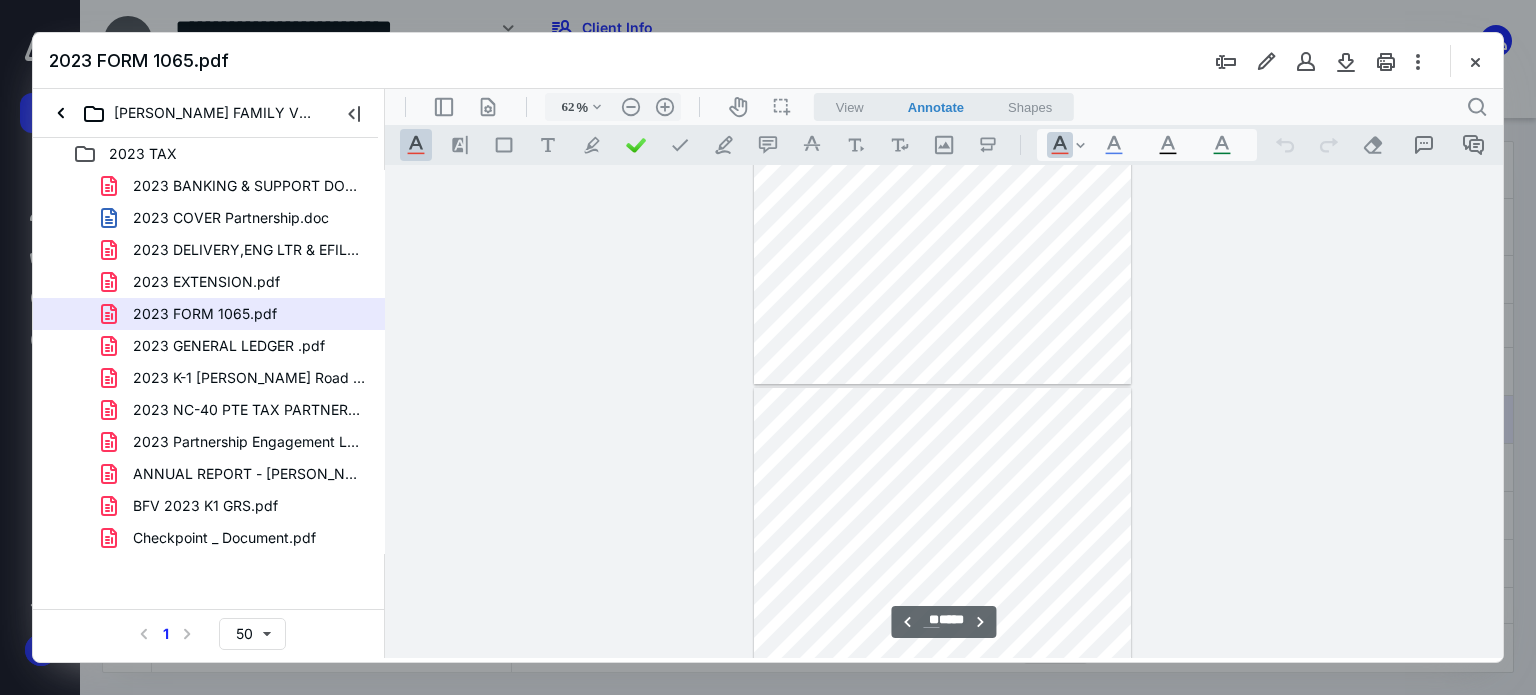 type on "**" 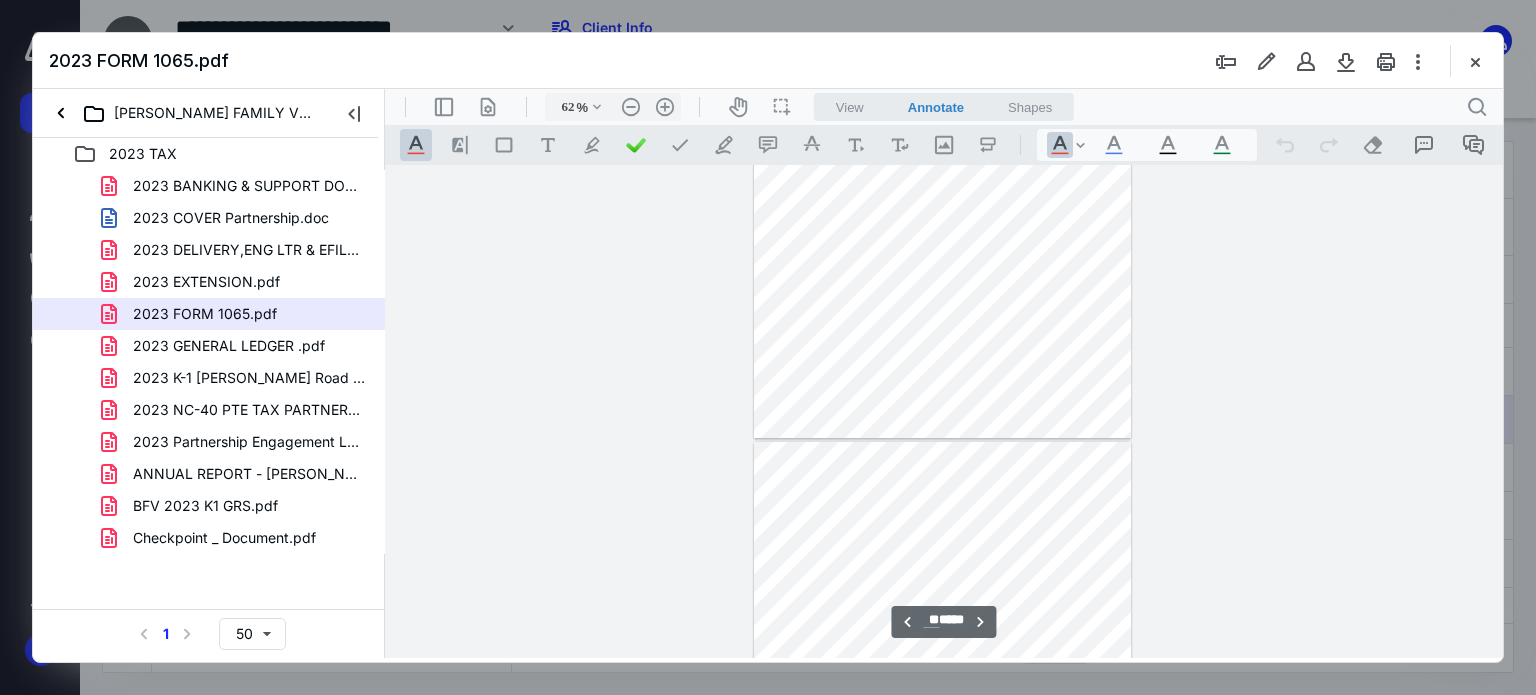 scroll, scrollTop: 20878, scrollLeft: 0, axis: vertical 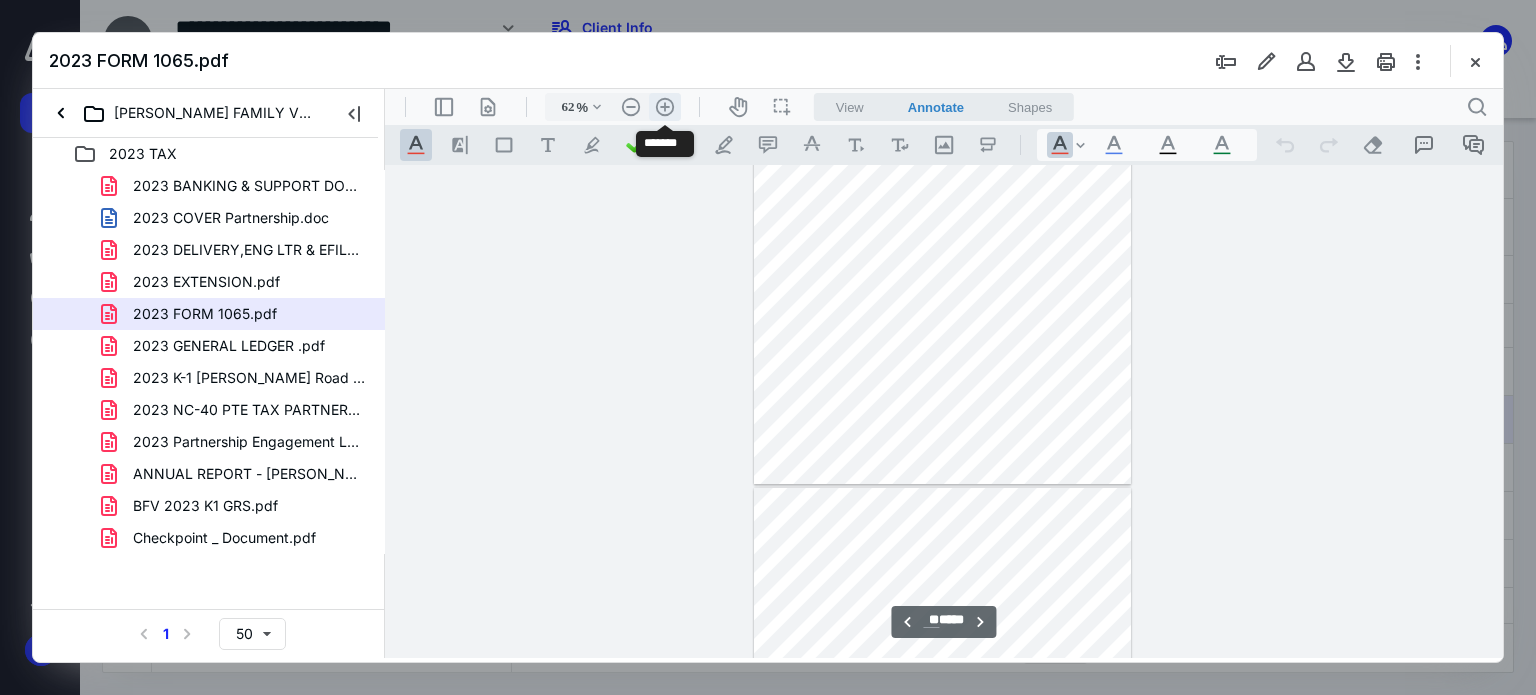 click on ".cls-1{fill:#abb0c4;} icon - header - zoom - in - line" at bounding box center (665, 107) 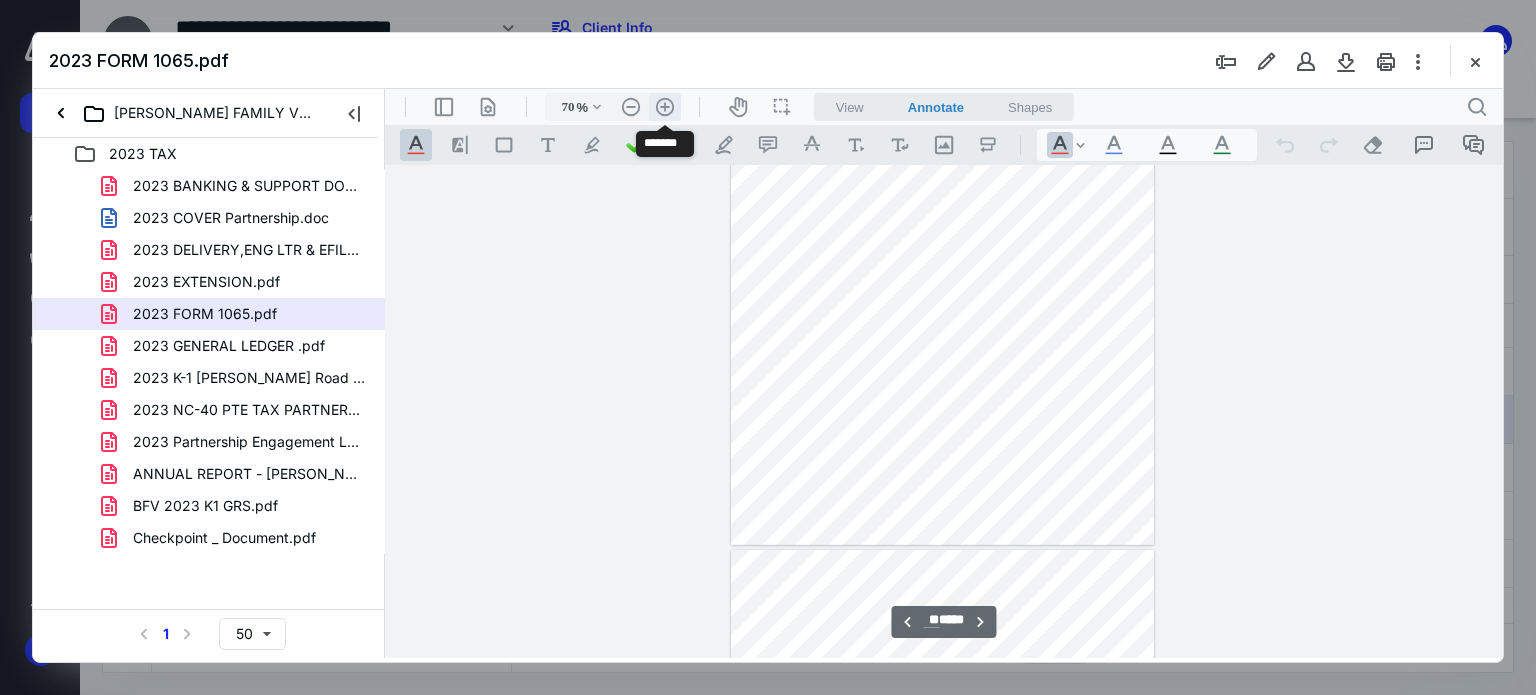 click on ".cls-1{fill:#abb0c4;} icon - header - zoom - in - line" at bounding box center (665, 107) 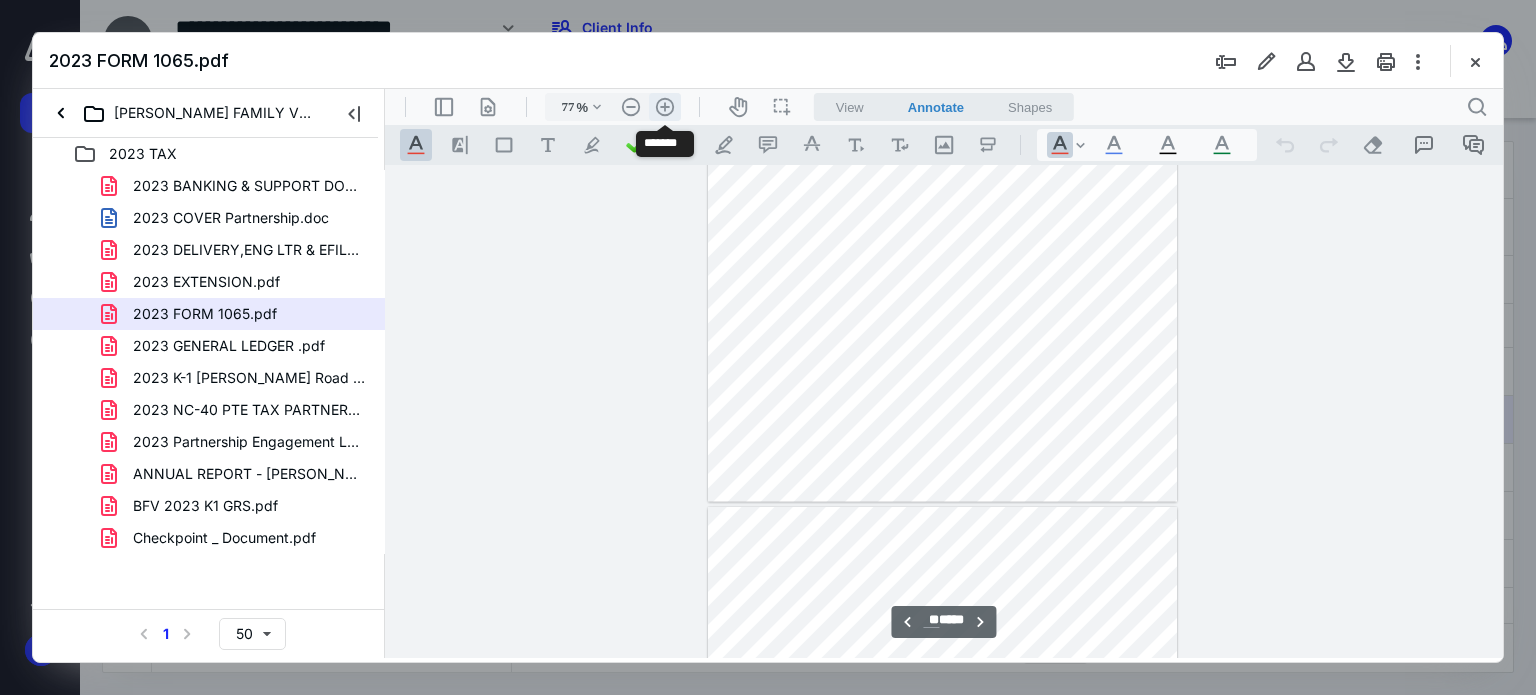 click on ".cls-1{fill:#abb0c4;} icon - header - zoom - in - line" at bounding box center [665, 107] 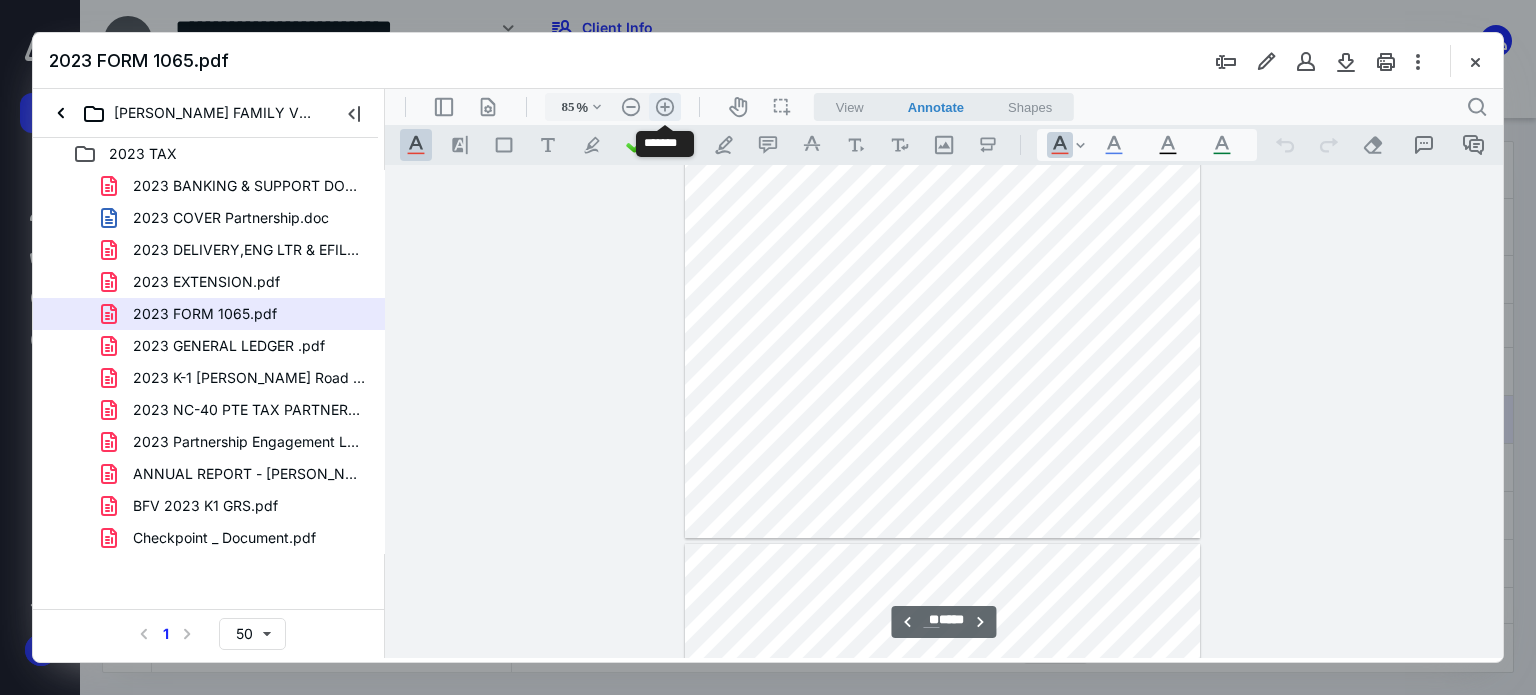click on ".cls-1{fill:#abb0c4;} icon - header - zoom - in - line" at bounding box center [665, 107] 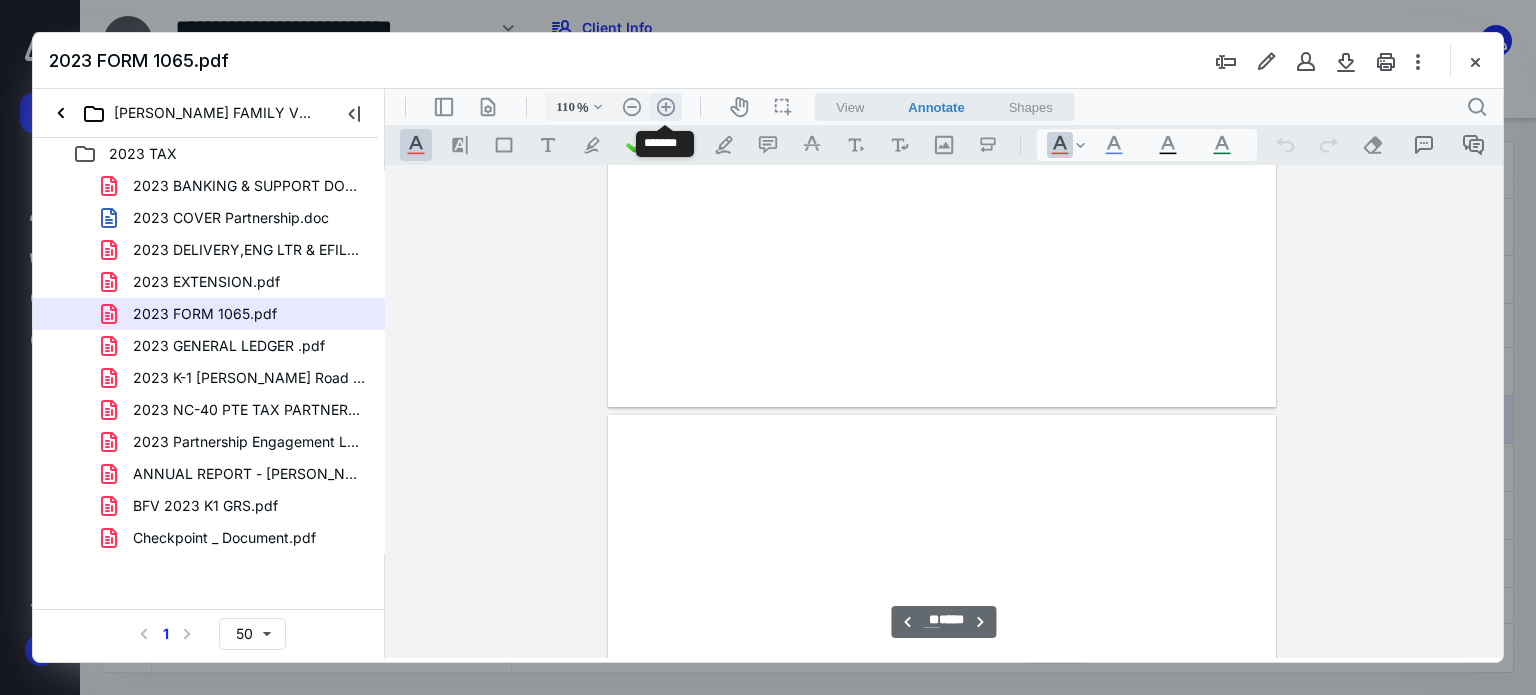 scroll, scrollTop: 37100, scrollLeft: 0, axis: vertical 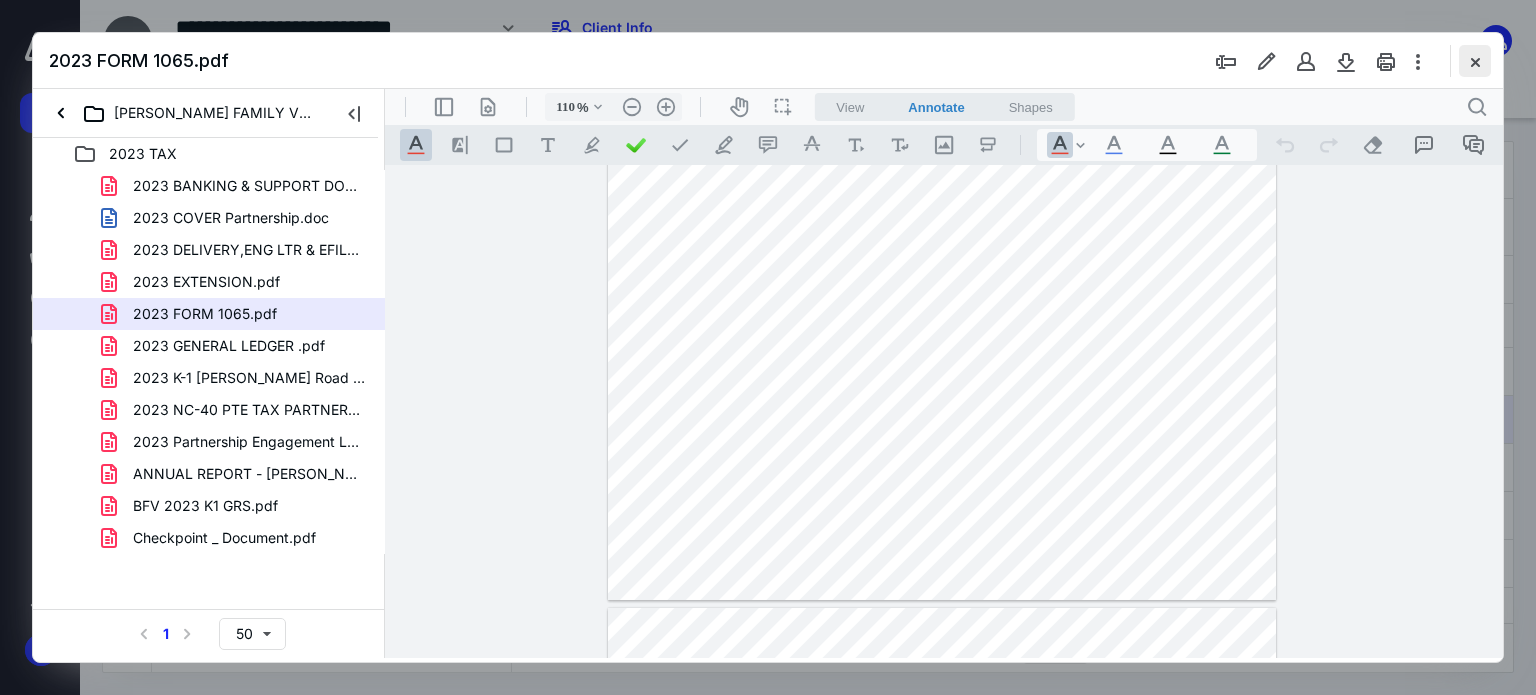 click at bounding box center [1475, 61] 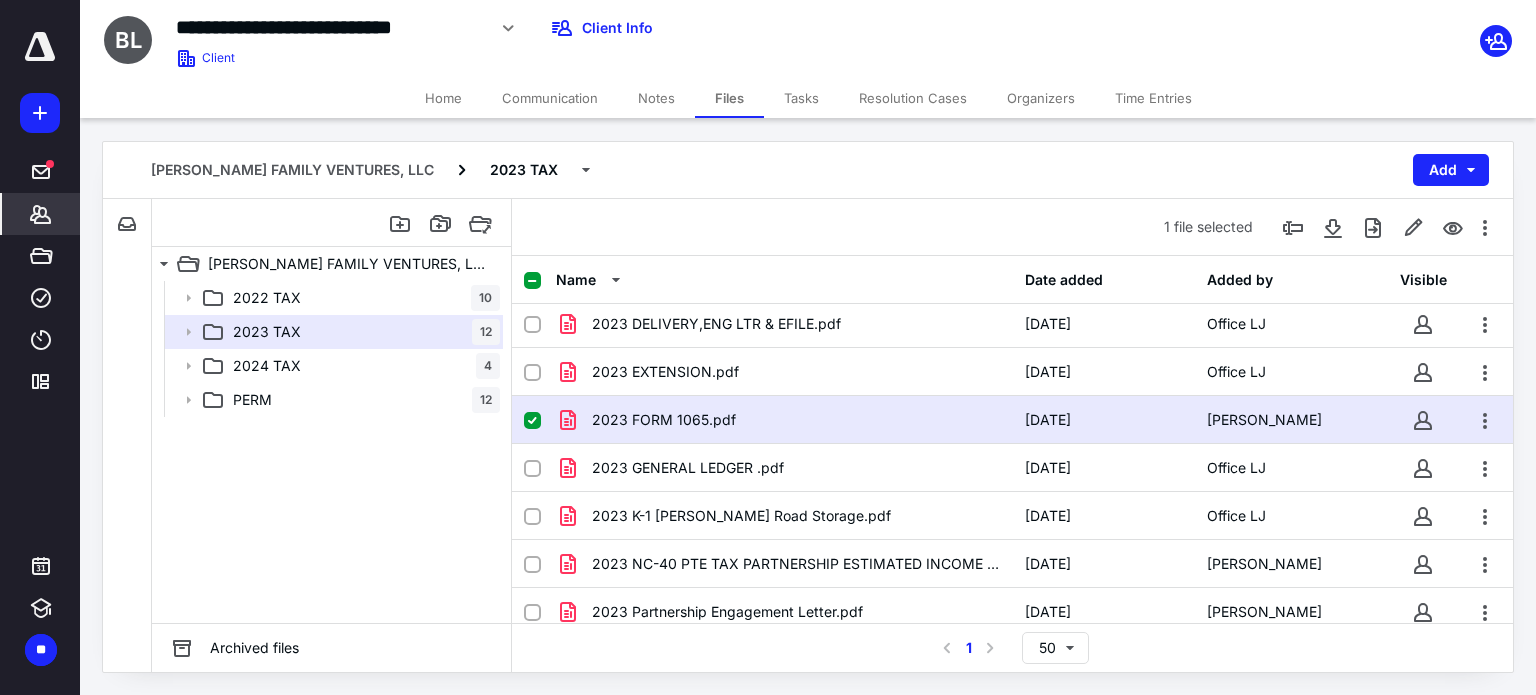 click 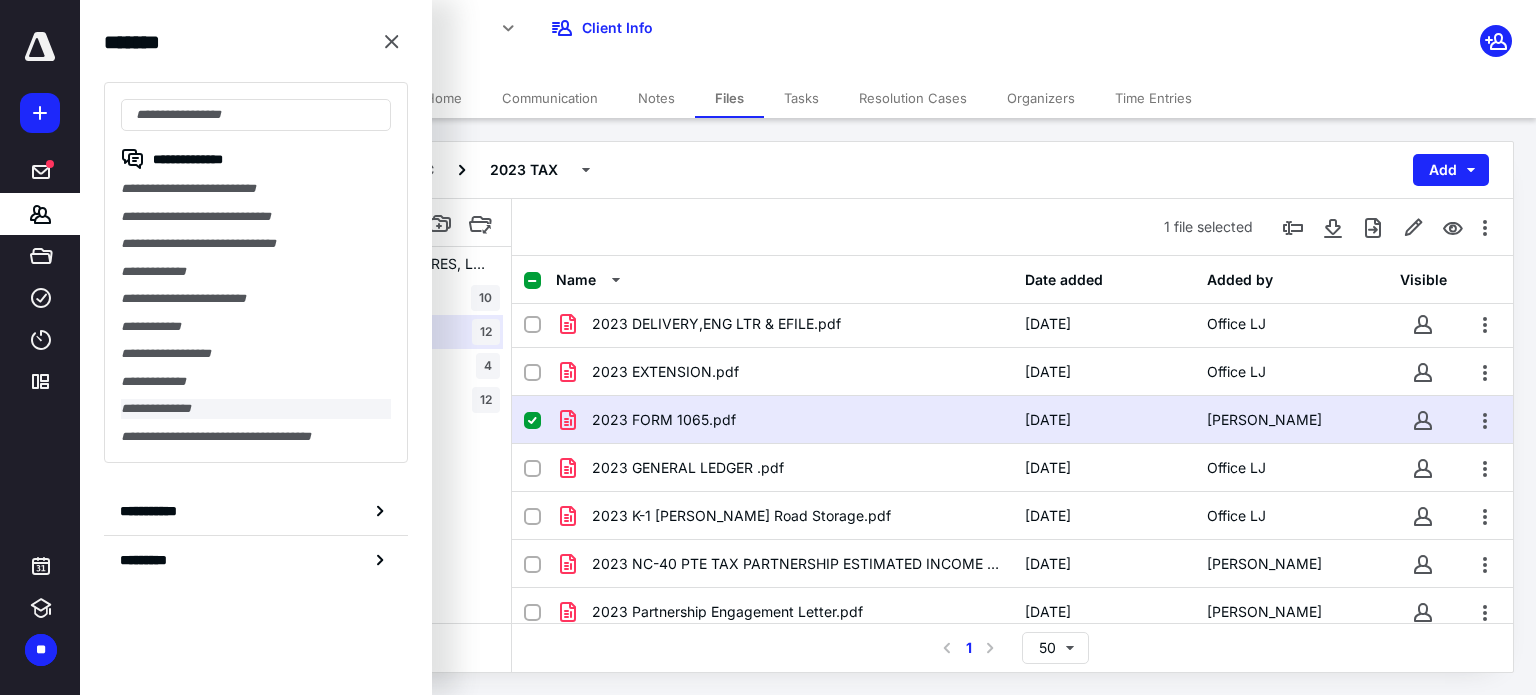 click on "**********" at bounding box center (256, 409) 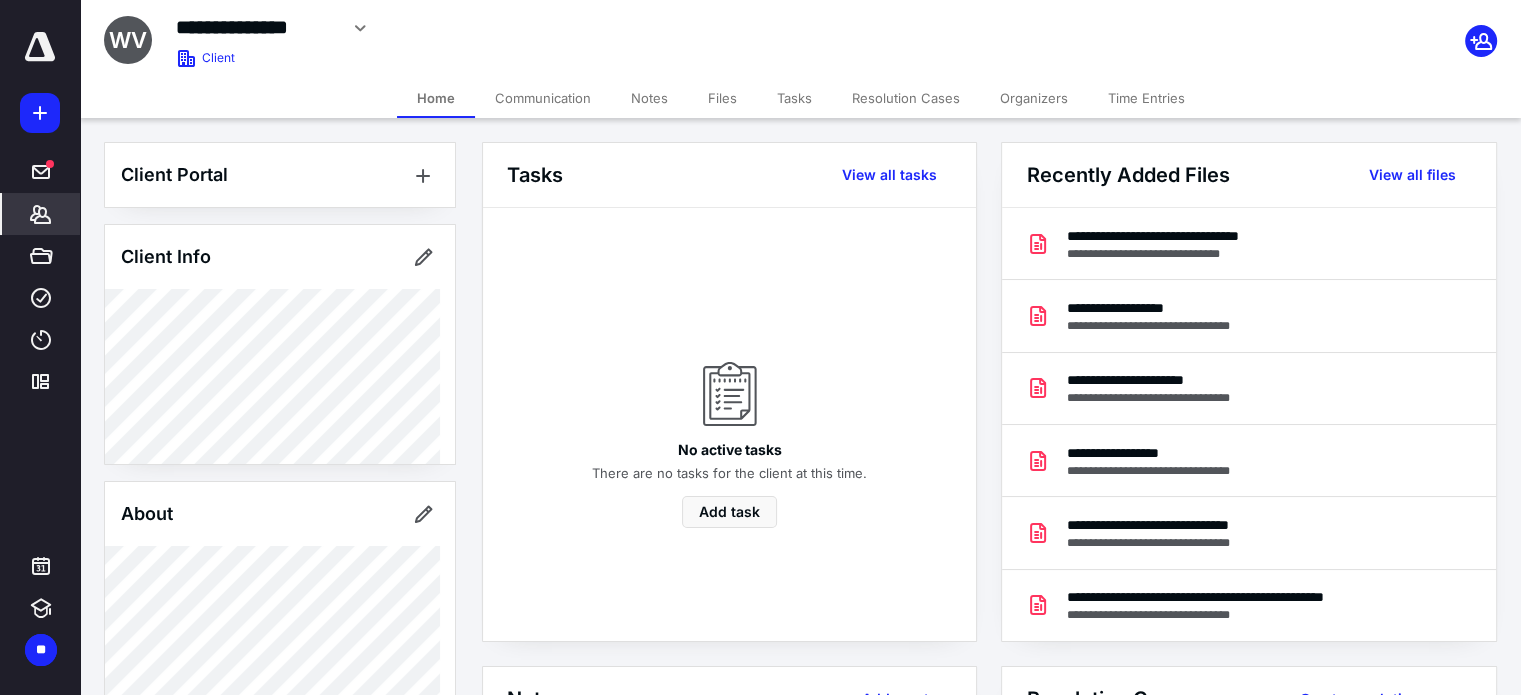 click on "Files" at bounding box center (722, 98) 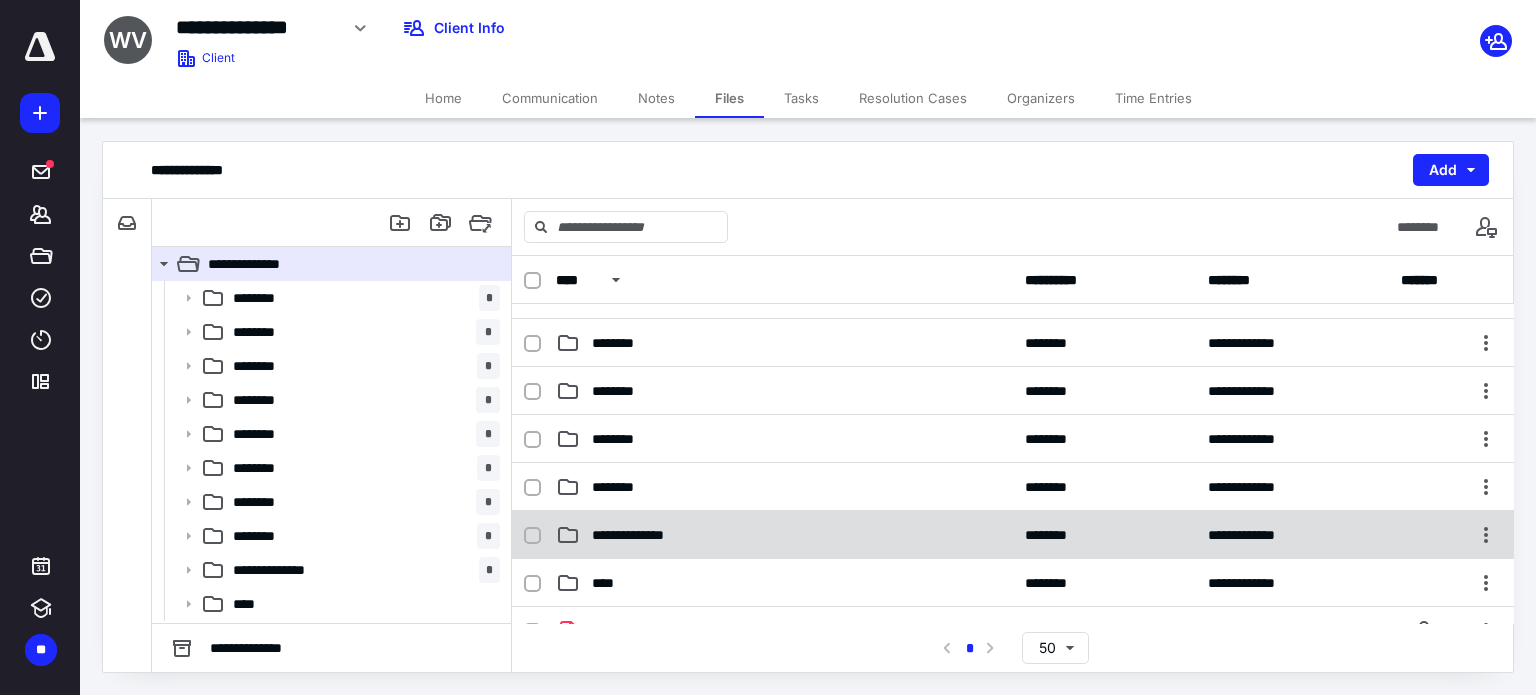scroll, scrollTop: 200, scrollLeft: 0, axis: vertical 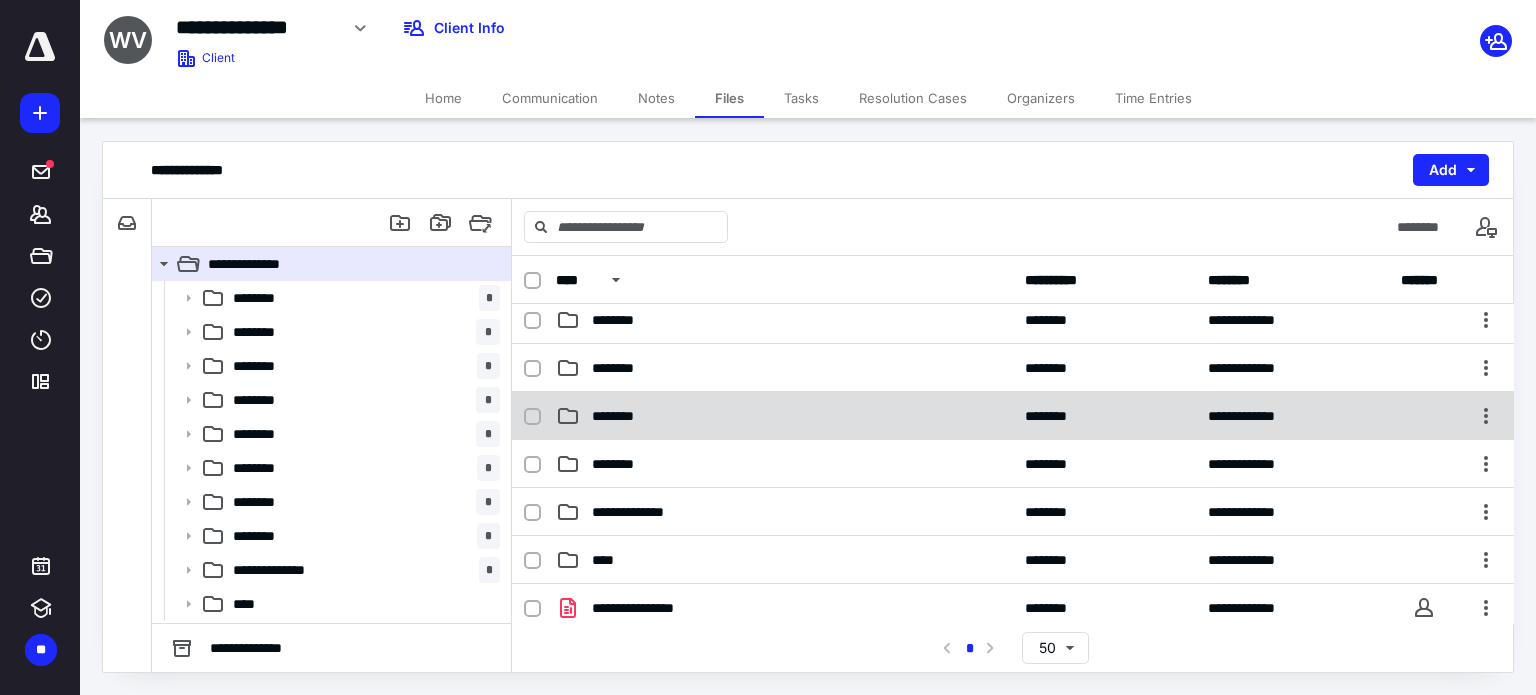 click on "********" at bounding box center [625, 416] 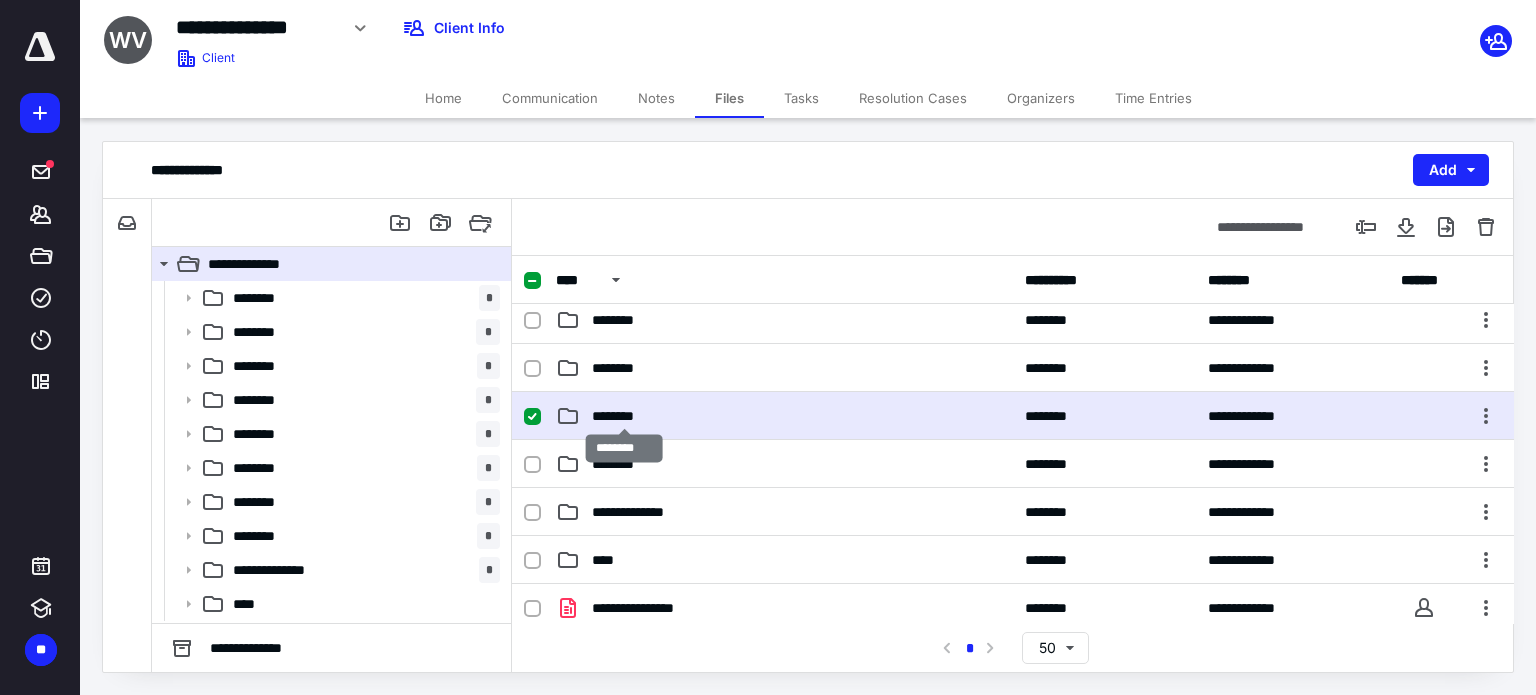 click on "********" at bounding box center (625, 416) 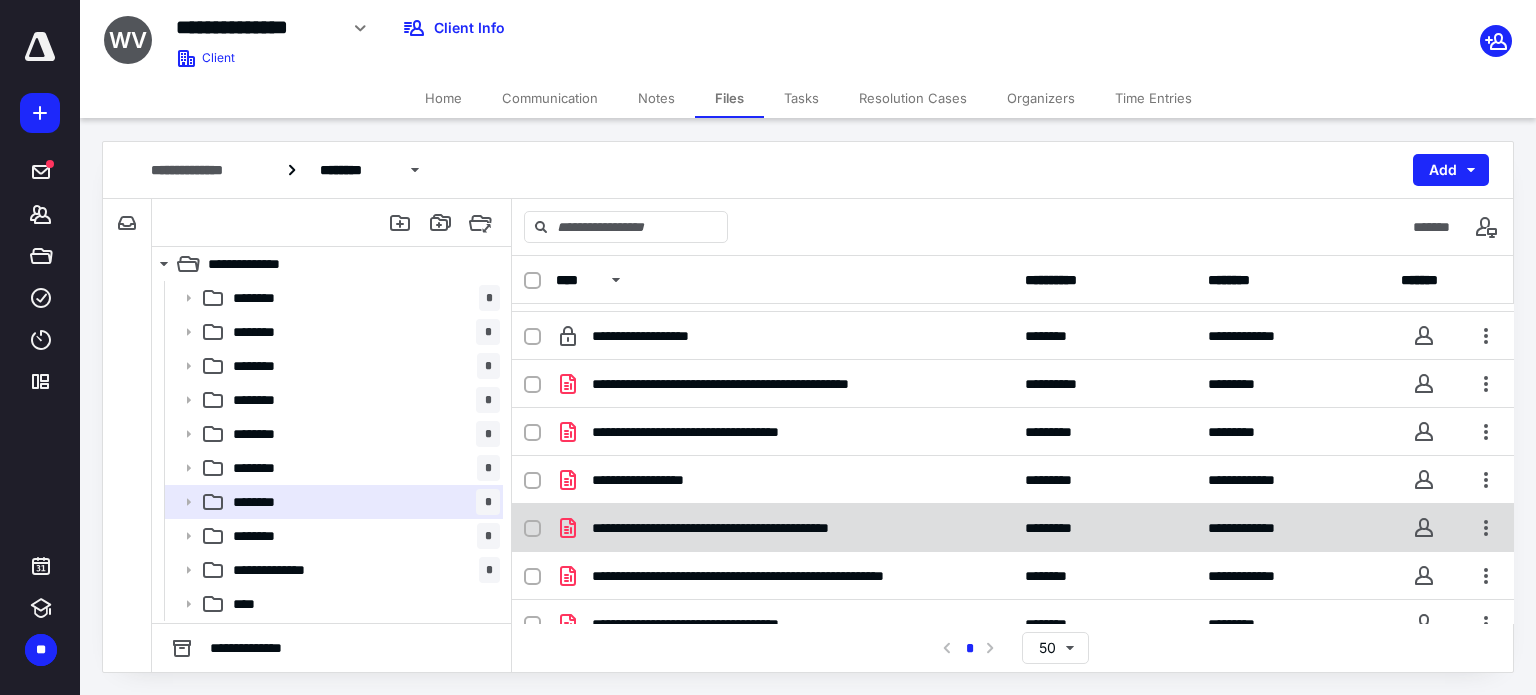scroll, scrollTop: 62, scrollLeft: 0, axis: vertical 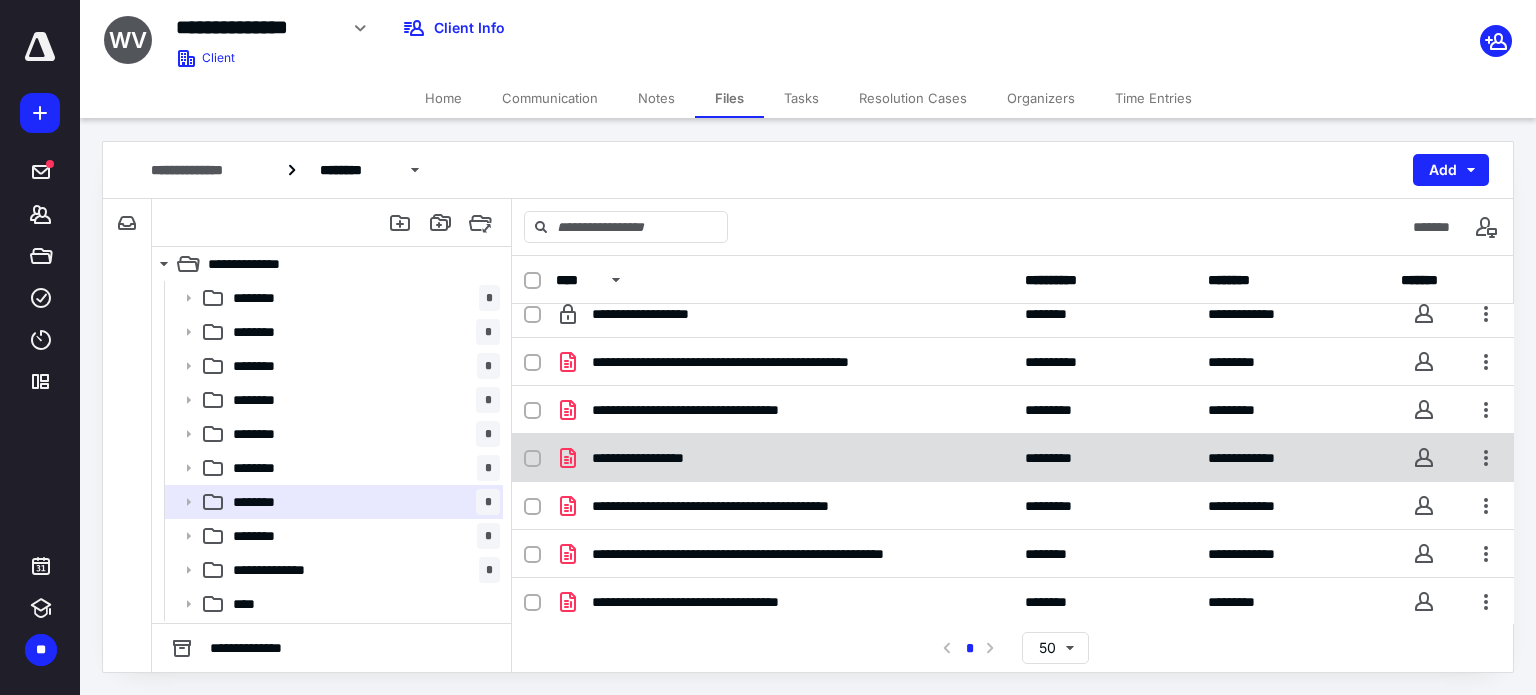 click on "**********" at bounding box center (784, 458) 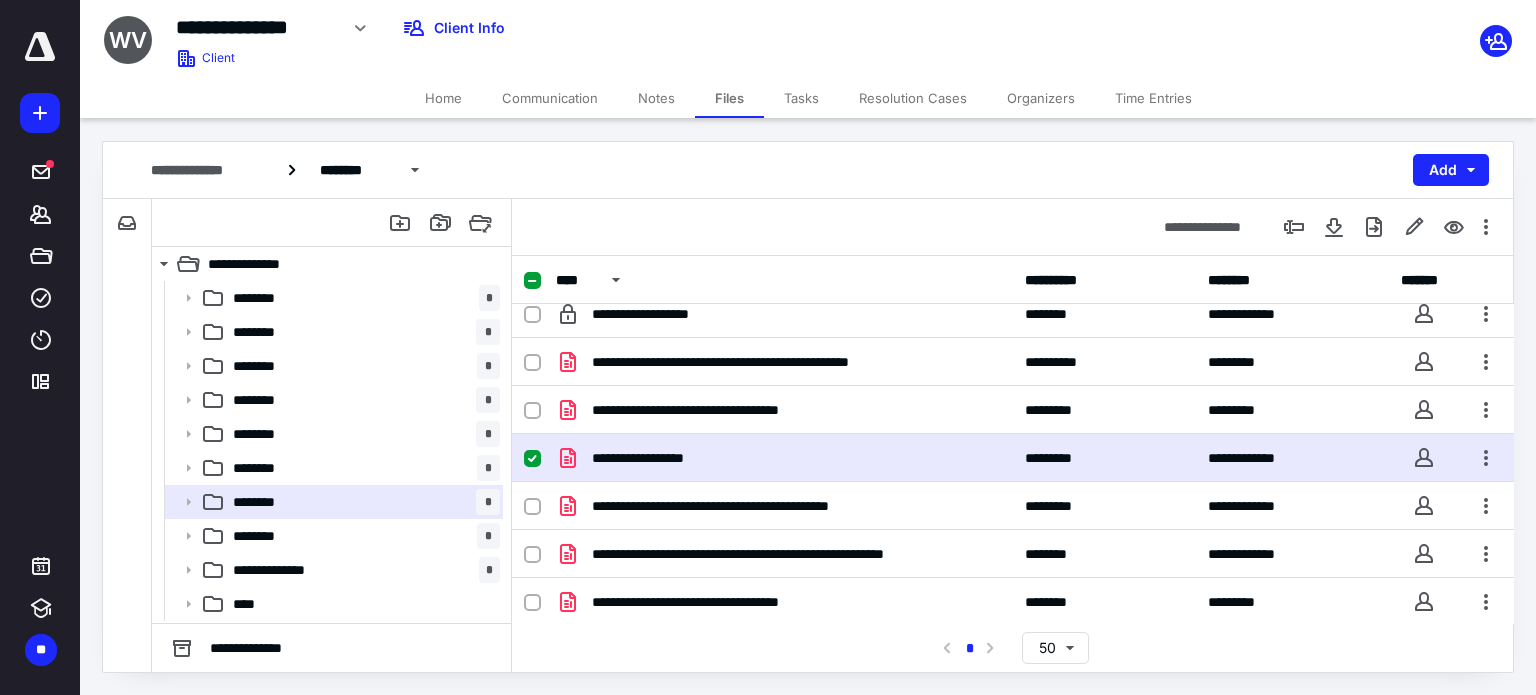 click on "**********" at bounding box center [784, 458] 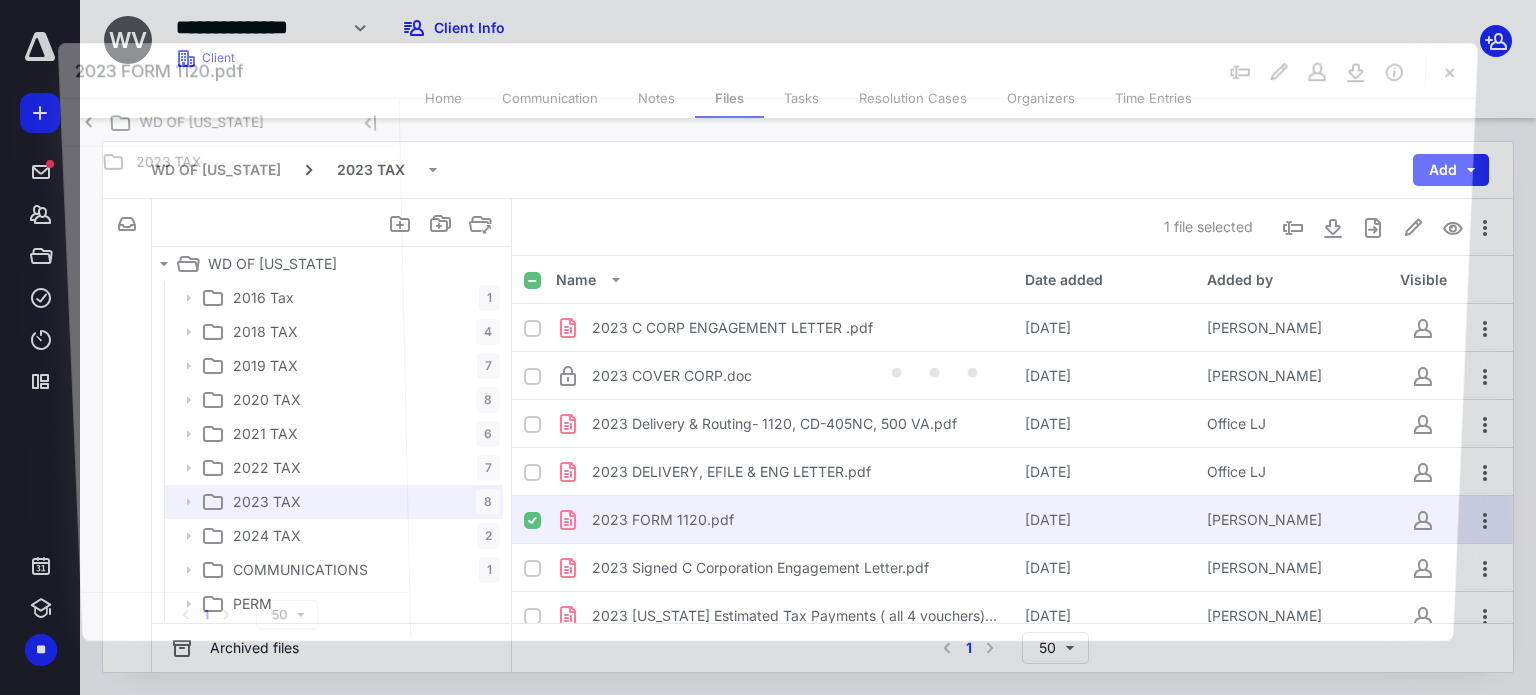 scroll, scrollTop: 62, scrollLeft: 0, axis: vertical 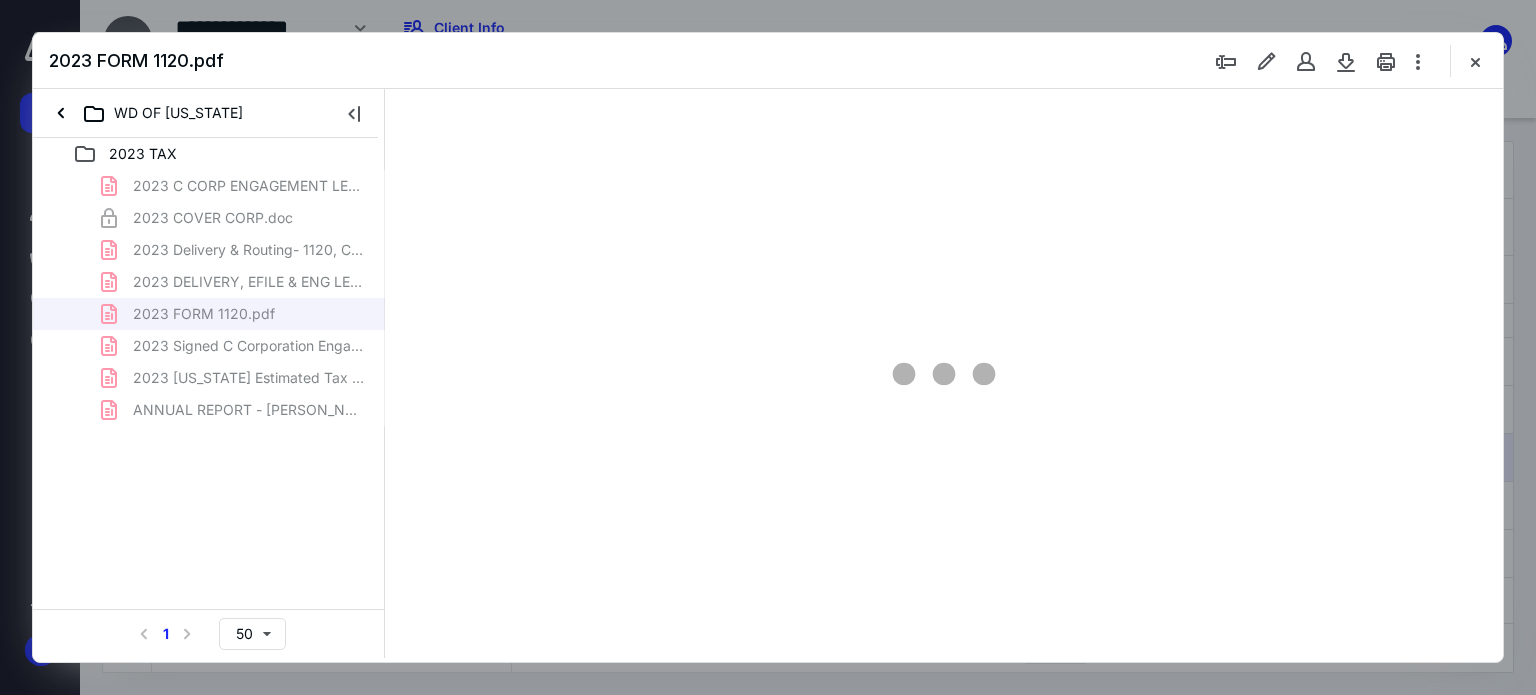 type on "62" 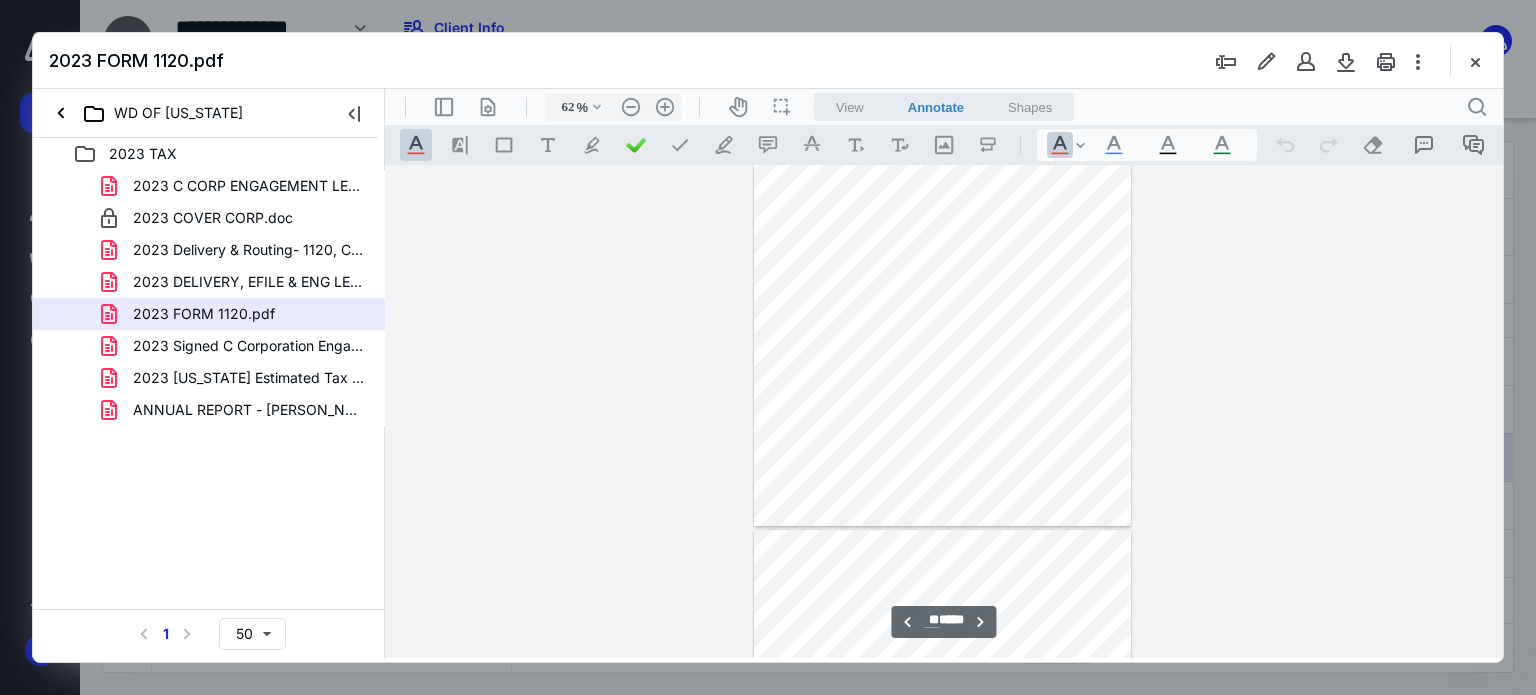 scroll, scrollTop: 12978, scrollLeft: 0, axis: vertical 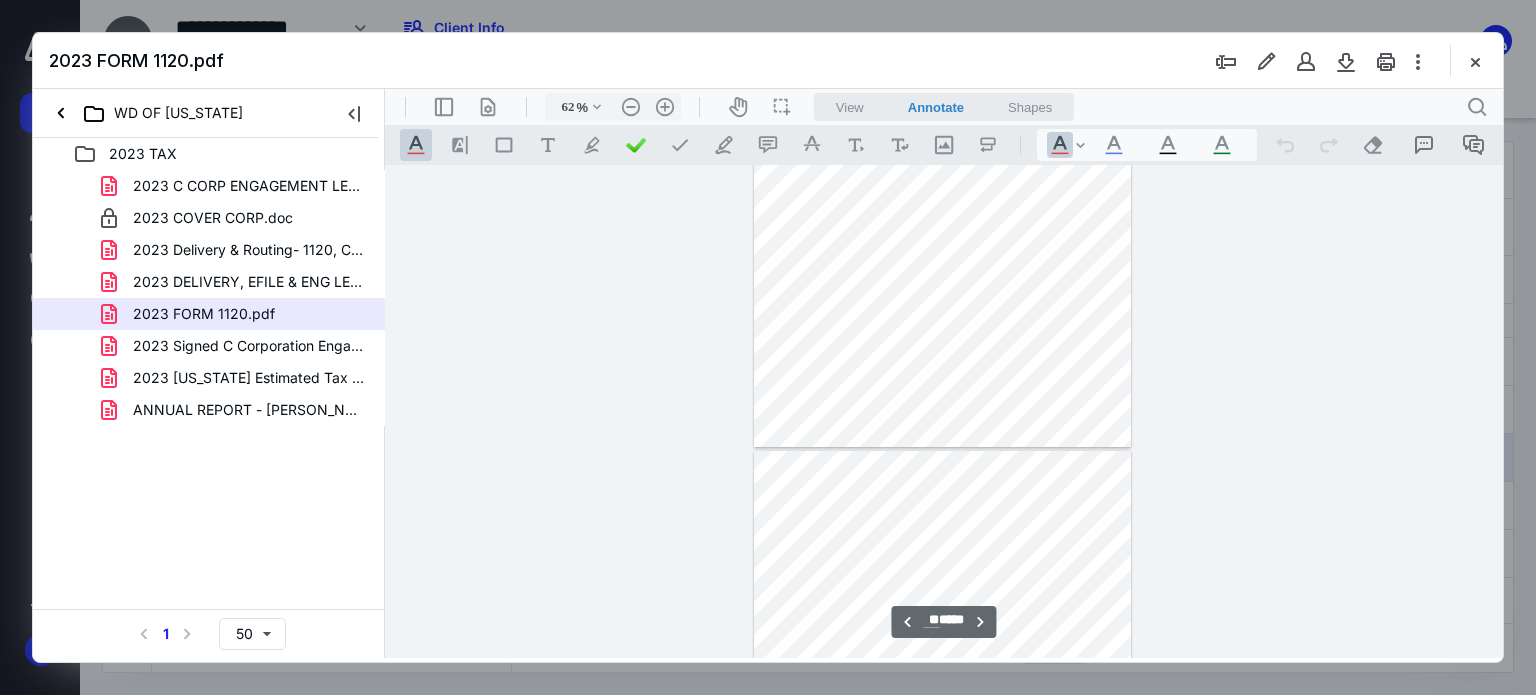 type on "**" 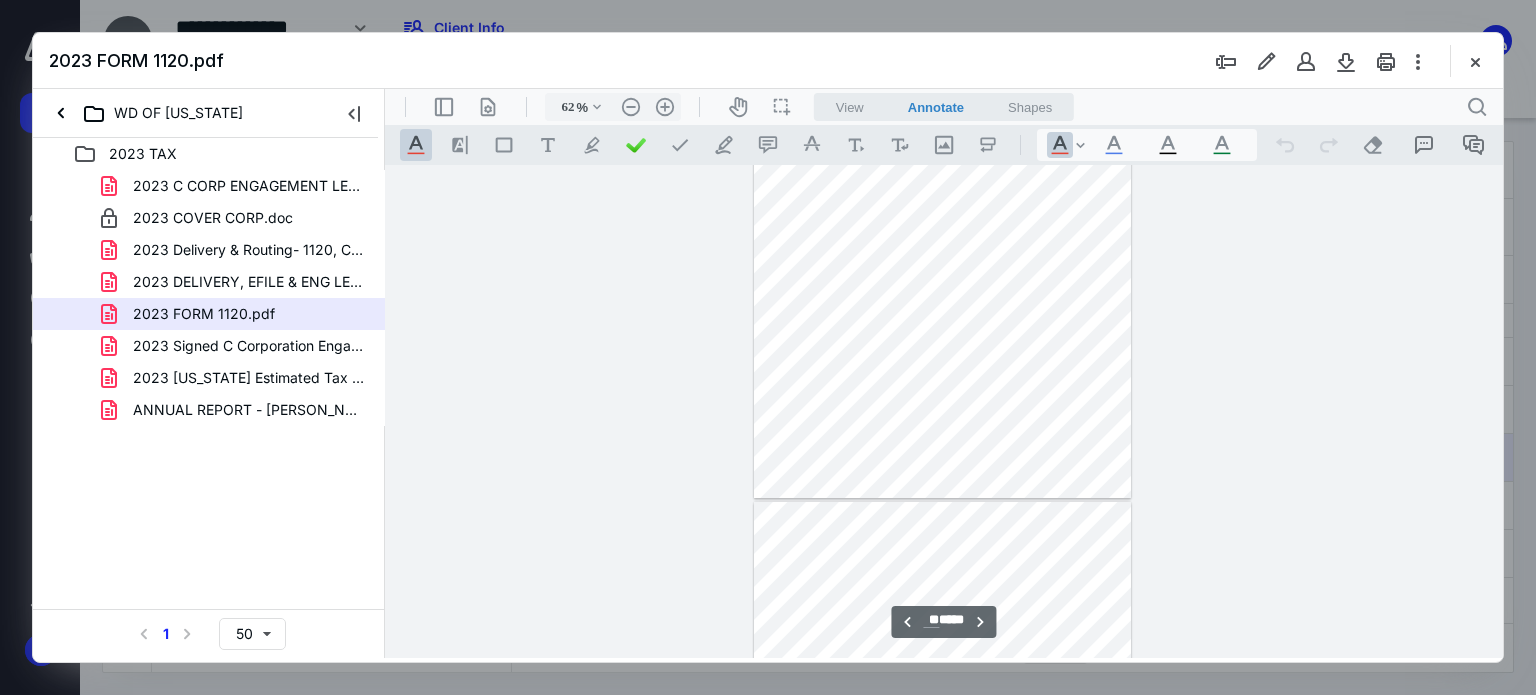 scroll, scrollTop: 11978, scrollLeft: 0, axis: vertical 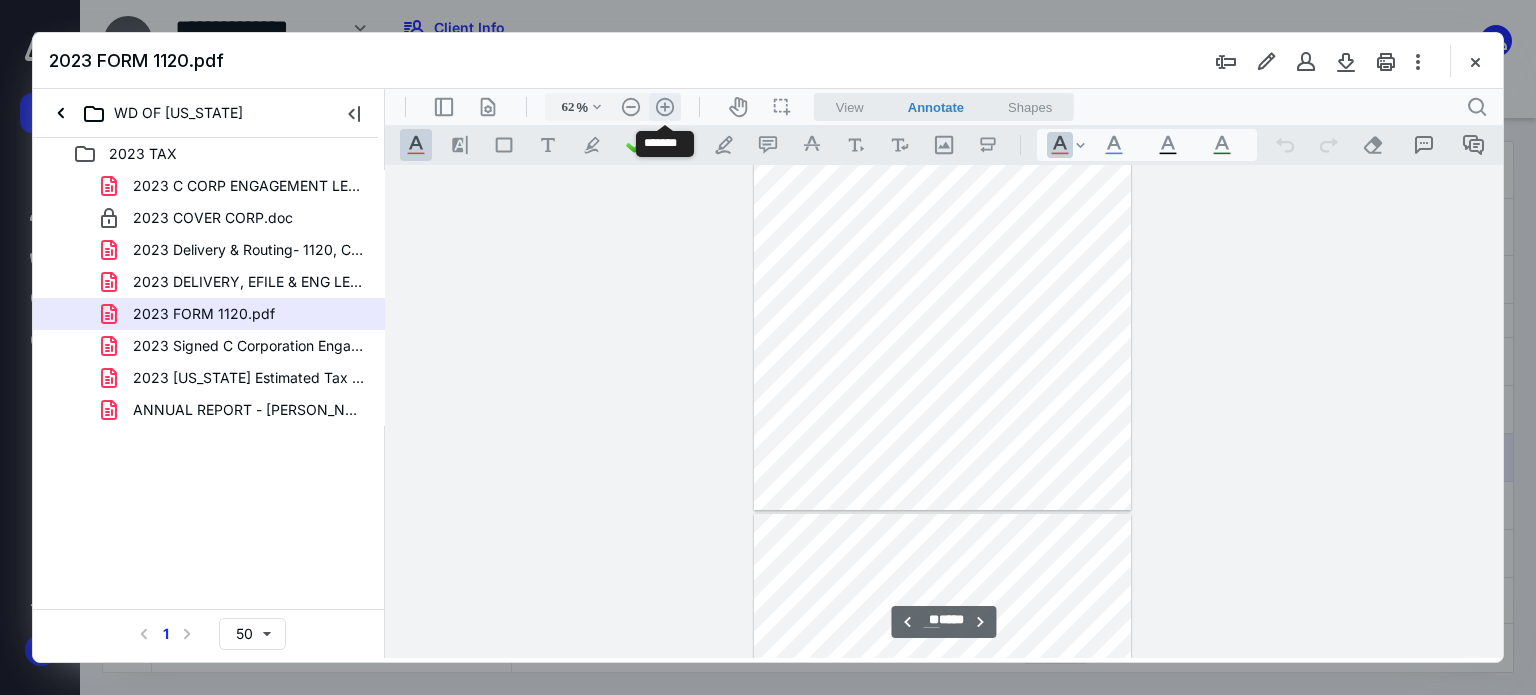 click on ".cls-1{fill:#abb0c4;} icon - header - zoom - in - line" at bounding box center (665, 107) 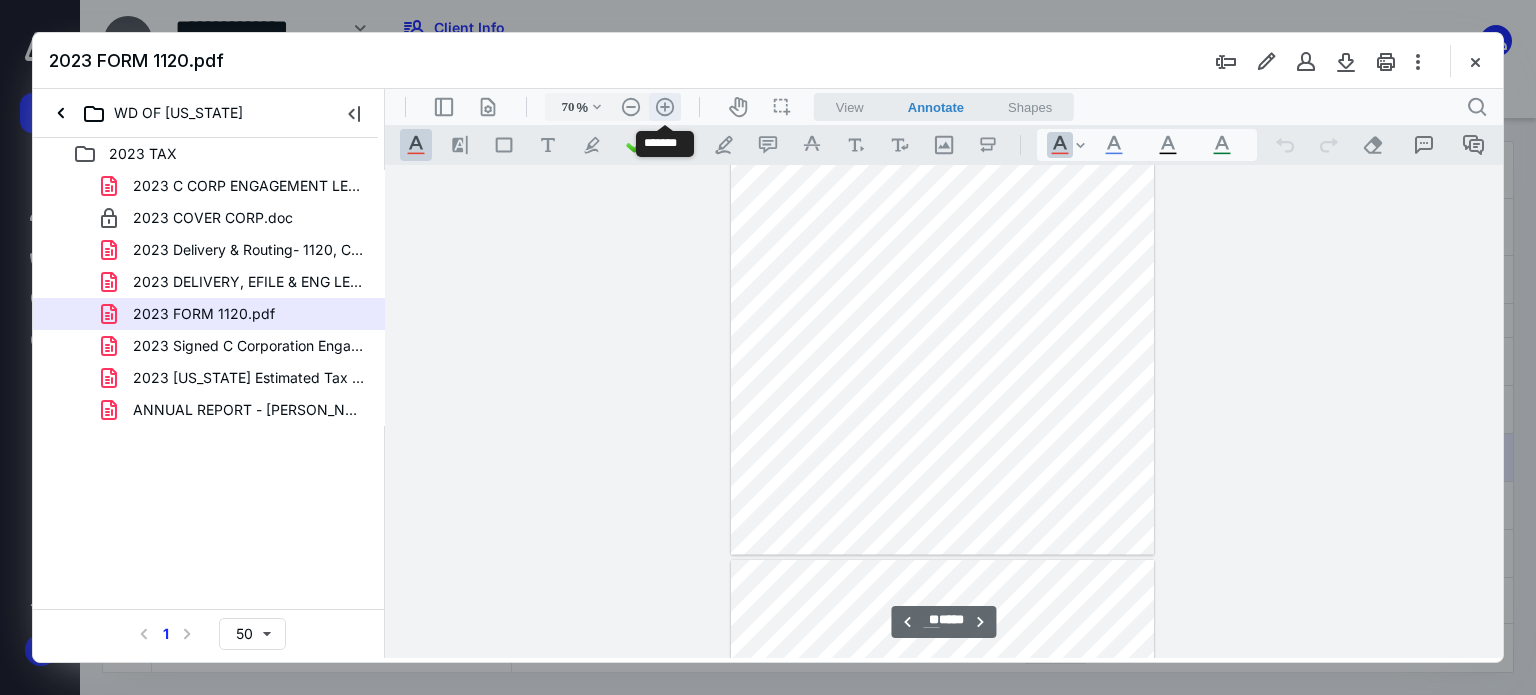 click on ".cls-1{fill:#abb0c4;} icon - header - zoom - in - line" at bounding box center (665, 107) 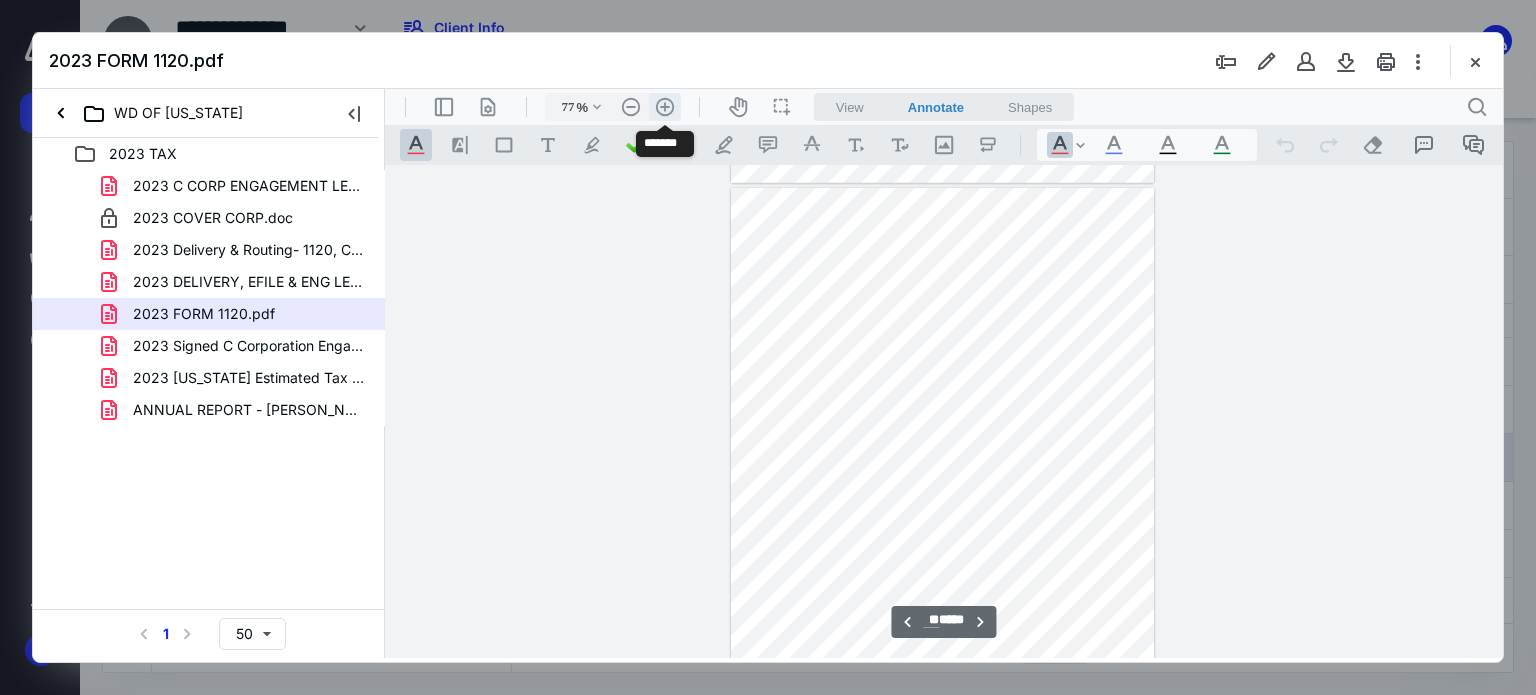 click on ".cls-1{fill:#abb0c4;} icon - header - zoom - in - line" at bounding box center (665, 107) 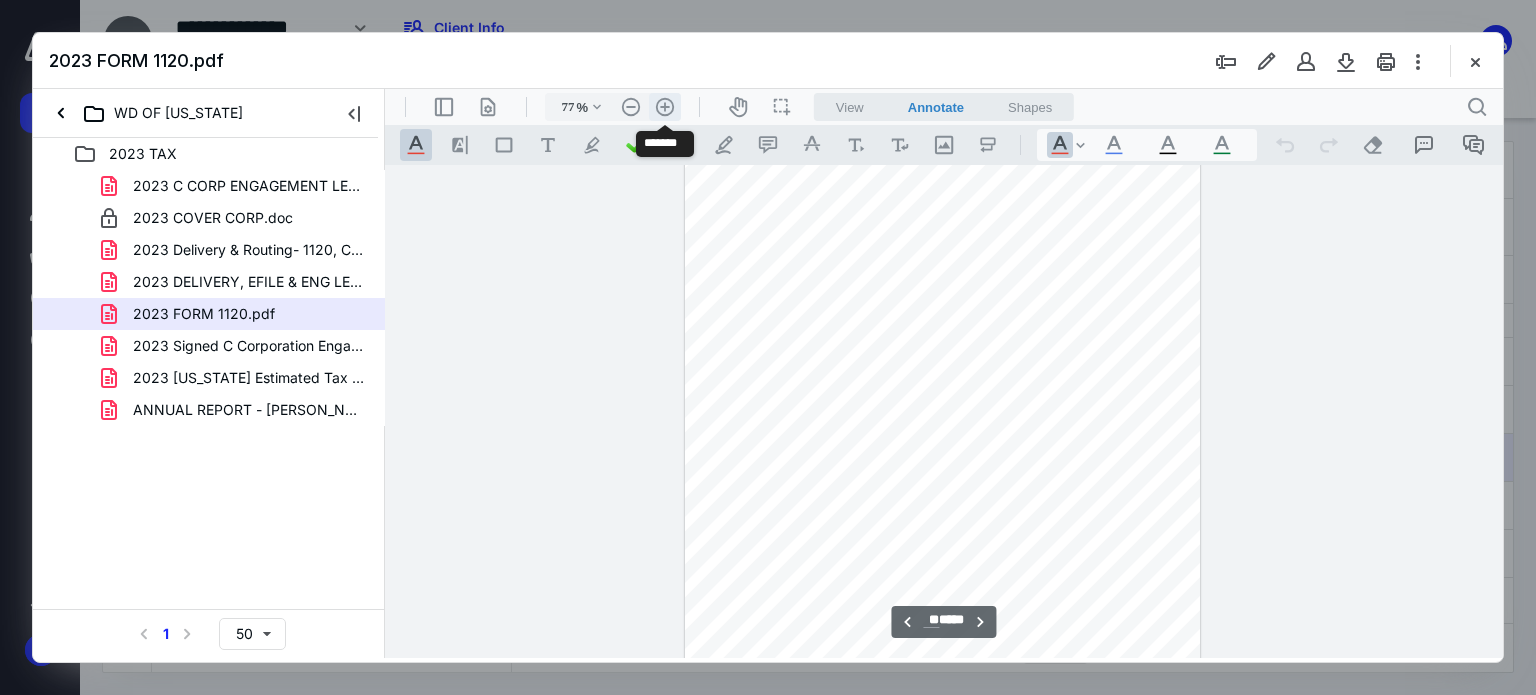 type on "85" 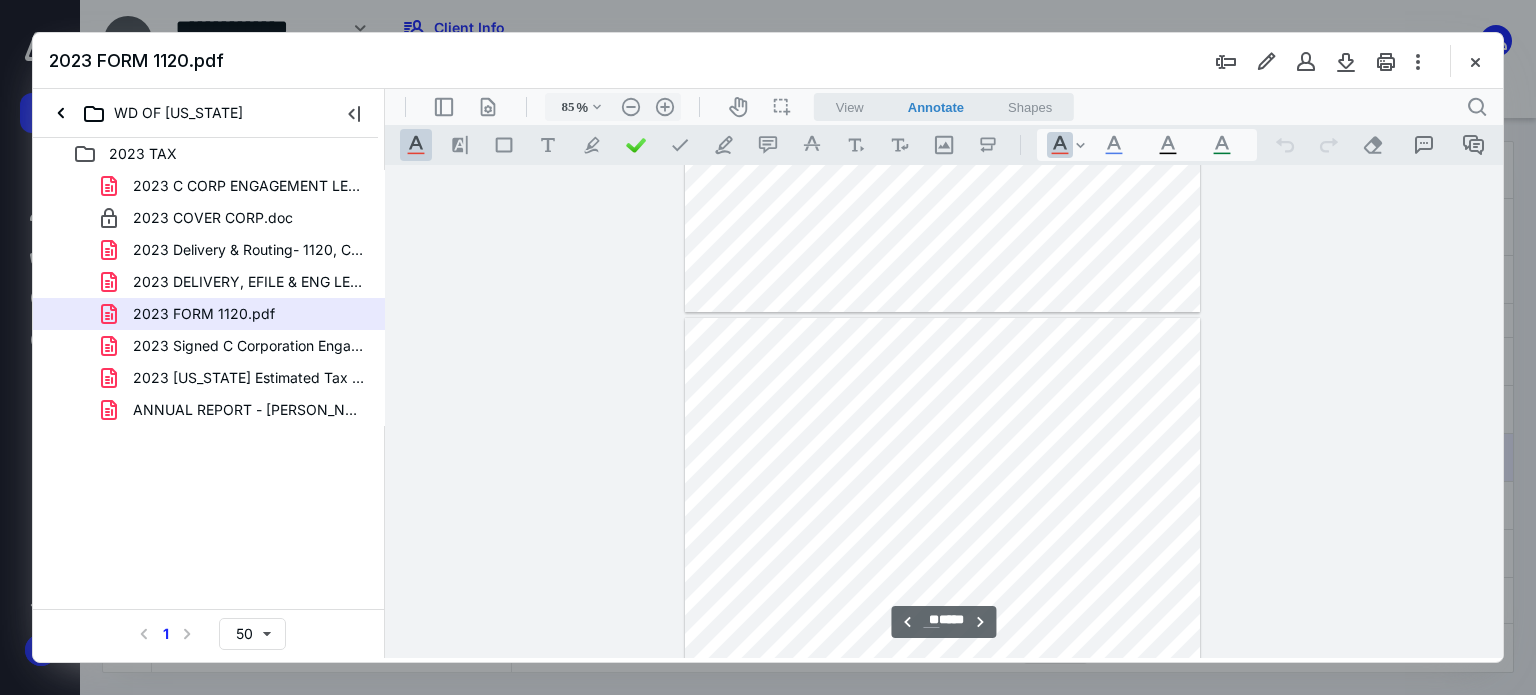 scroll, scrollTop: 16718, scrollLeft: 0, axis: vertical 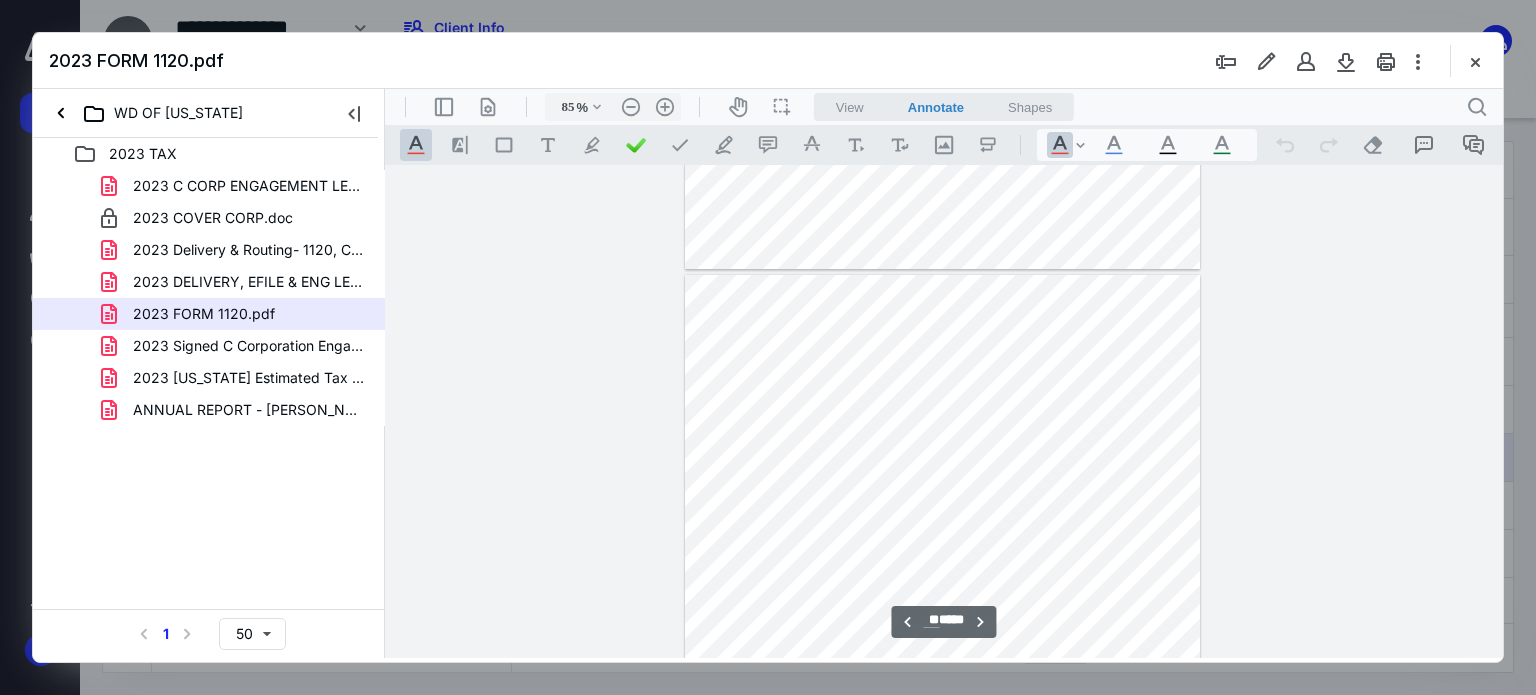 type on "**" 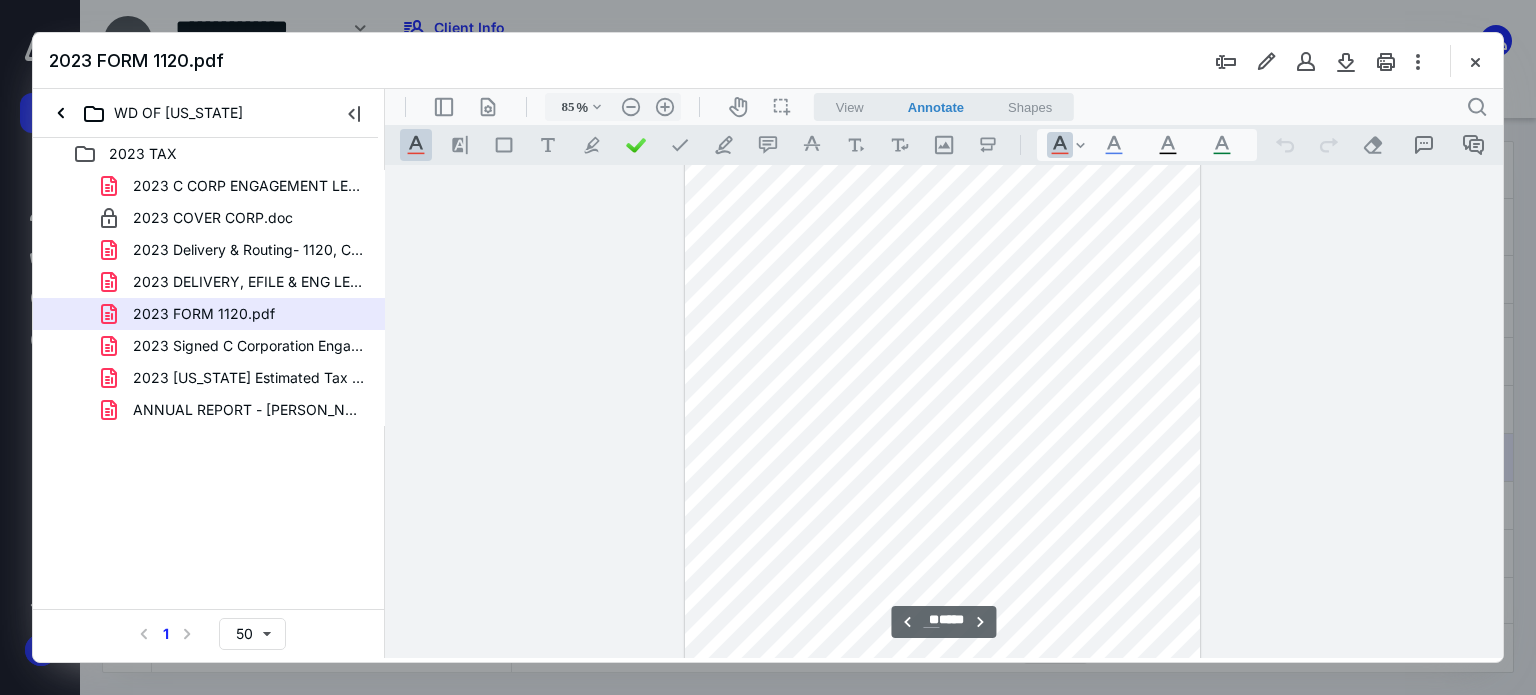 scroll, scrollTop: 16318, scrollLeft: 0, axis: vertical 